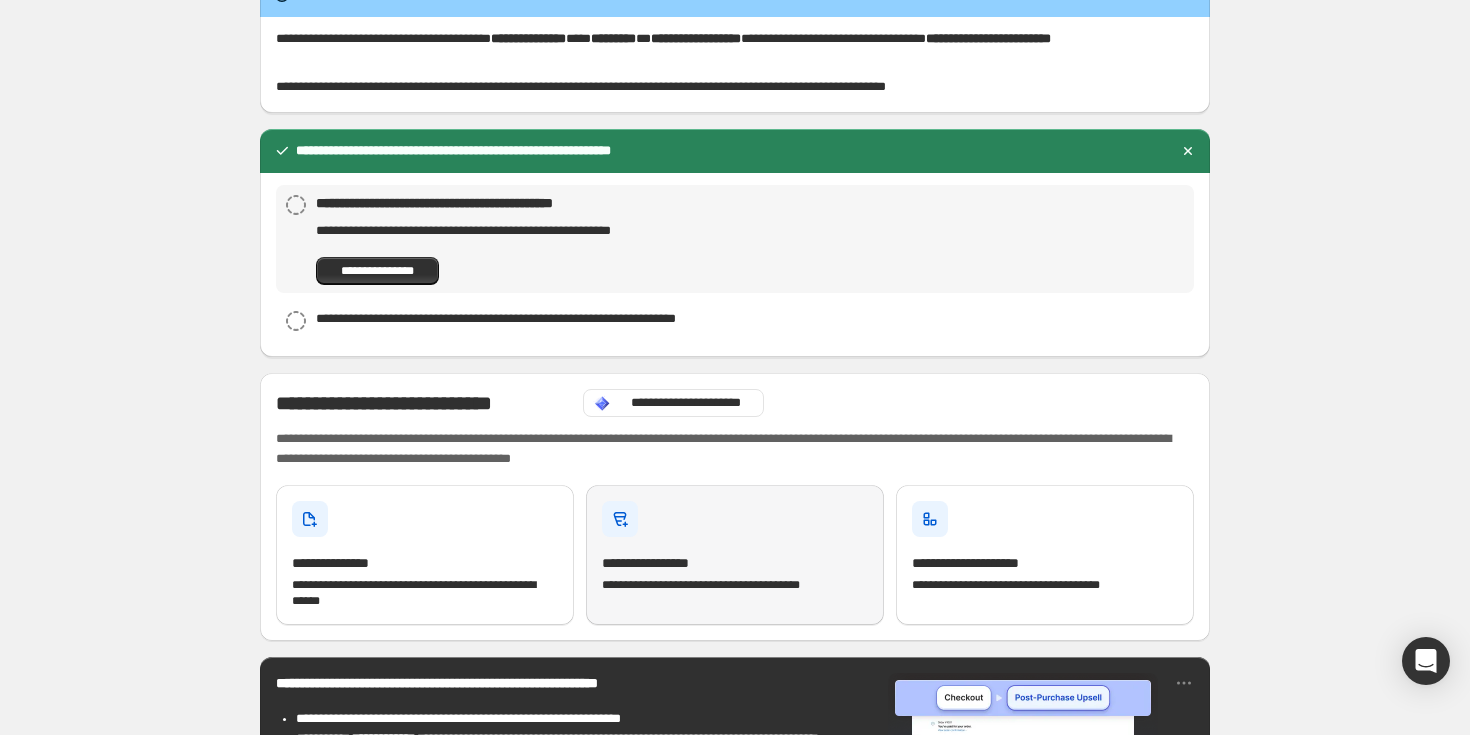 scroll, scrollTop: 0, scrollLeft: 0, axis: both 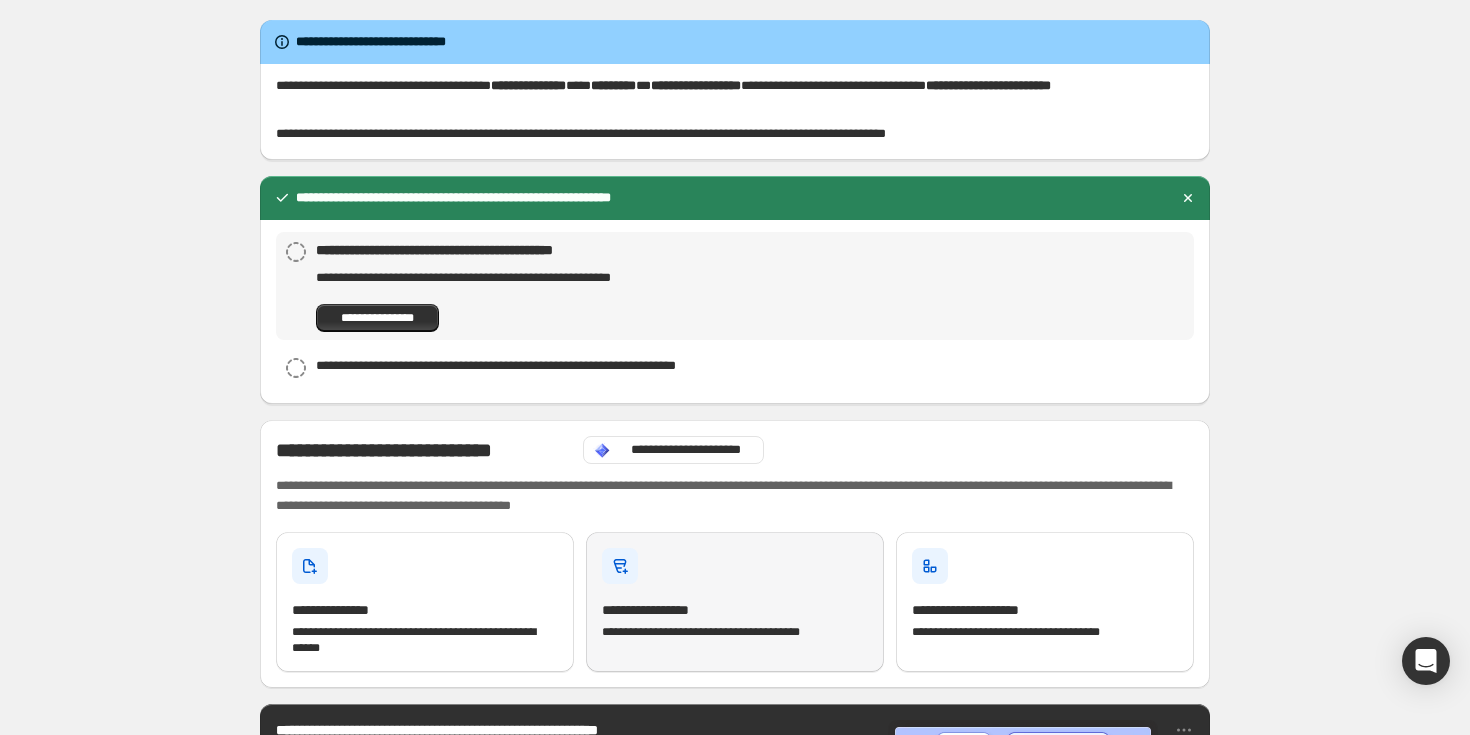 click on "**********" at bounding box center (735, 602) 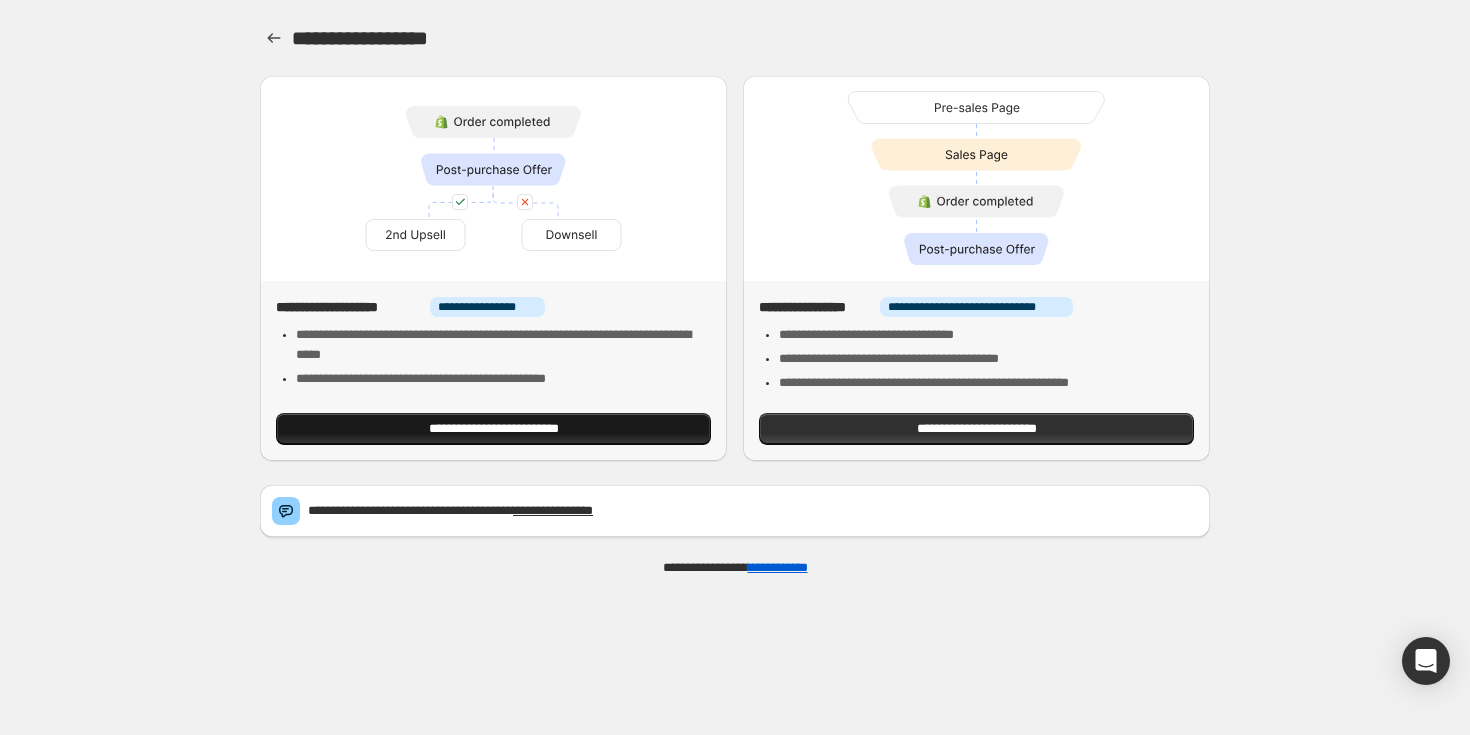 click on "**********" at bounding box center [493, 429] 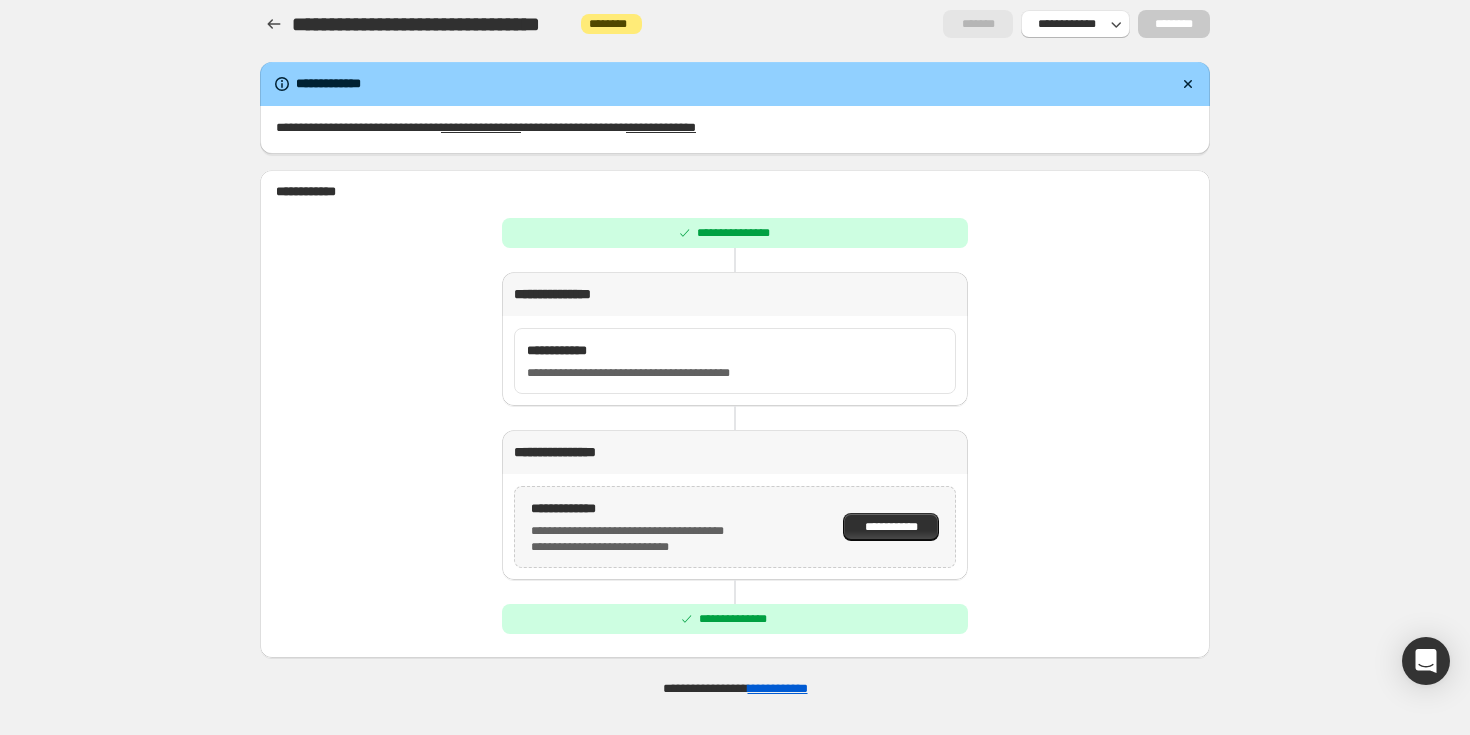 scroll, scrollTop: 8, scrollLeft: 0, axis: vertical 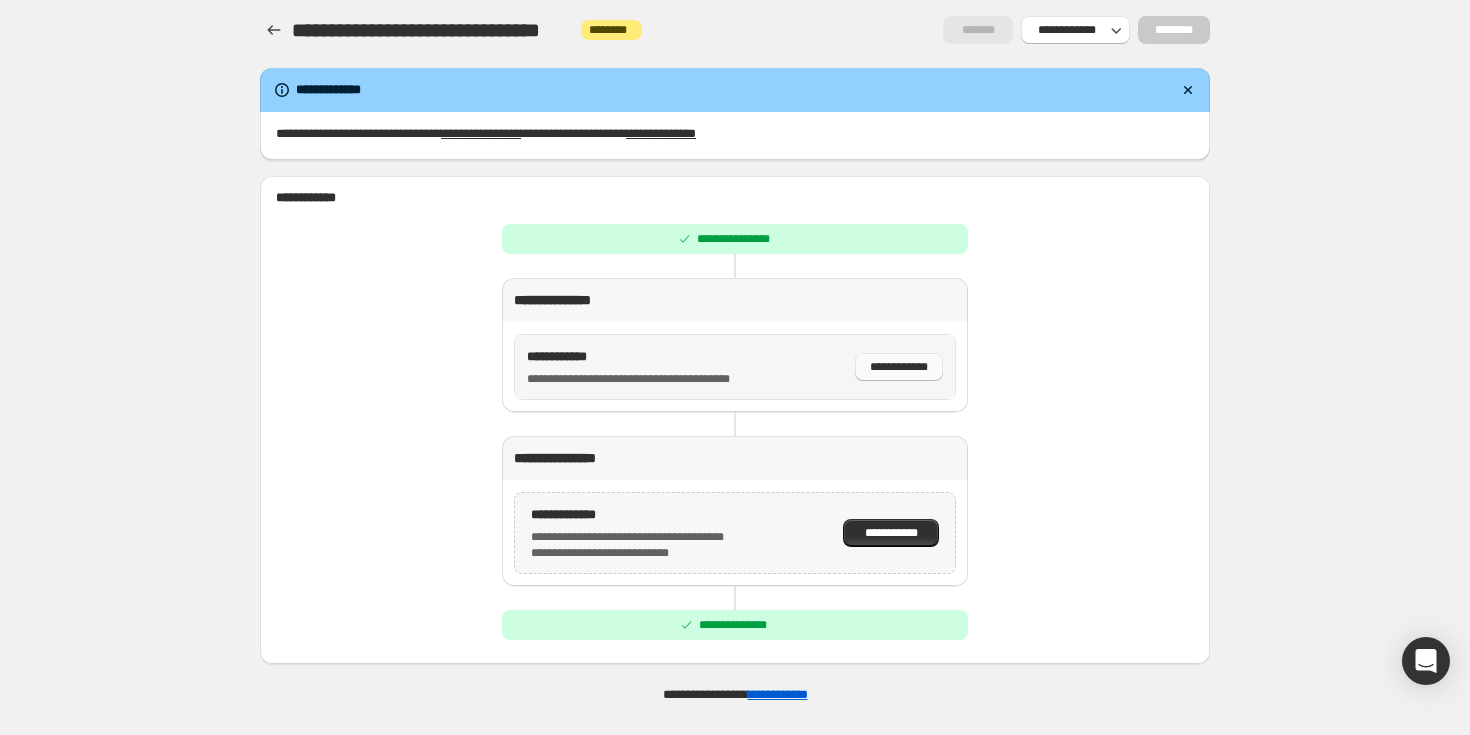 click on "**********" at bounding box center [899, 367] 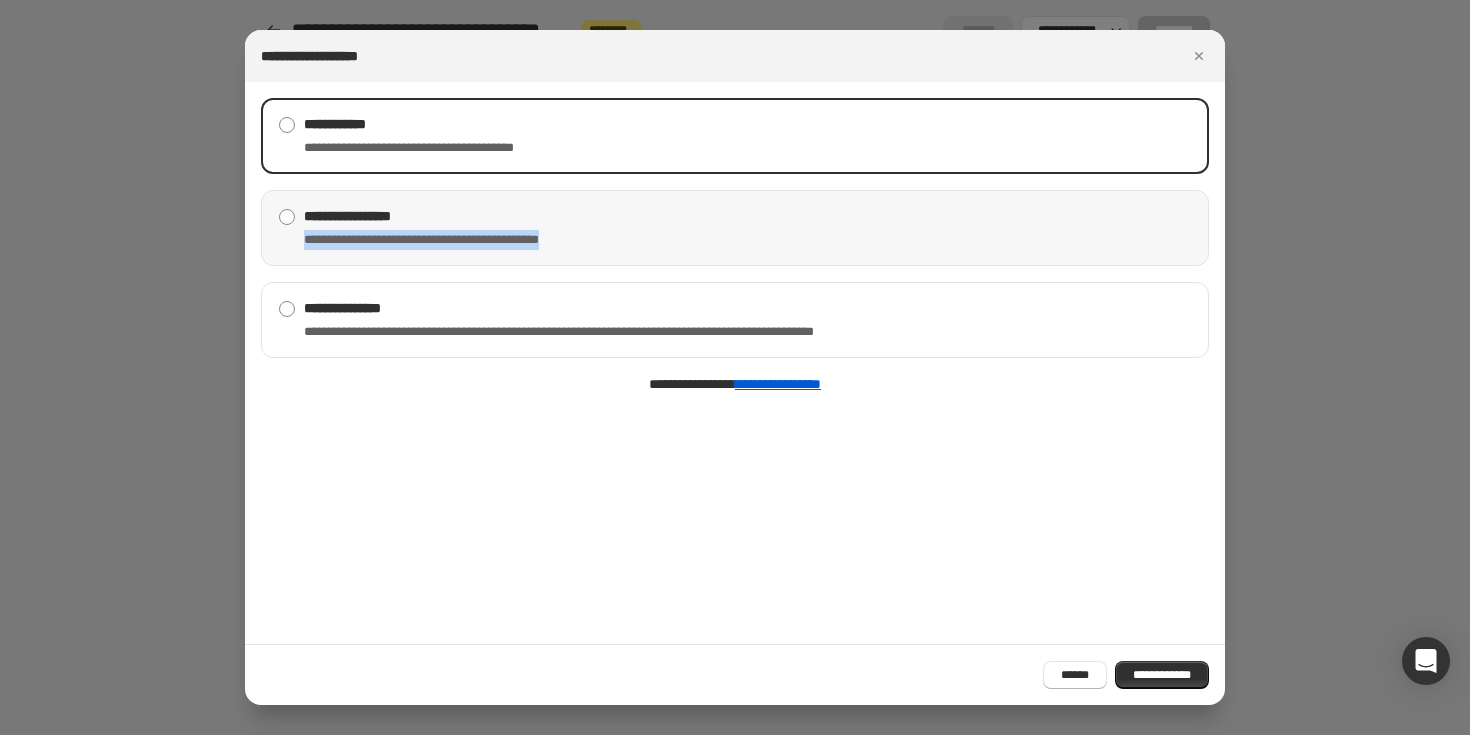 click on "**********" at bounding box center (735, 228) 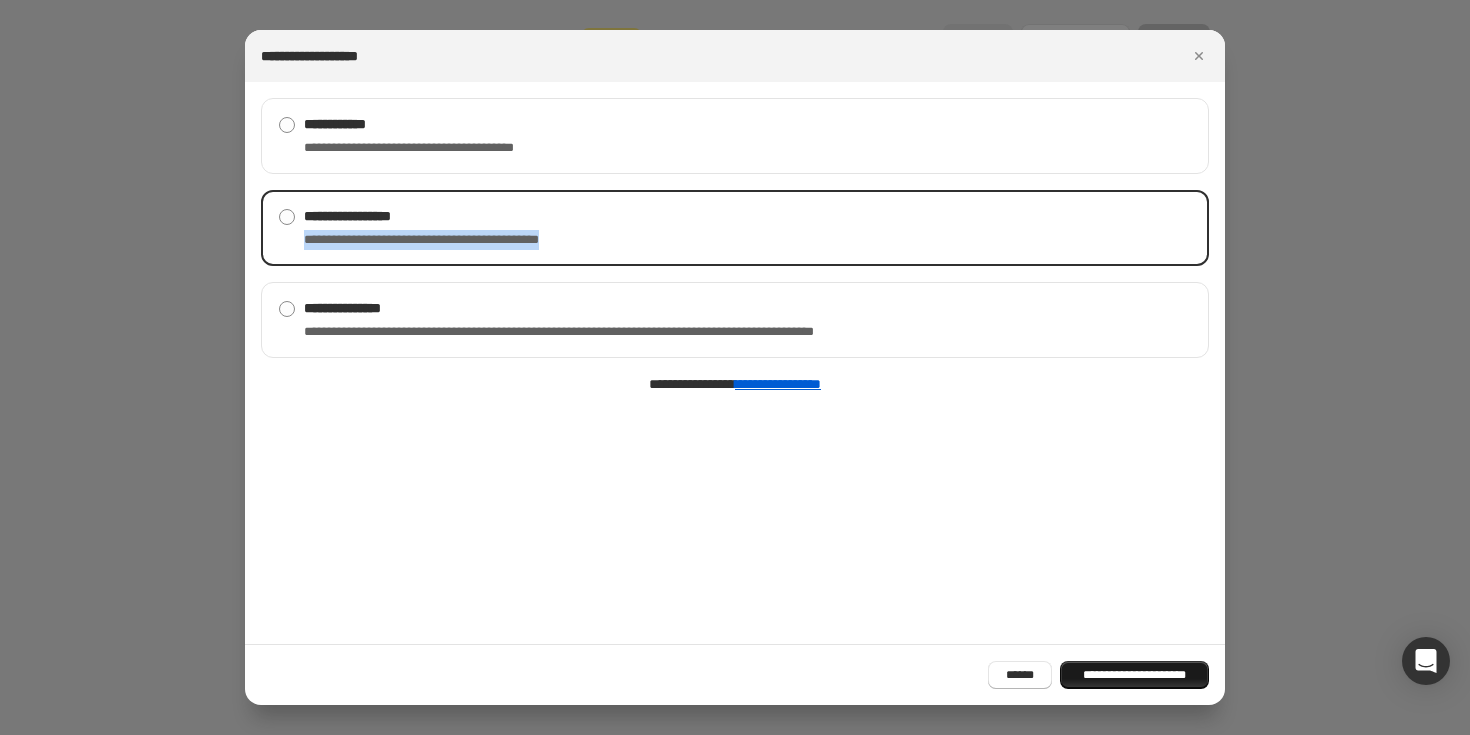 click on "**********" at bounding box center [1134, 675] 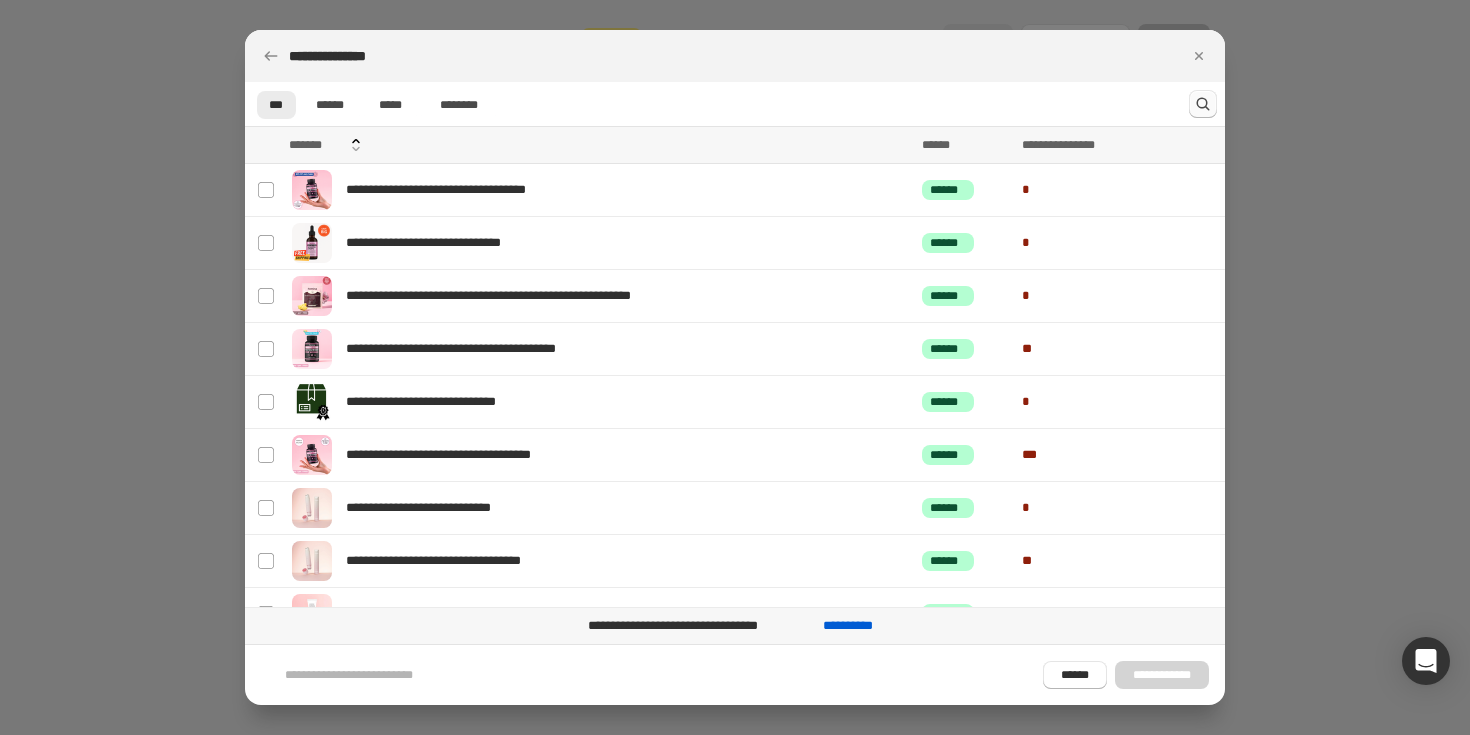 click 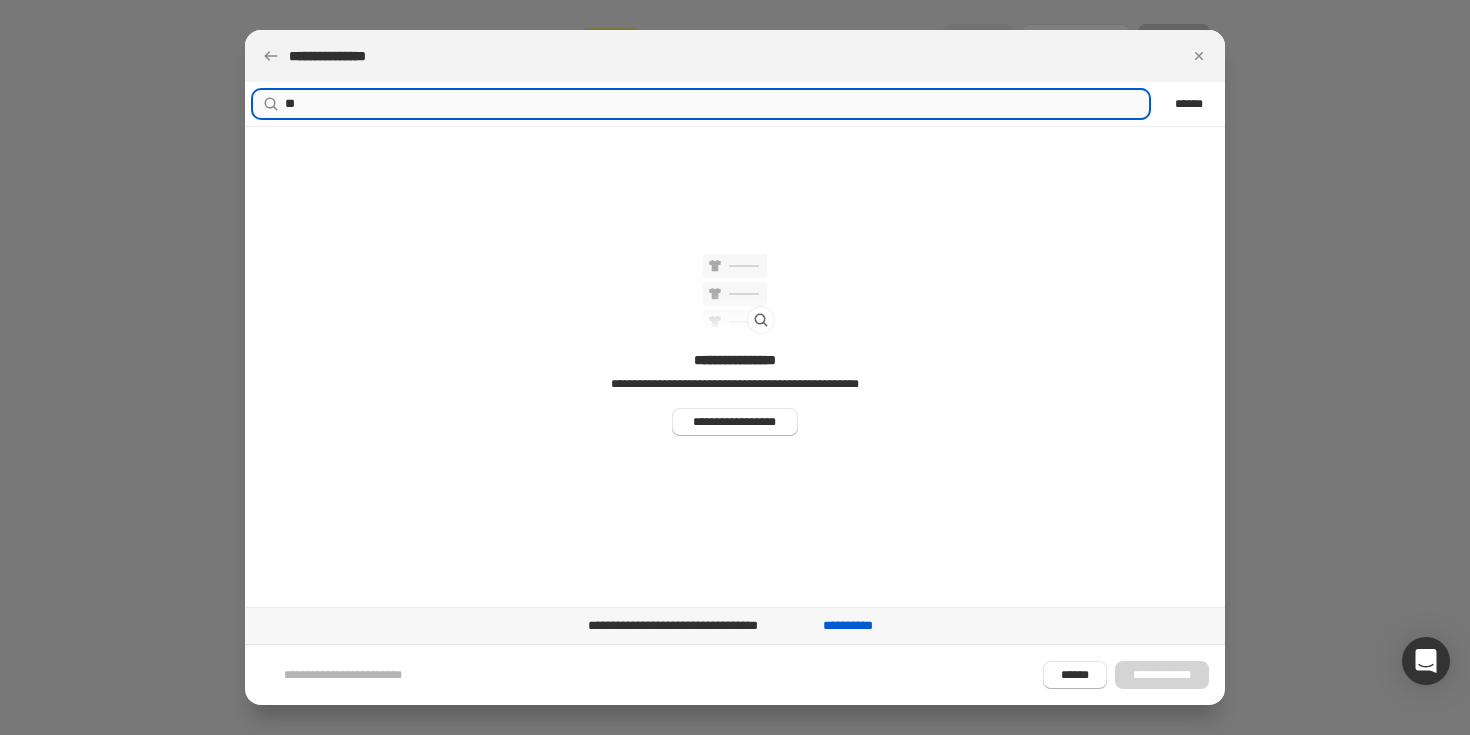 type on "*" 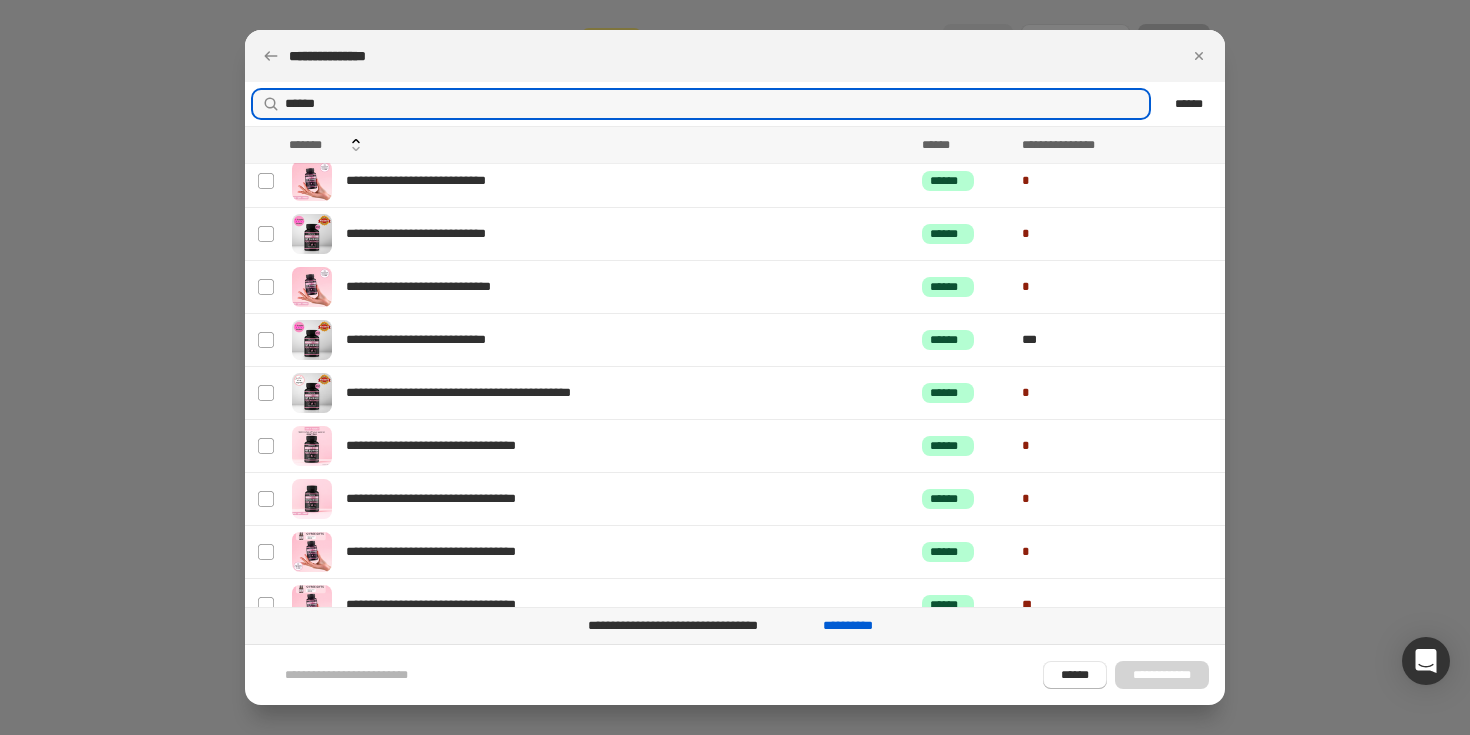 scroll, scrollTop: 1486, scrollLeft: 0, axis: vertical 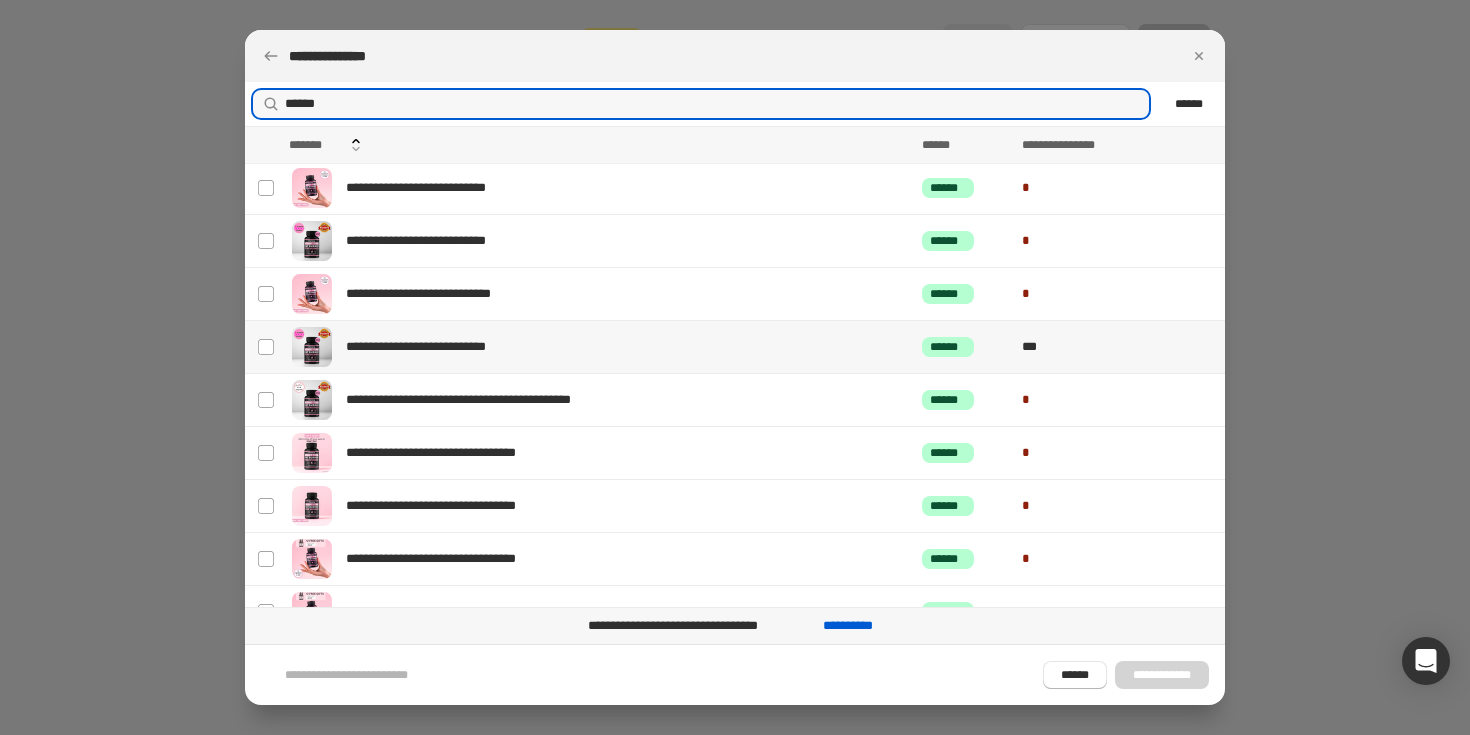 type on "******" 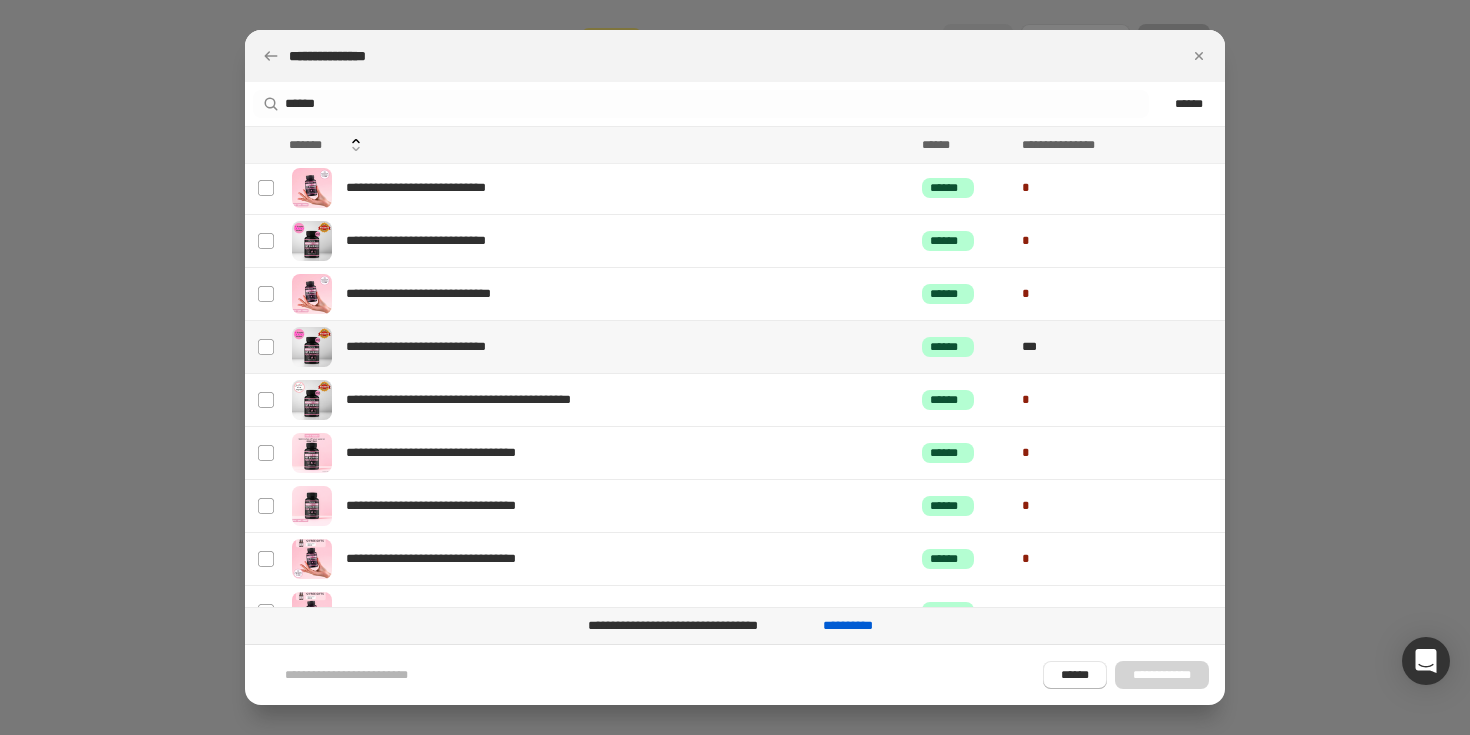 click on "**********" at bounding box center [628, 347] 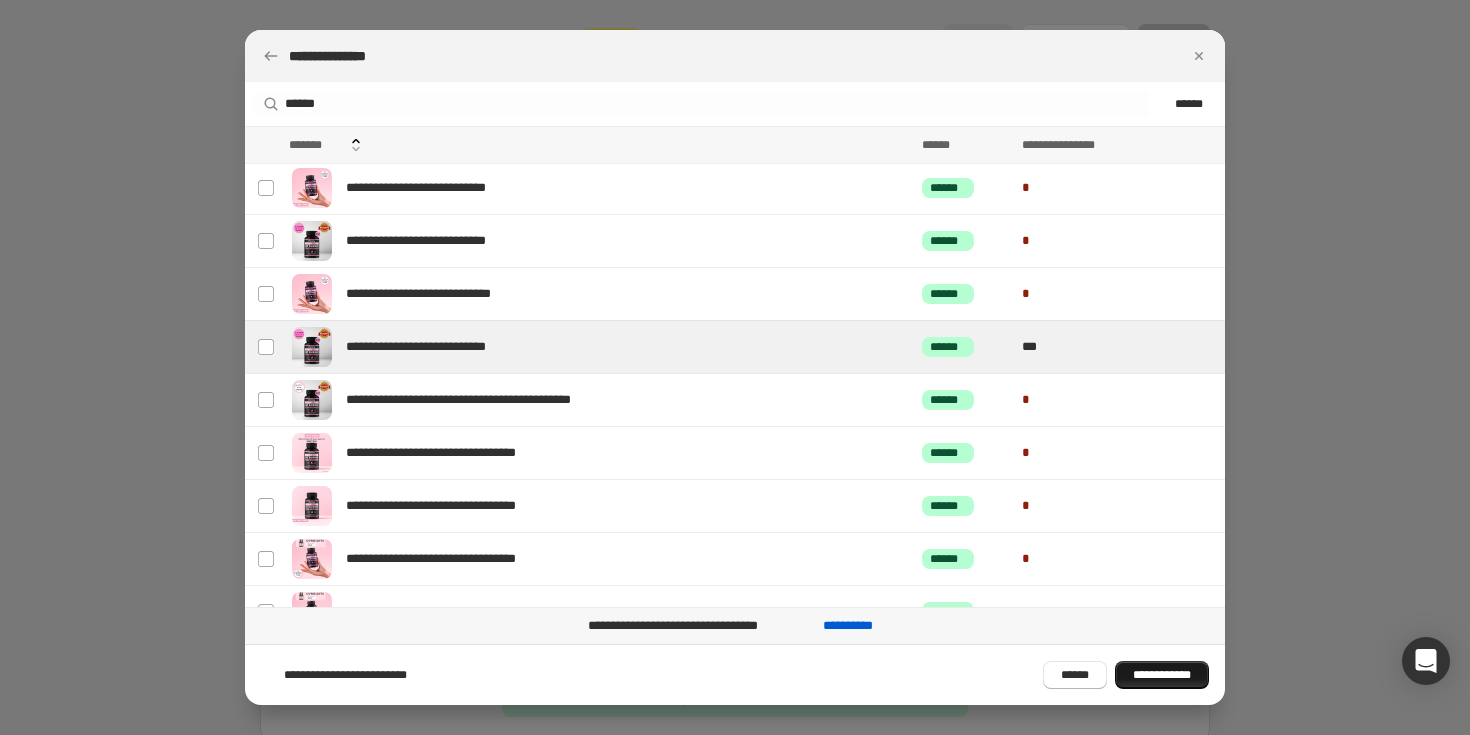 click on "**********" at bounding box center (1162, 675) 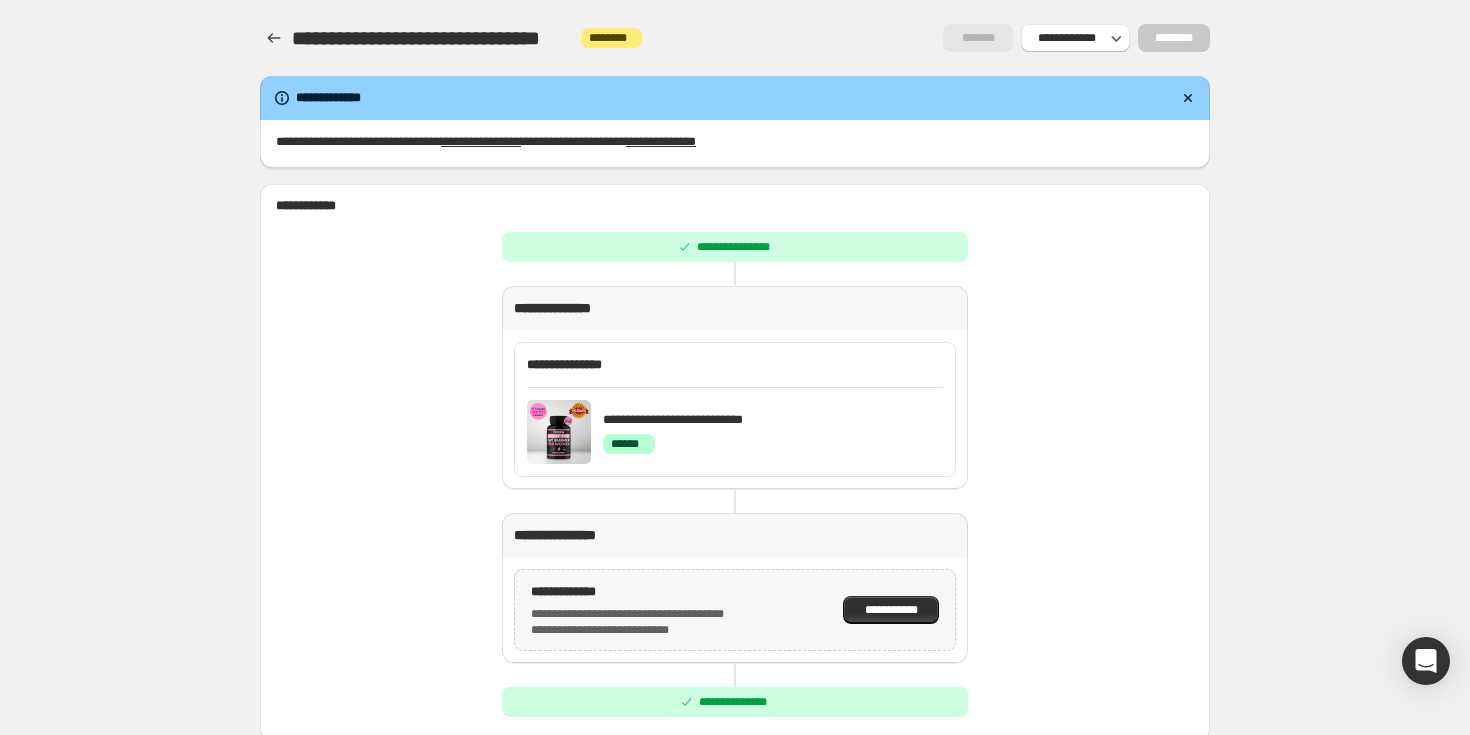 scroll, scrollTop: 8, scrollLeft: 0, axis: vertical 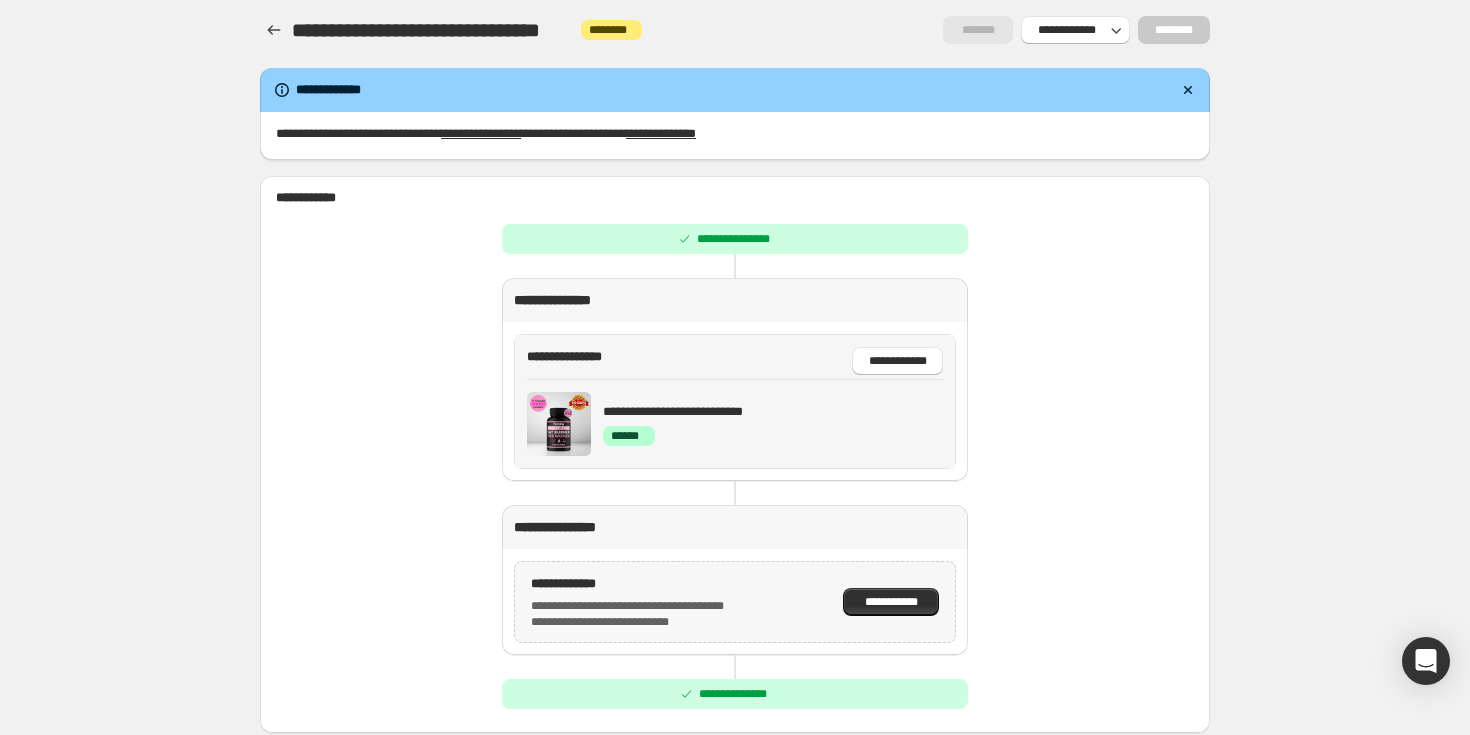 click on "**********" at bounding box center (773, 424) 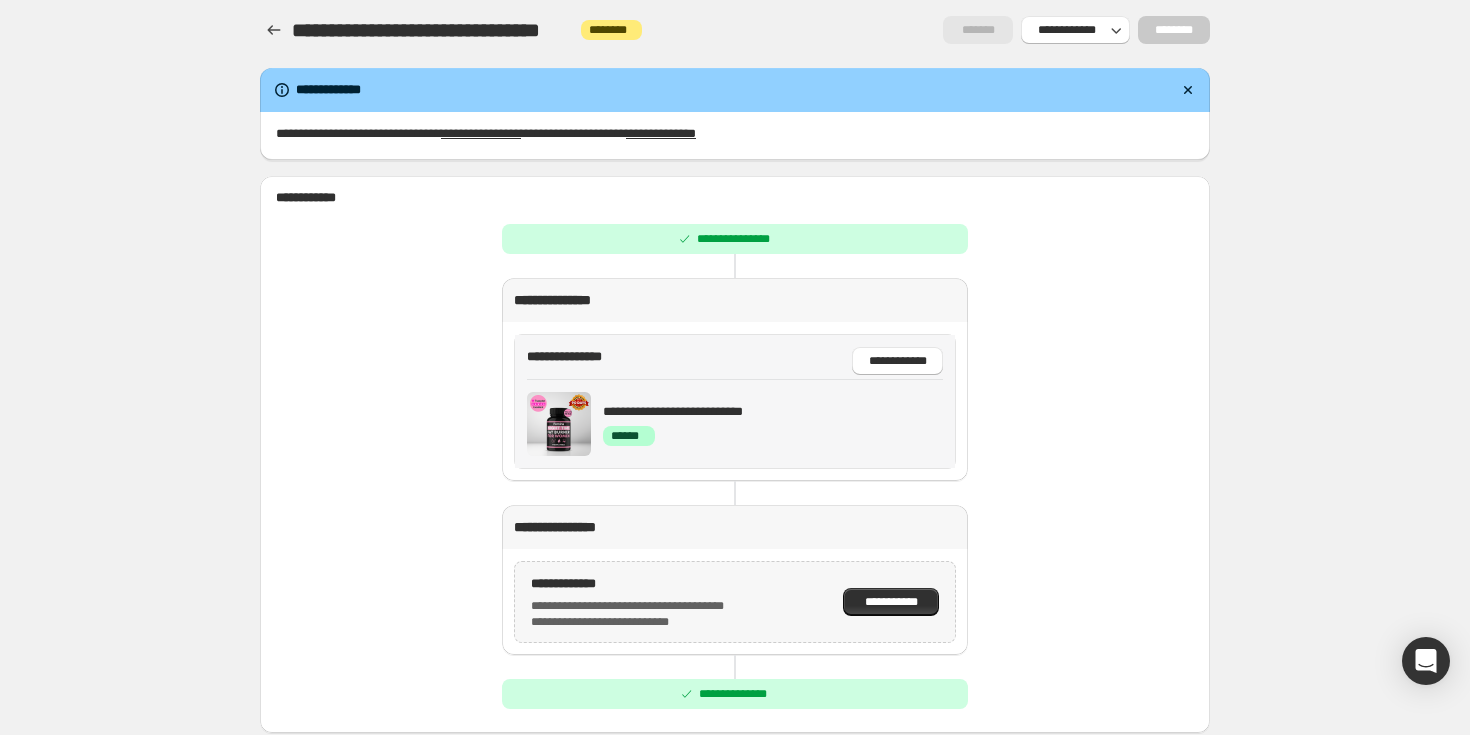 click at bounding box center [559, 424] 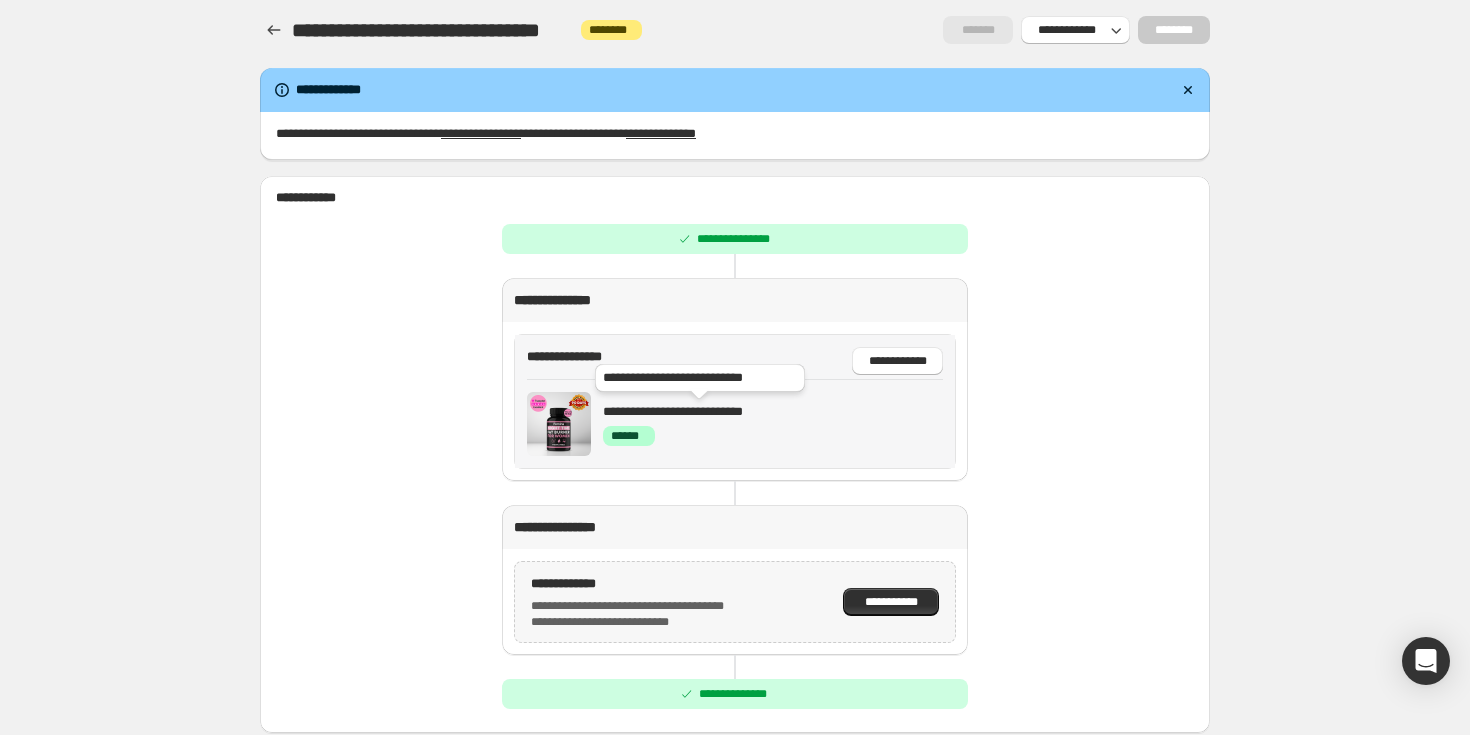 click on "**********" at bounding box center [673, 411] 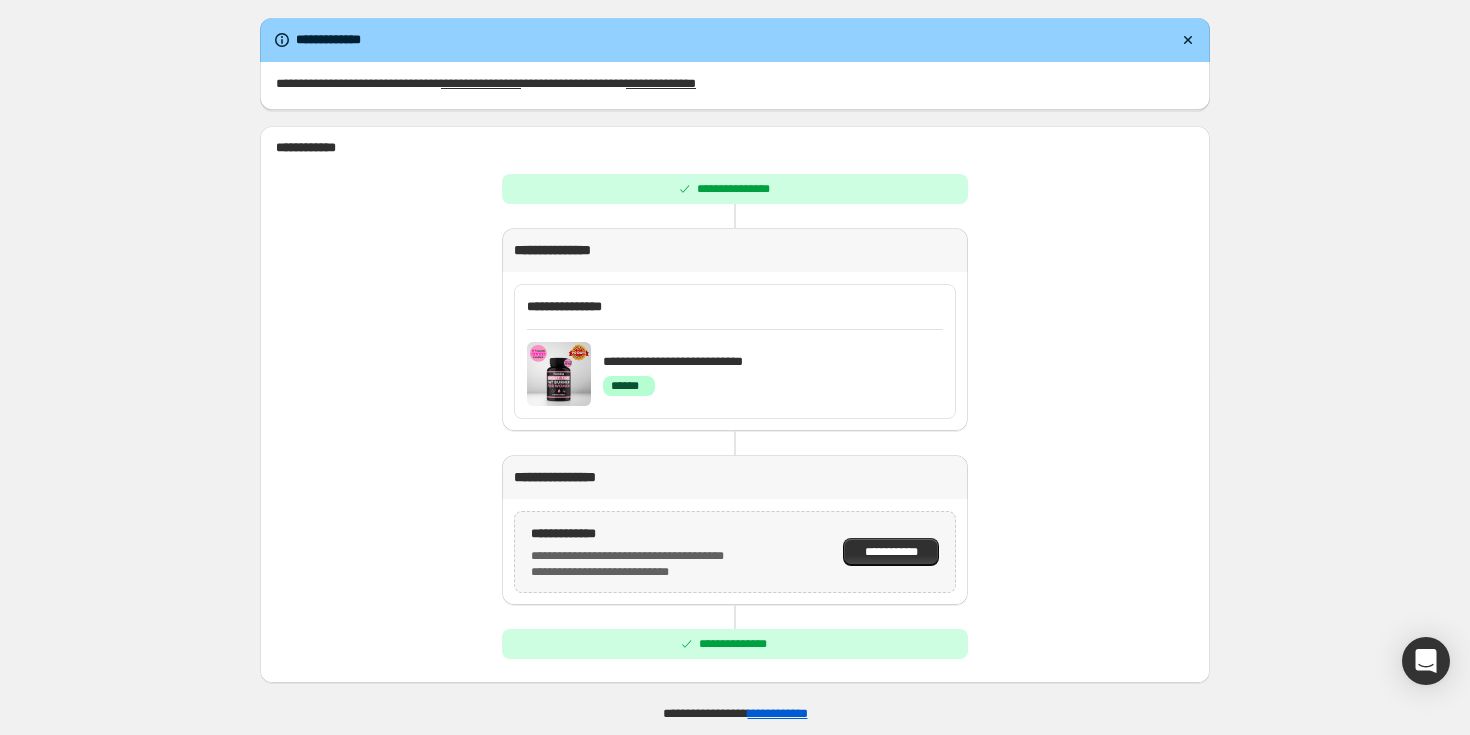 scroll, scrollTop: 98, scrollLeft: 0, axis: vertical 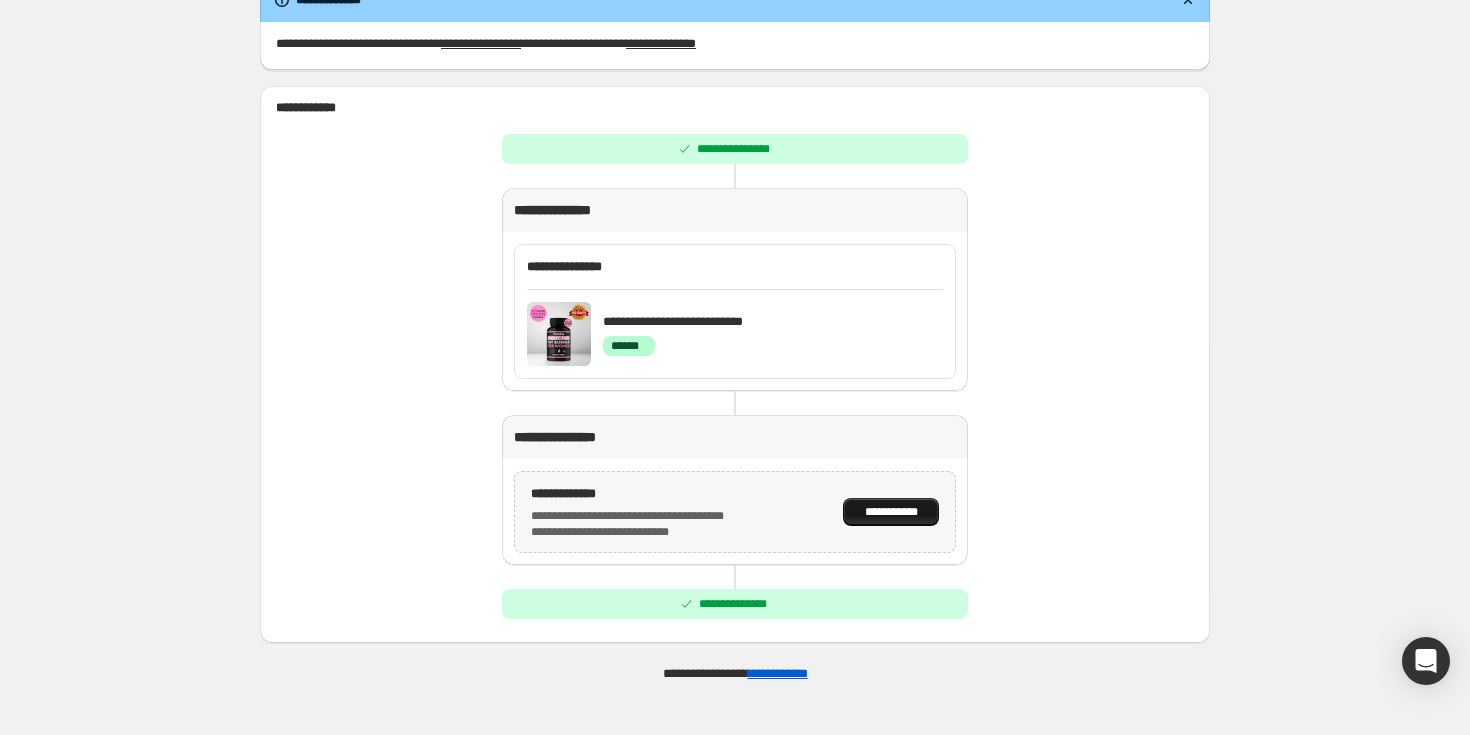 click on "**********" at bounding box center (891, 512) 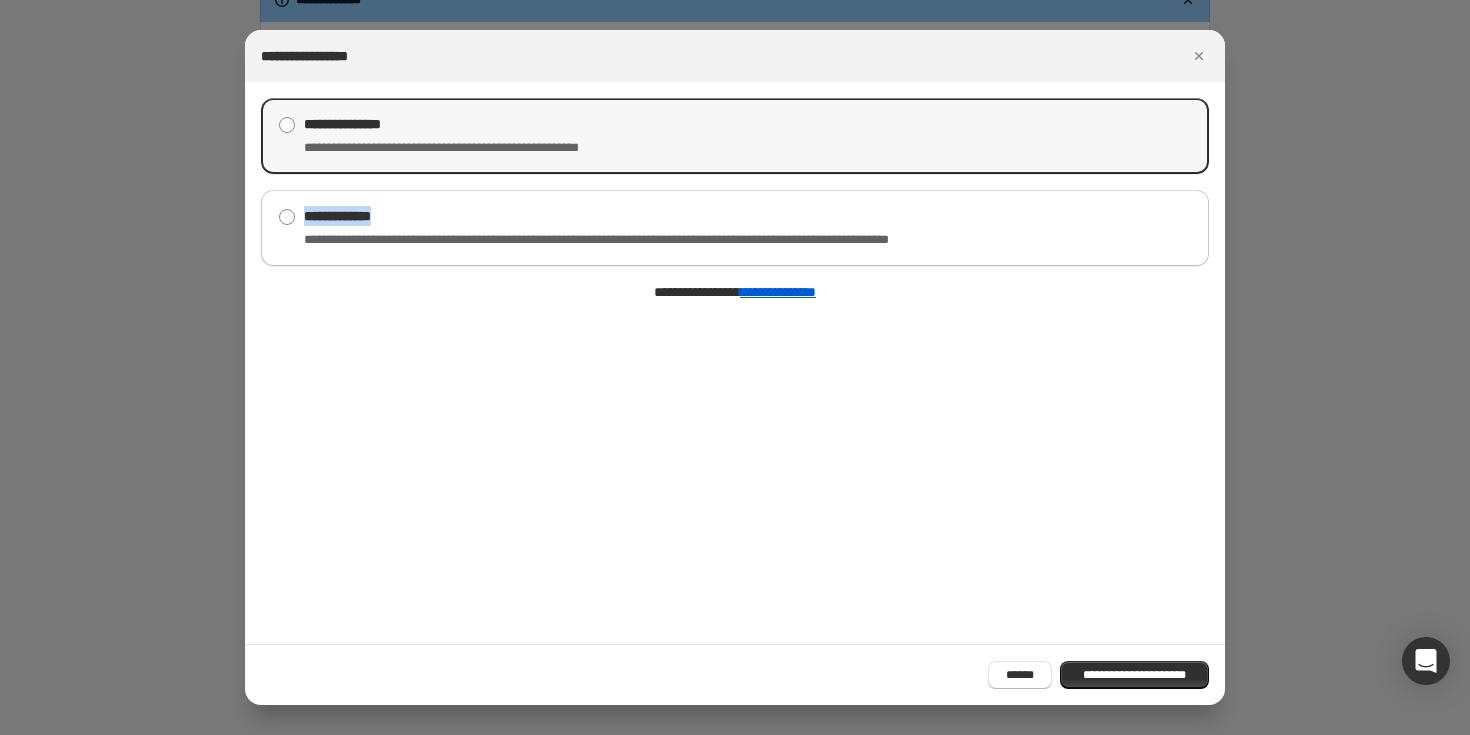 drag, startPoint x: 667, startPoint y: 227, endPoint x: 676, endPoint y: 154, distance: 73.552704 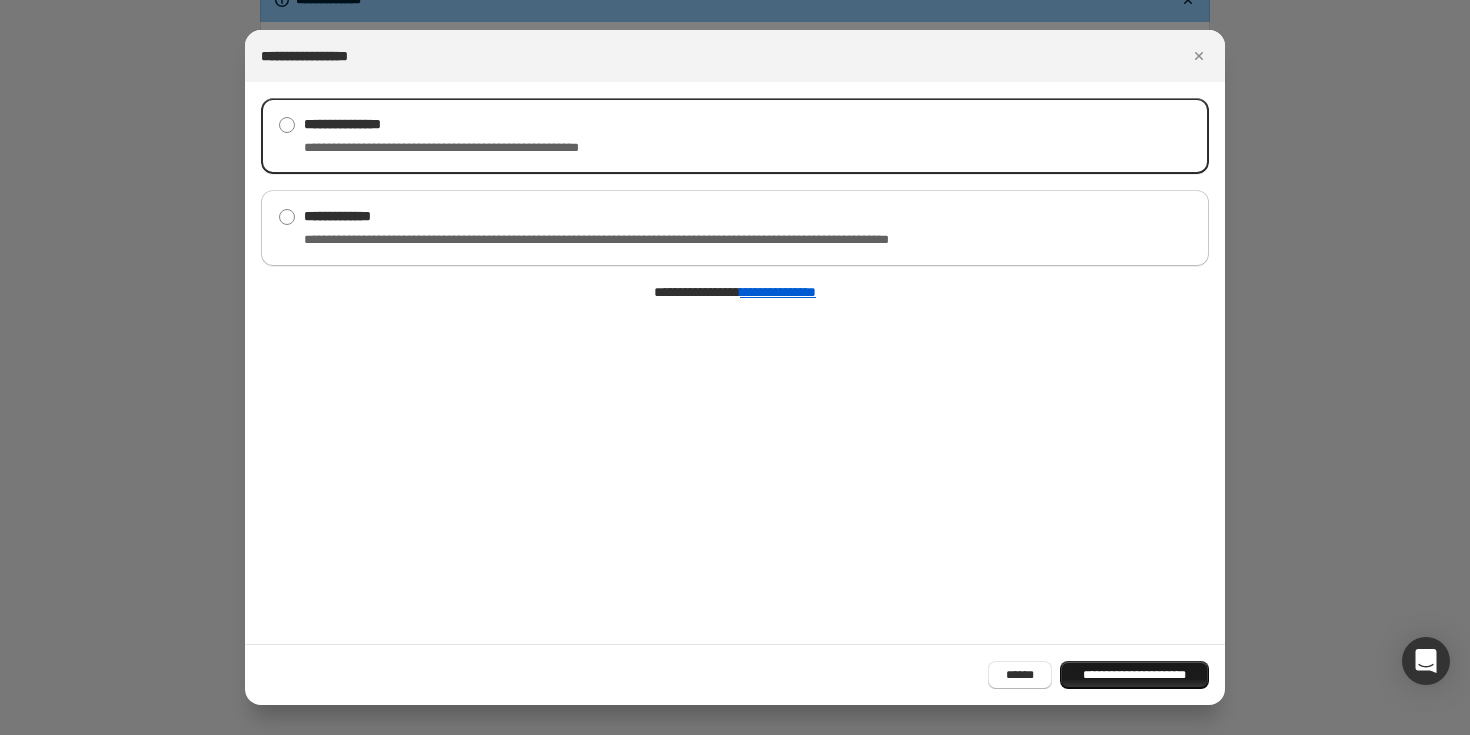 click on "**********" at bounding box center (1134, 675) 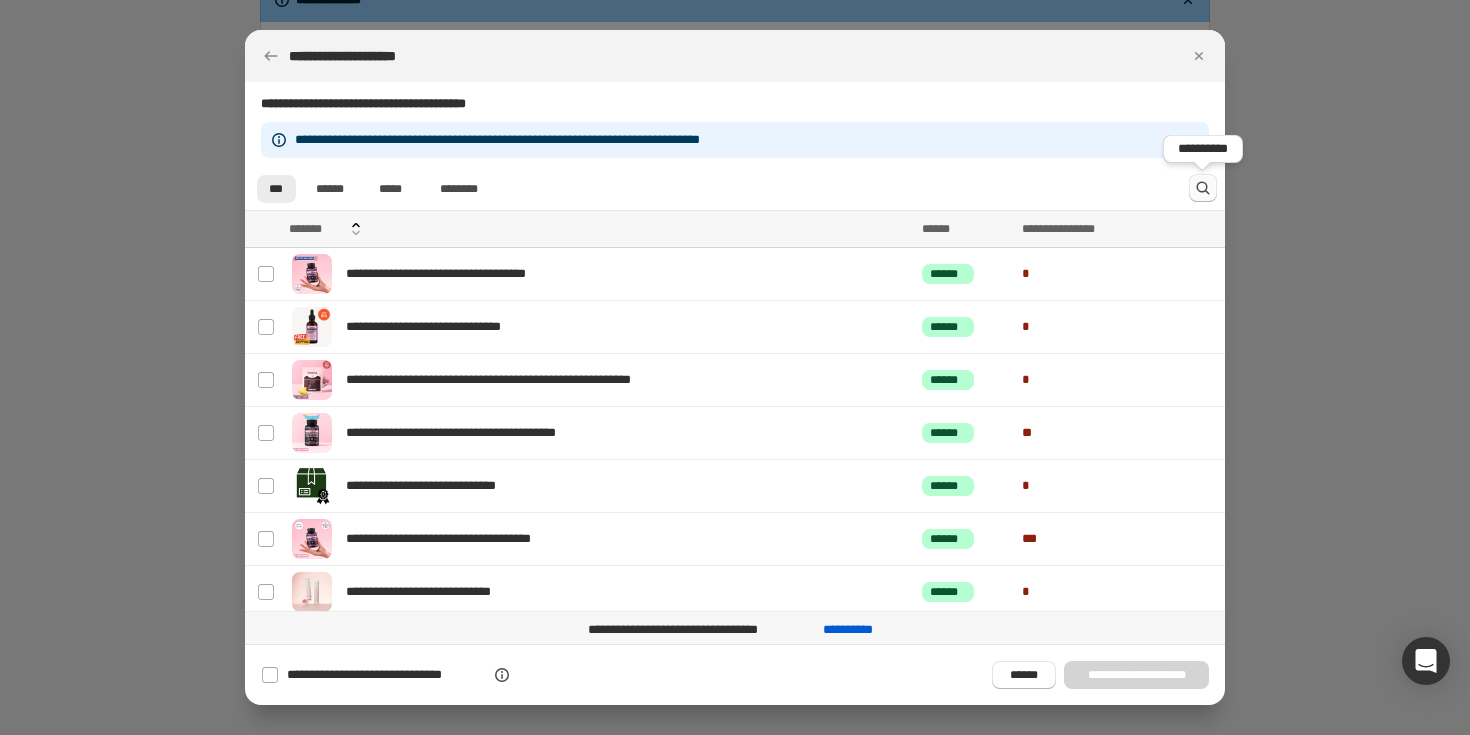 click 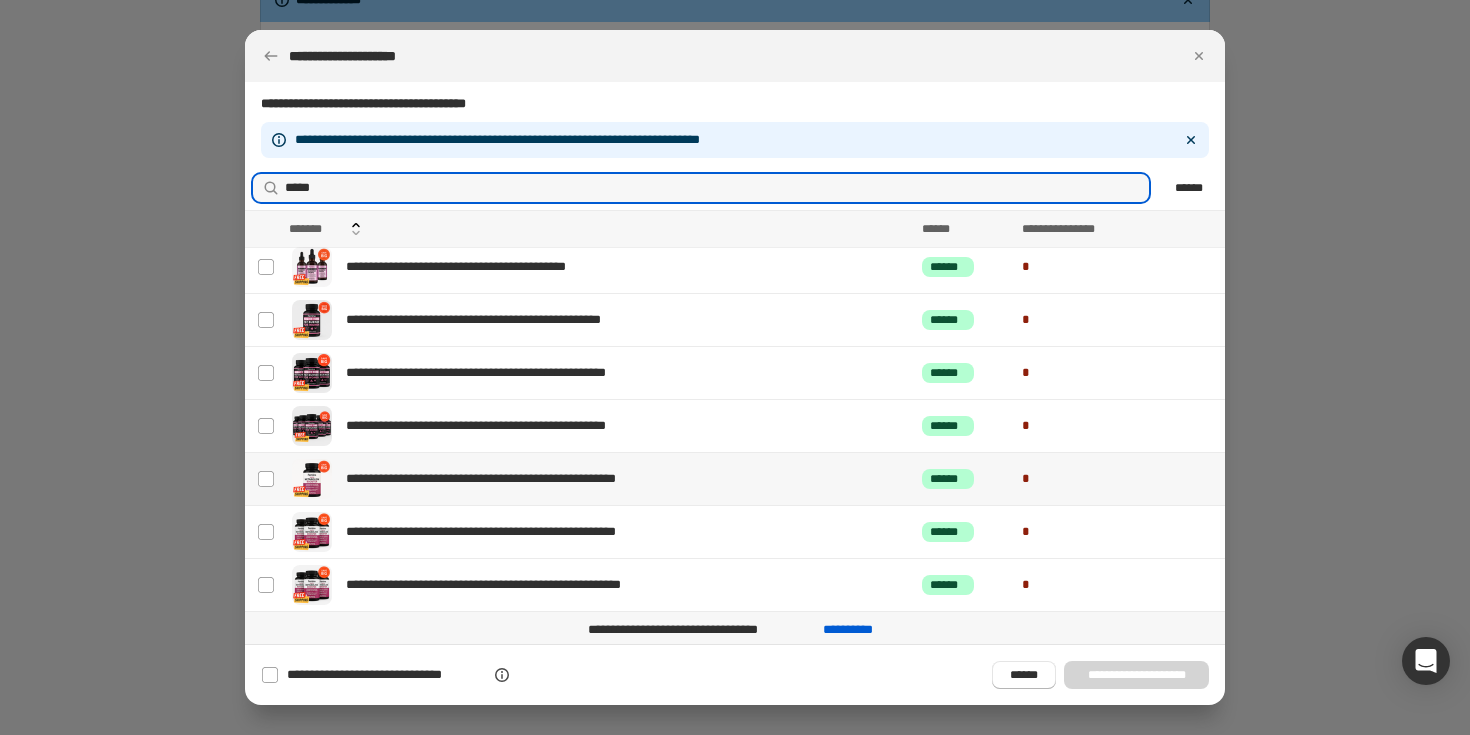 scroll, scrollTop: 77, scrollLeft: 0, axis: vertical 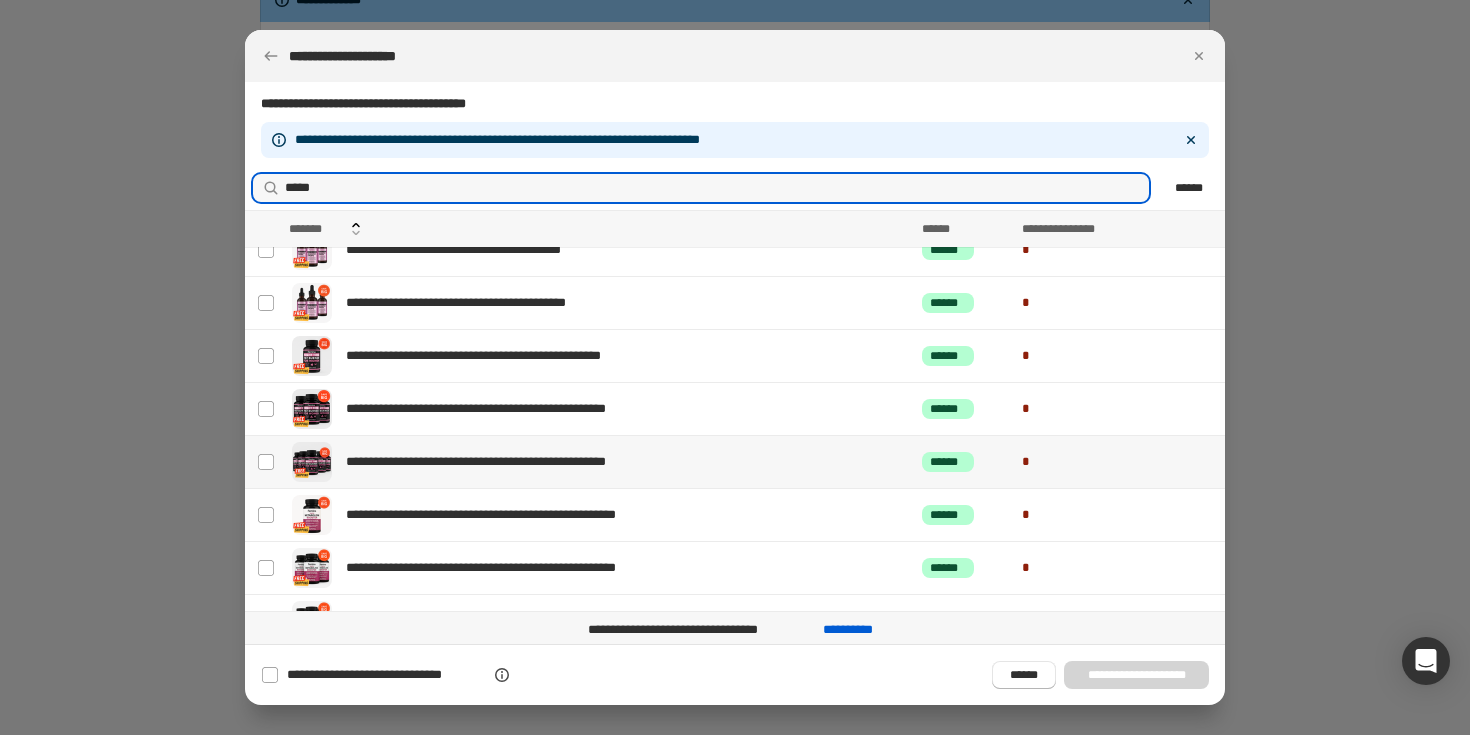 type on "*****" 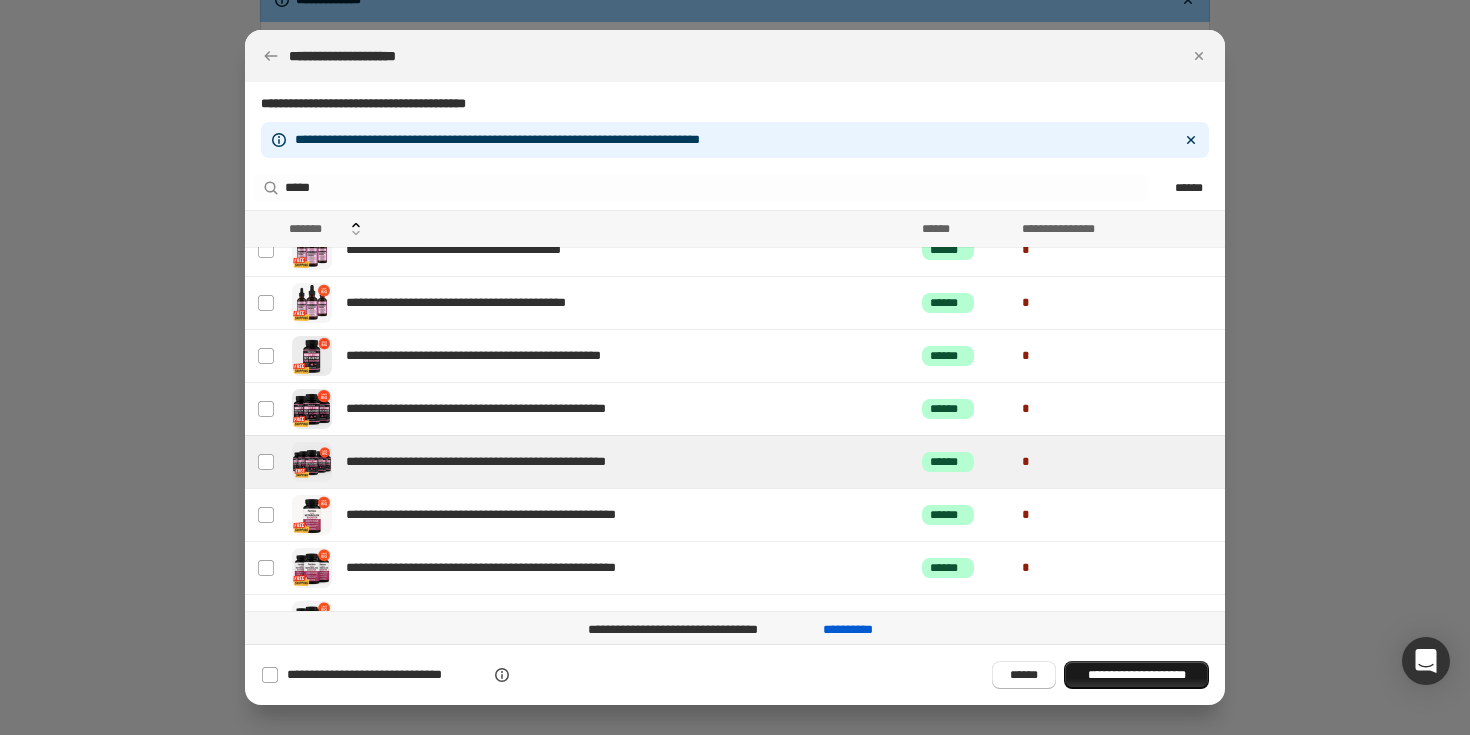 click on "**********" at bounding box center [1136, 675] 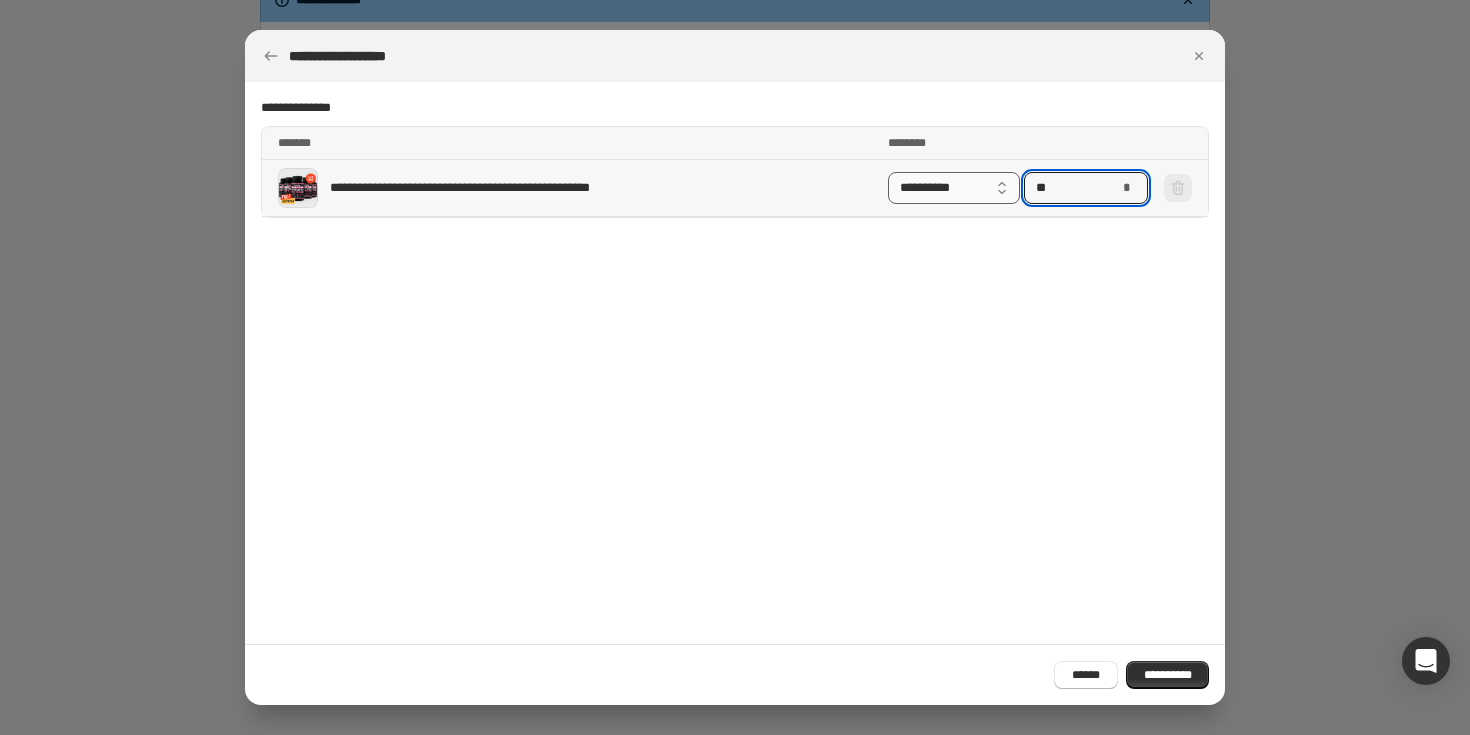 drag, startPoint x: 1064, startPoint y: 189, endPoint x: 1011, endPoint y: 189, distance: 53 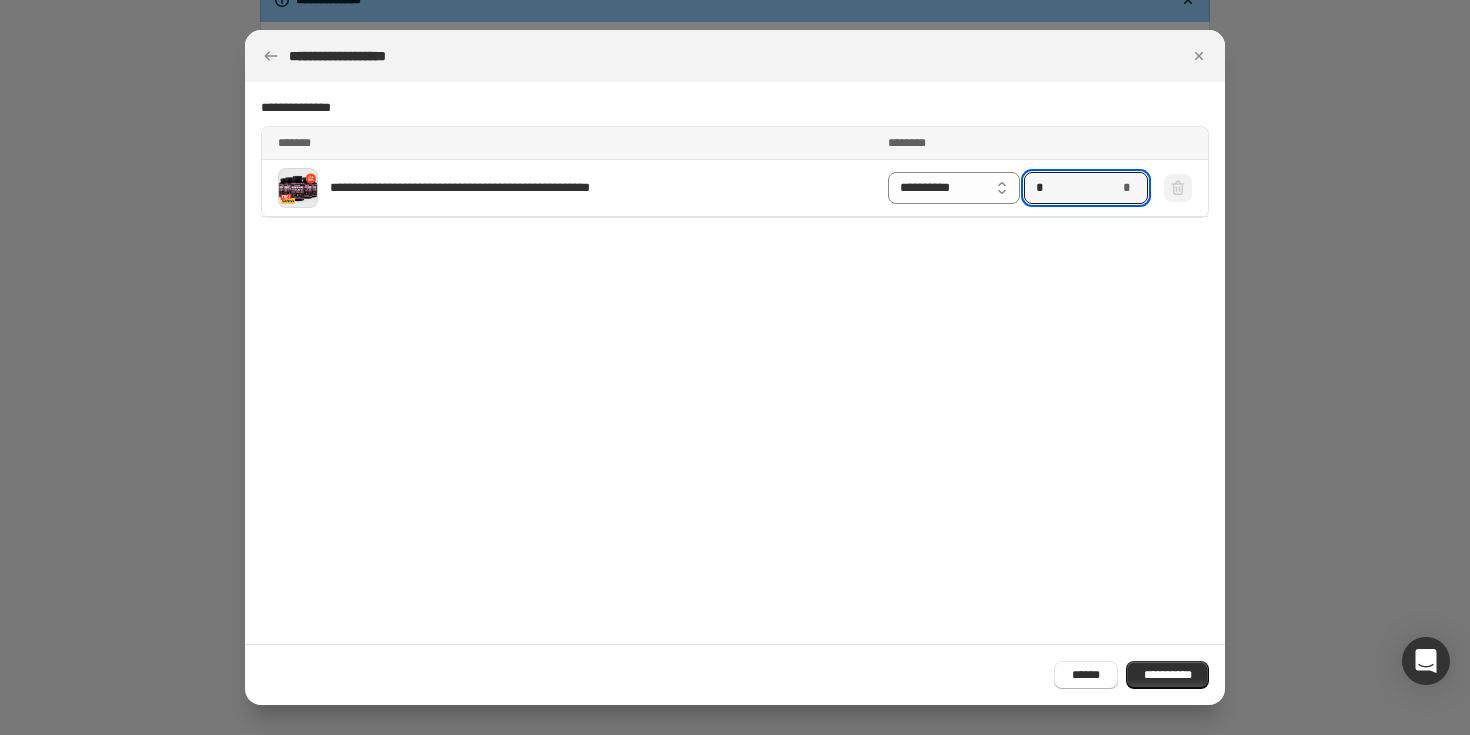 type on "*" 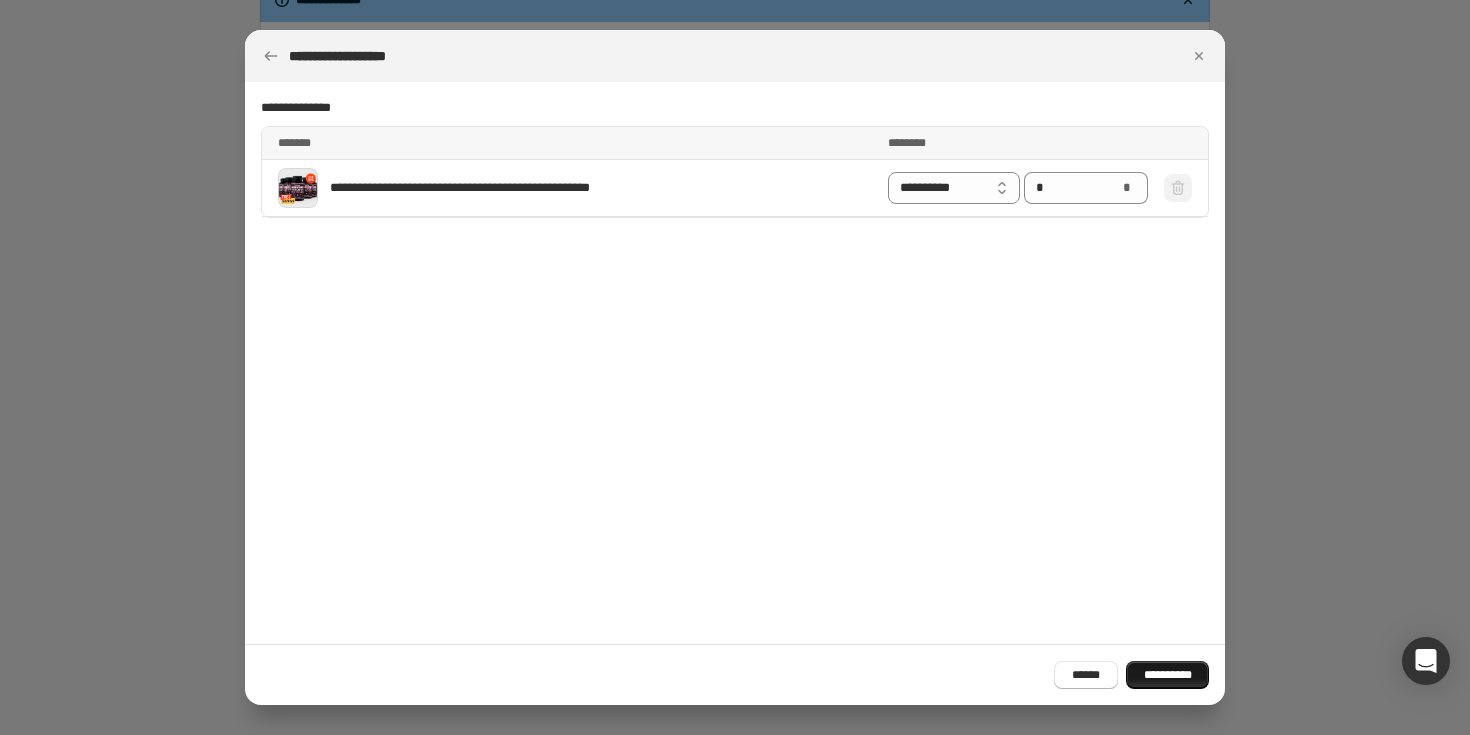 click on "**********" at bounding box center [1167, 675] 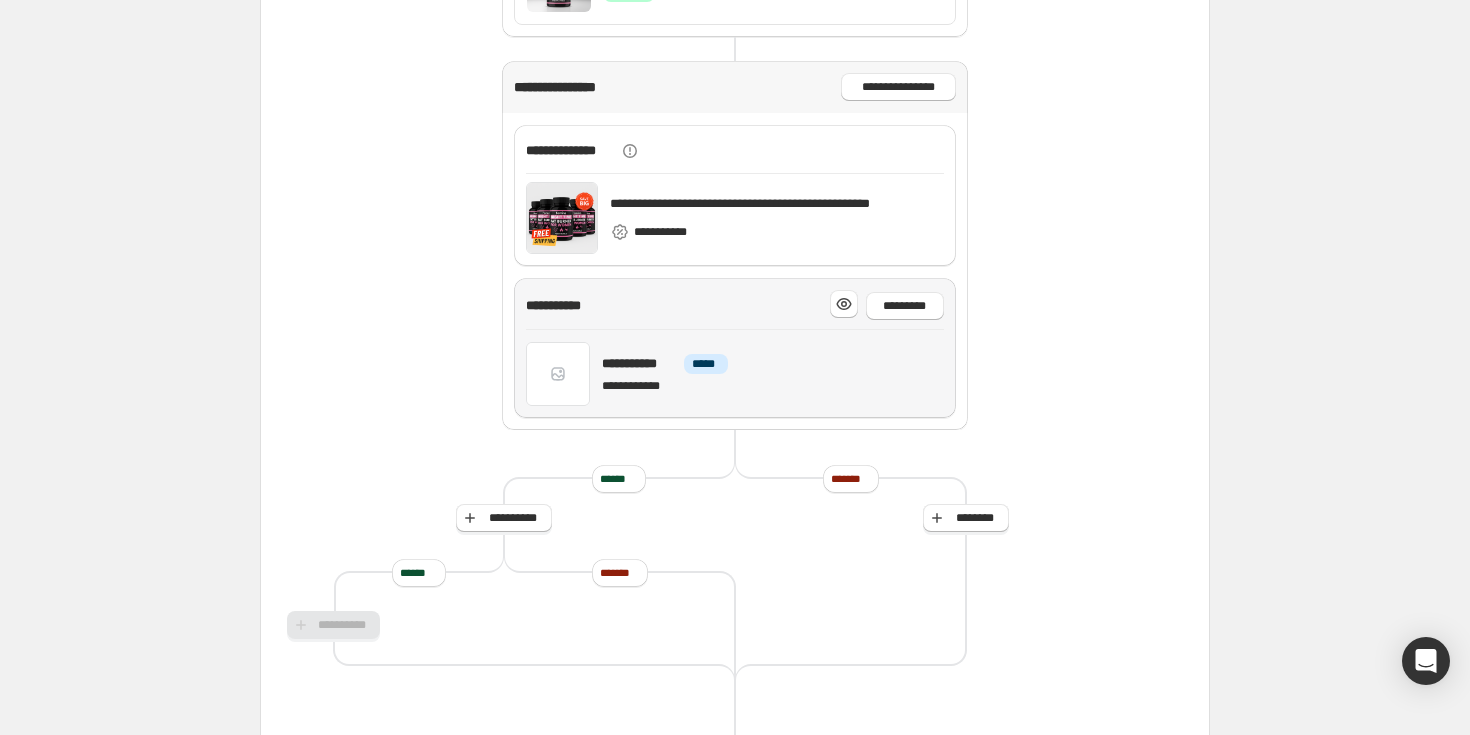 scroll, scrollTop: 454, scrollLeft: 0, axis: vertical 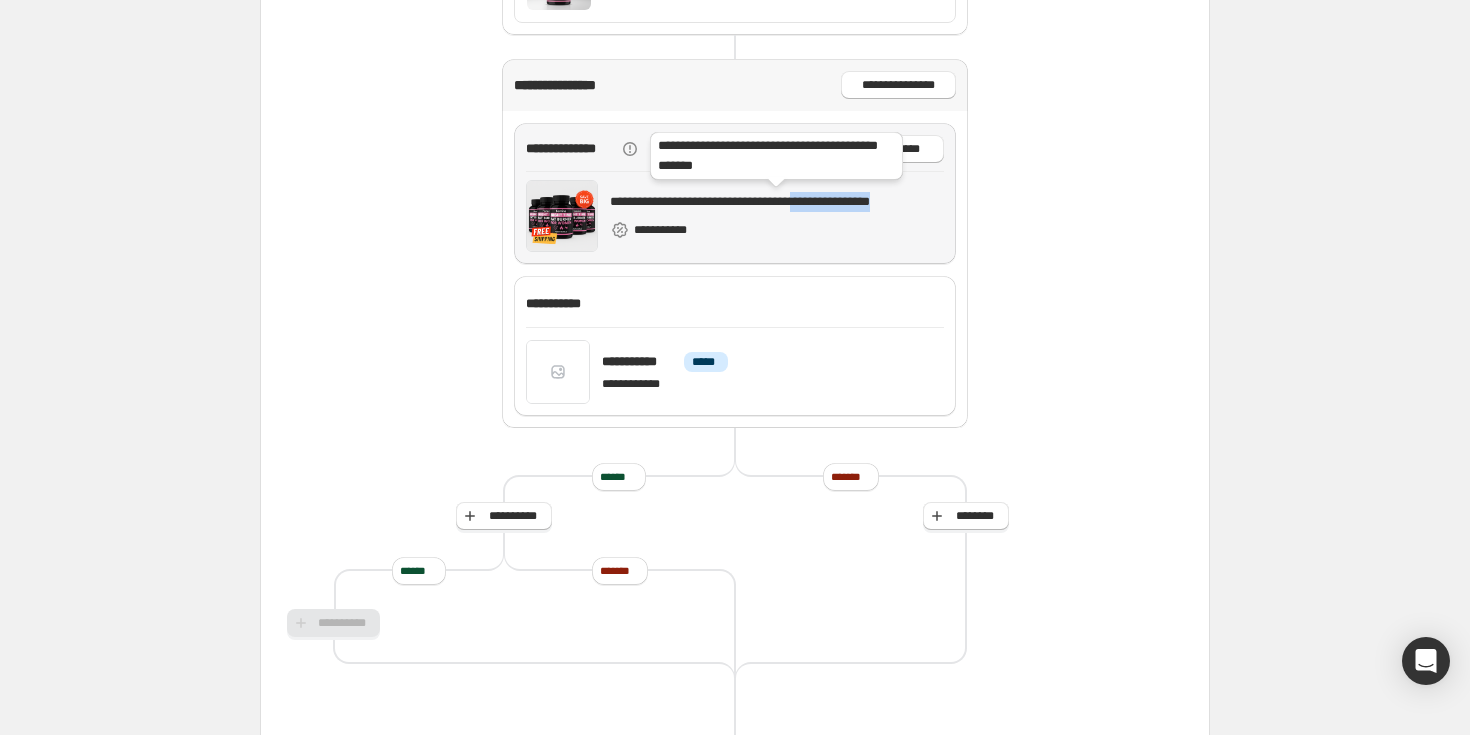 drag, startPoint x: 840, startPoint y: 202, endPoint x: 947, endPoint y: 190, distance: 107.67079 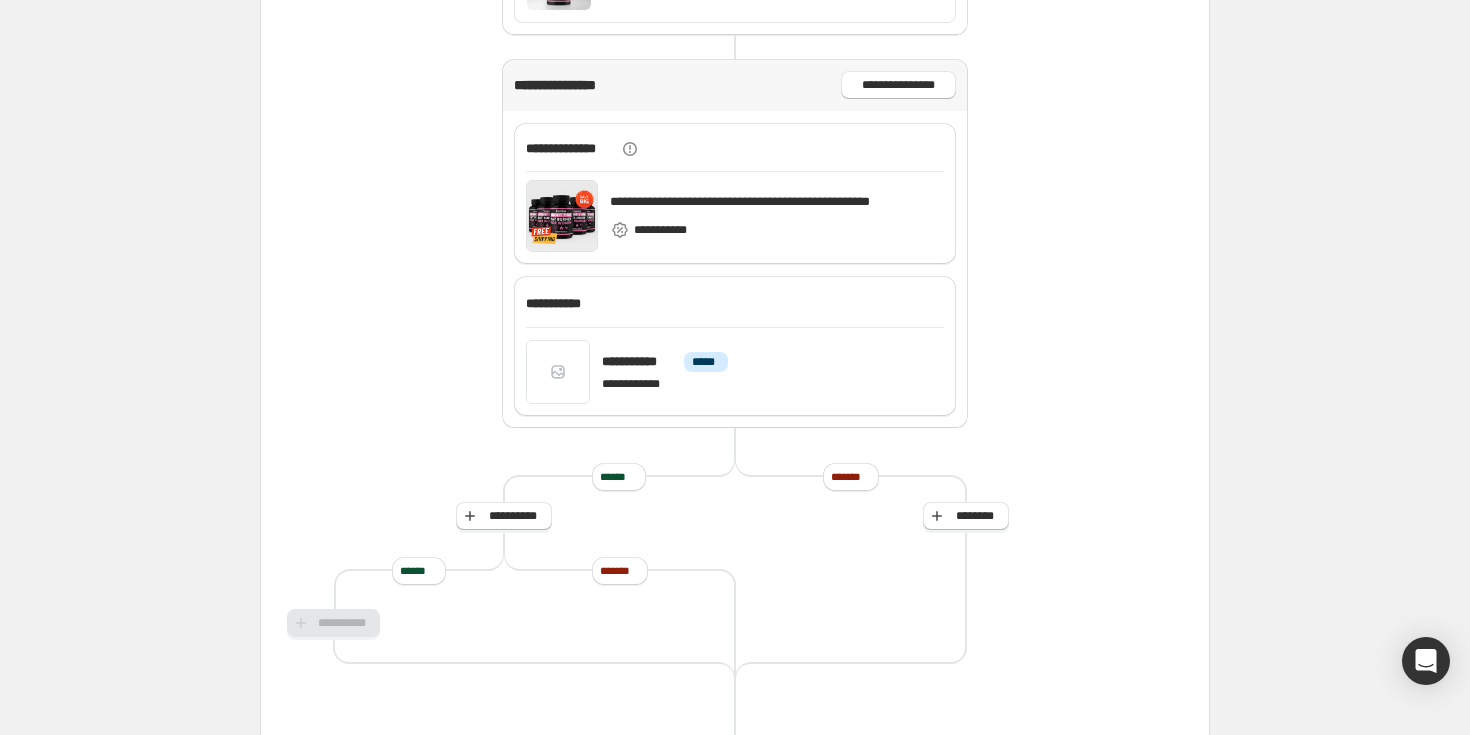 click on "**********" at bounding box center (735, 273) 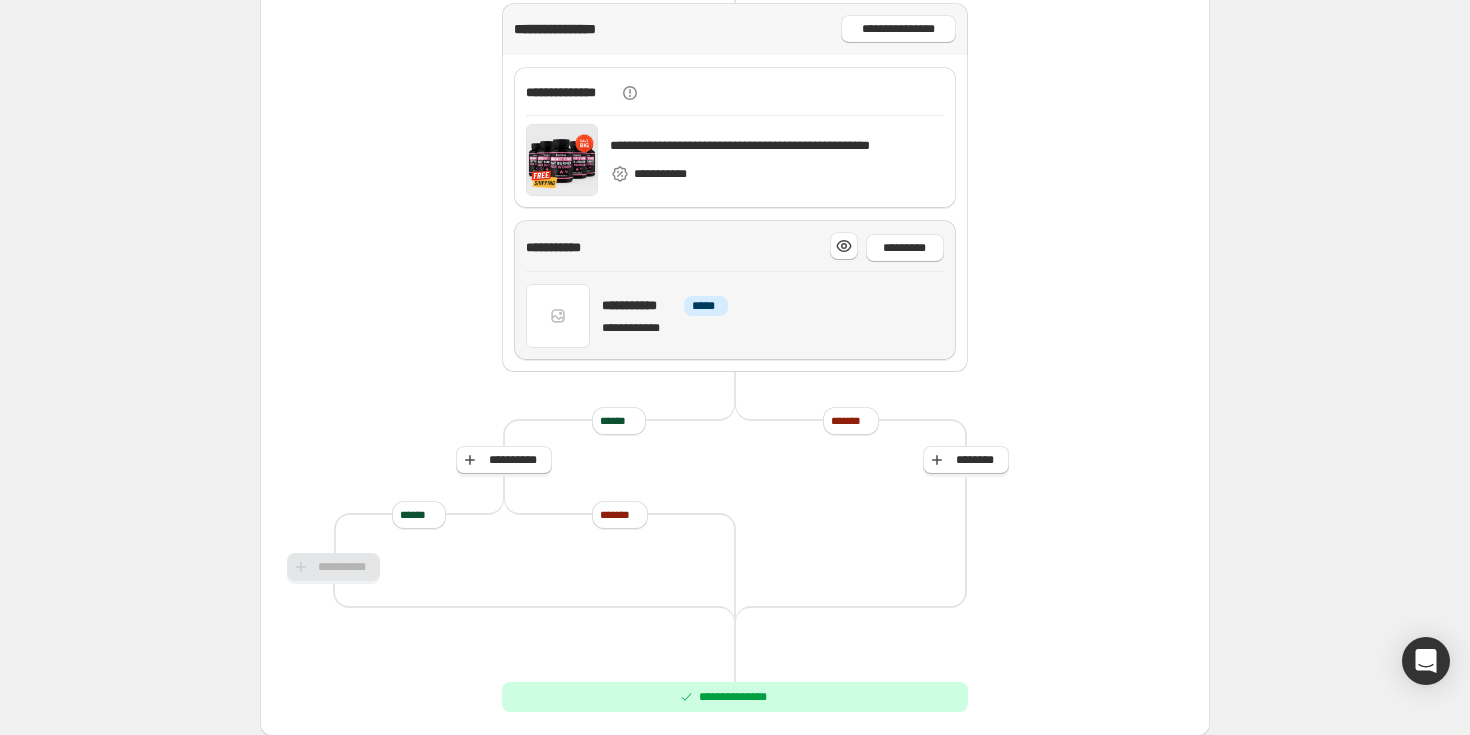 scroll, scrollTop: 525, scrollLeft: 0, axis: vertical 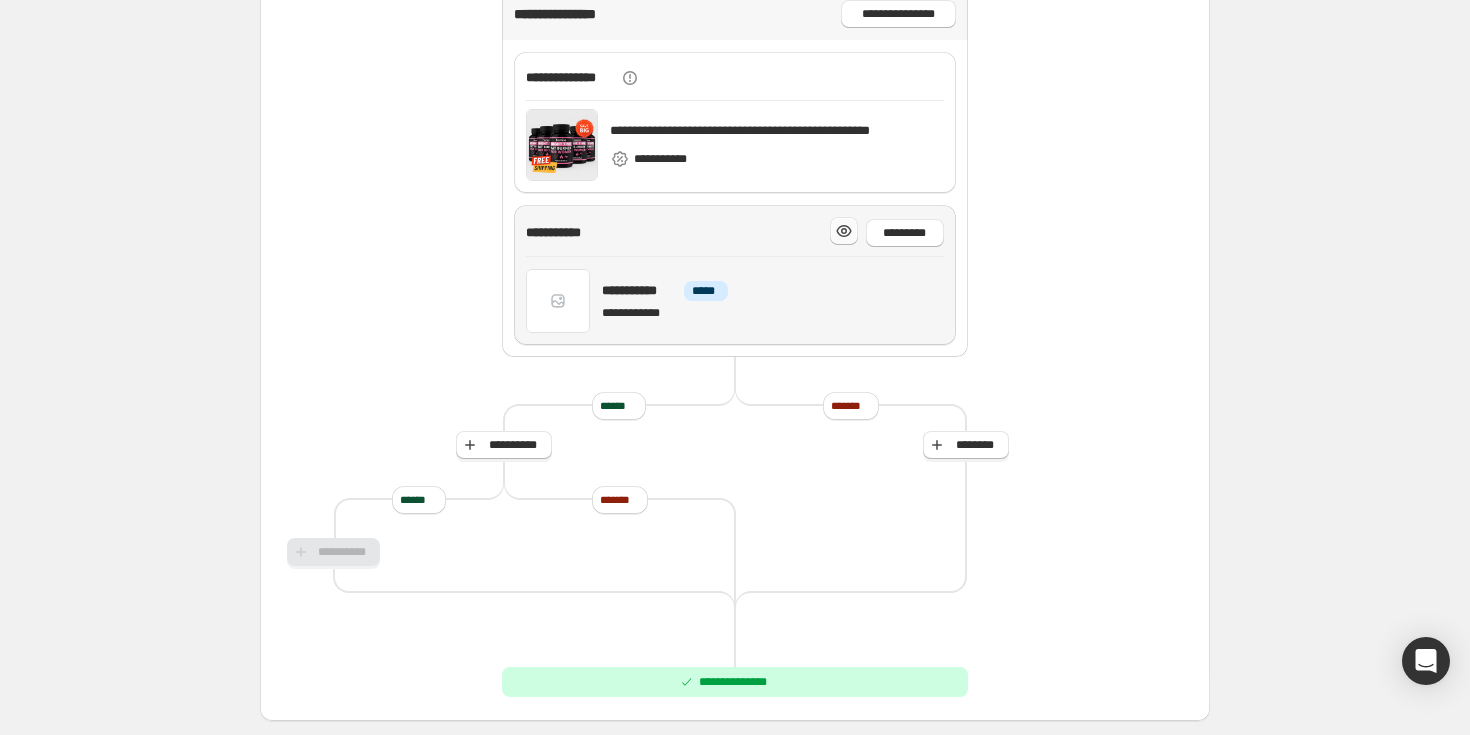 click 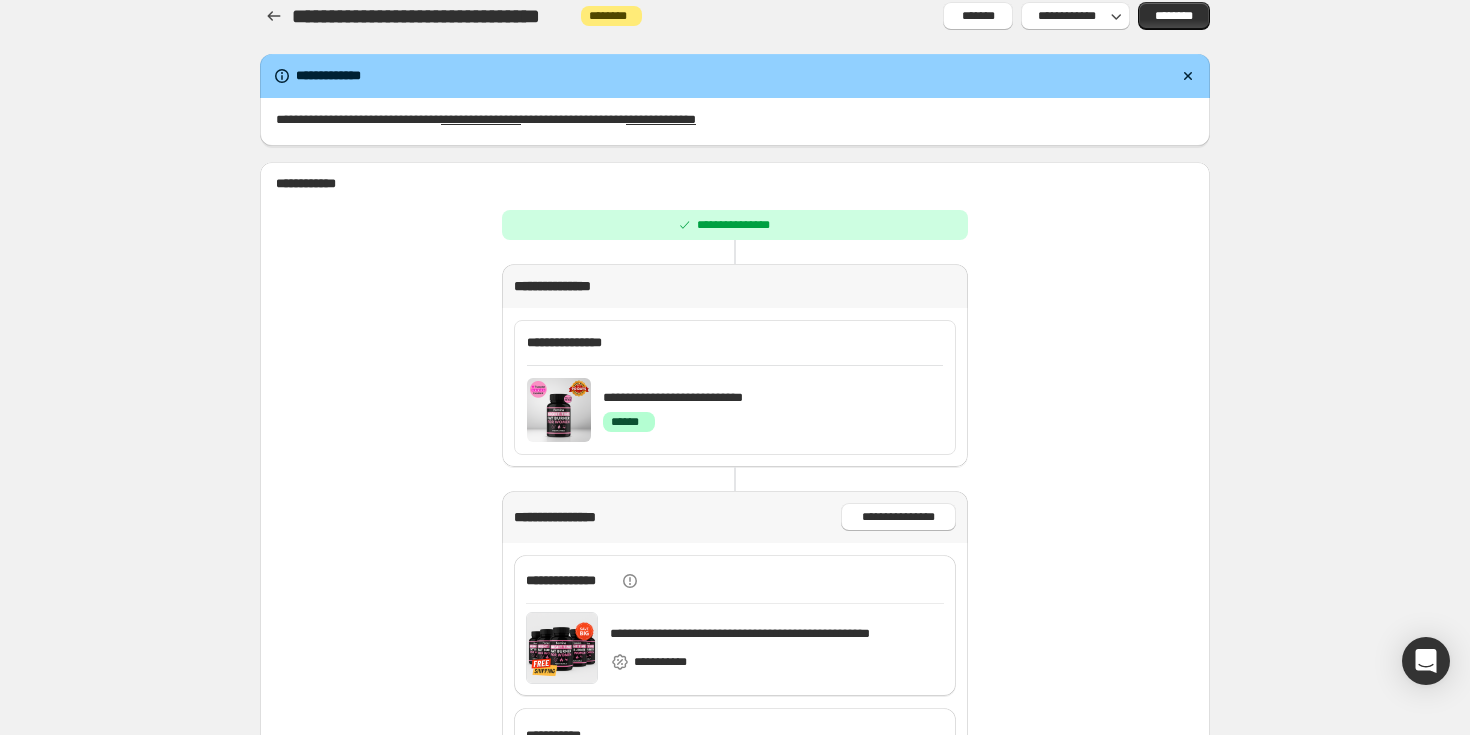 scroll, scrollTop: 2, scrollLeft: 0, axis: vertical 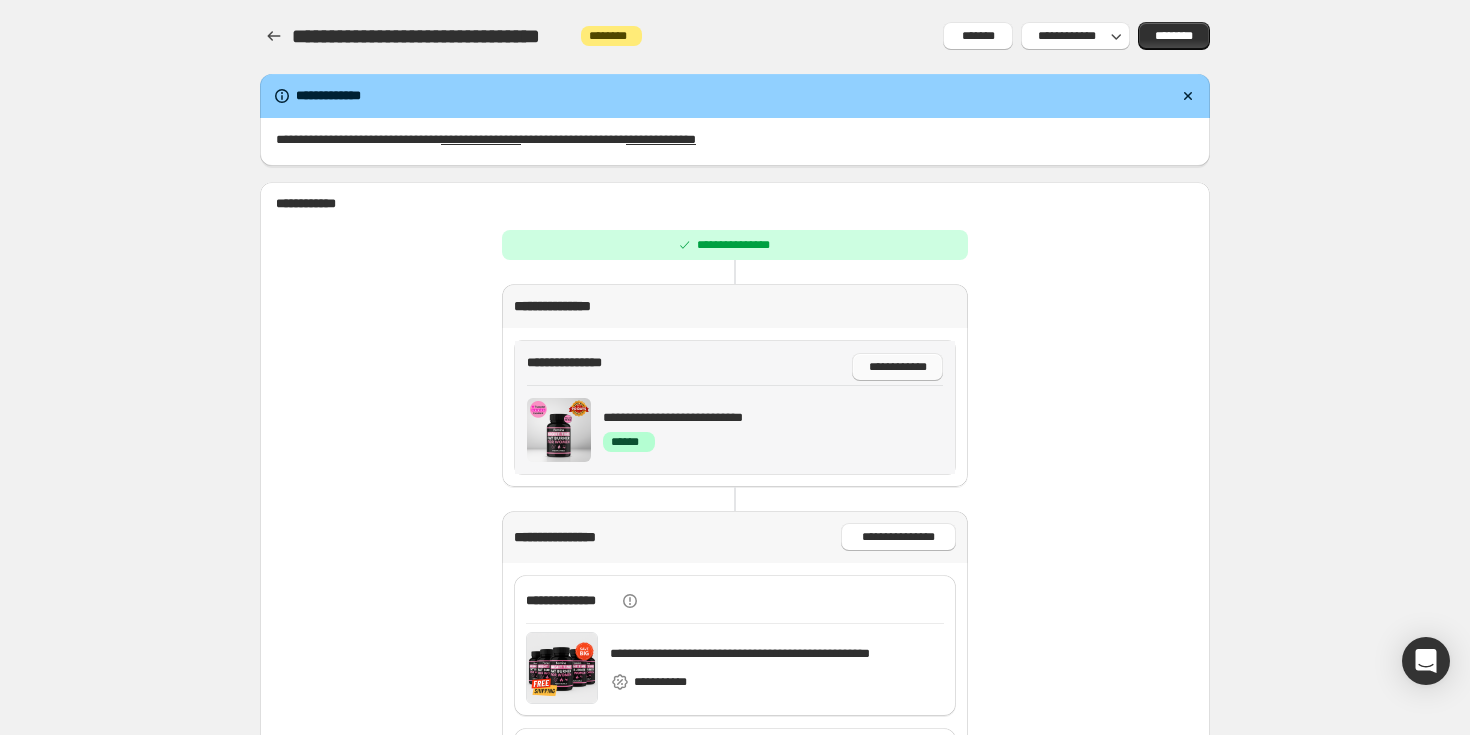 click on "**********" at bounding box center (897, 367) 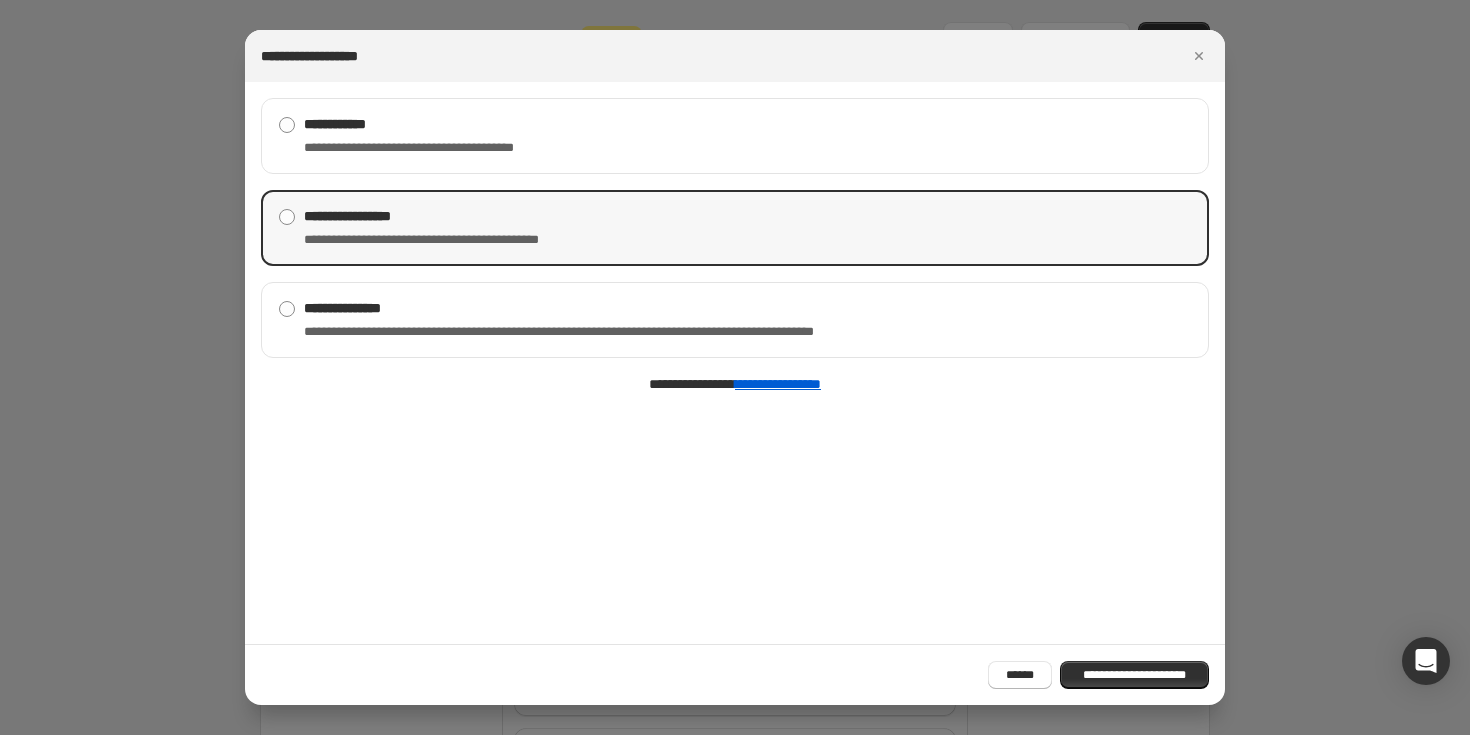 click on "**********" at bounding box center [735, 228] 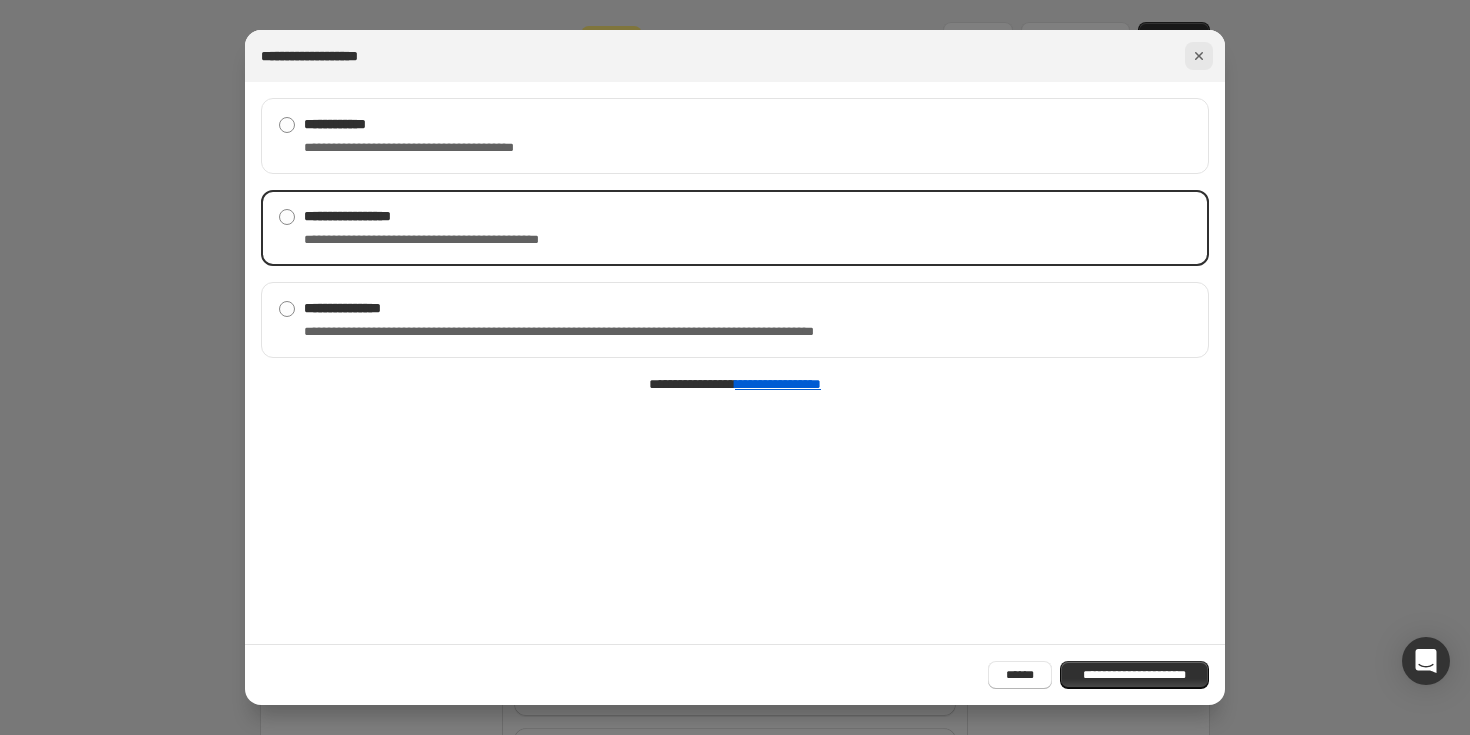 click 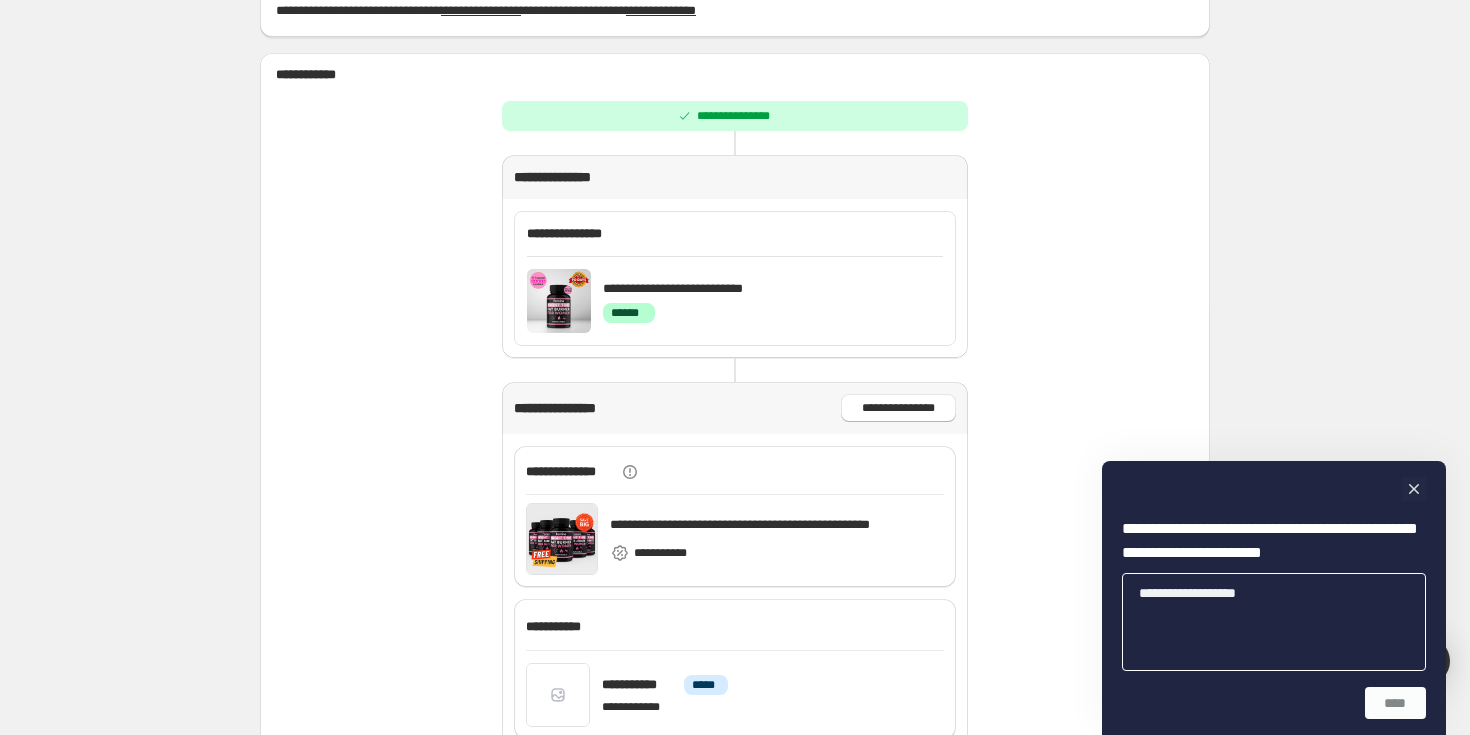scroll, scrollTop: 392, scrollLeft: 0, axis: vertical 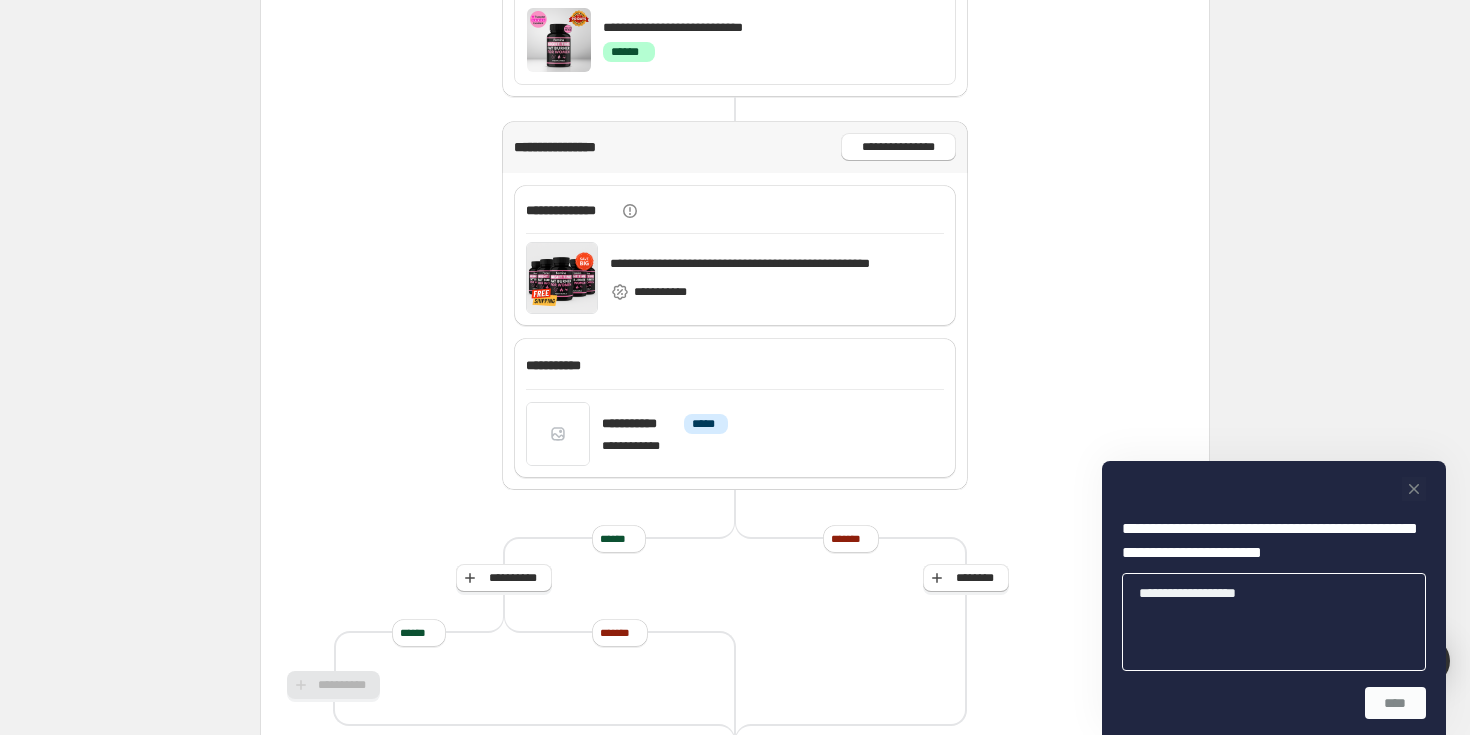 click 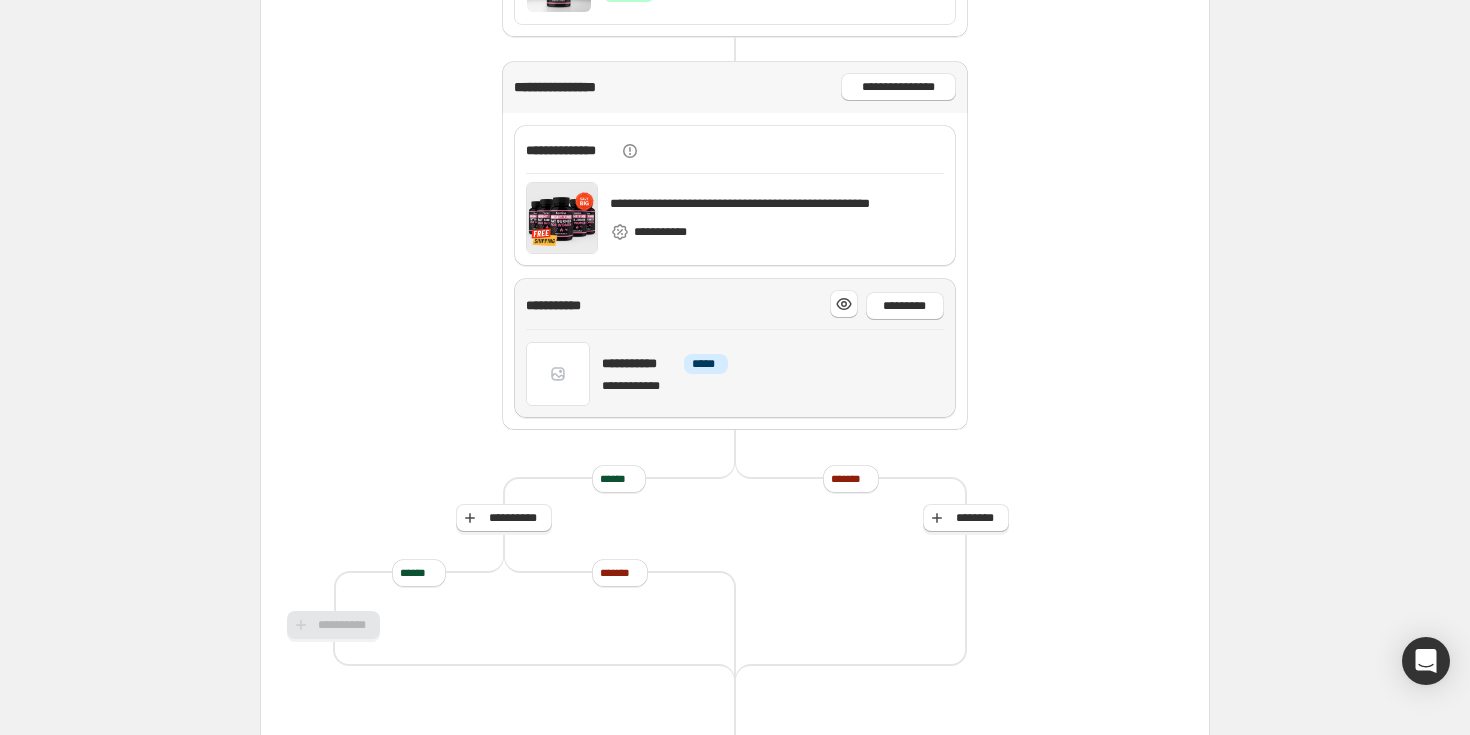 scroll, scrollTop: 456, scrollLeft: 0, axis: vertical 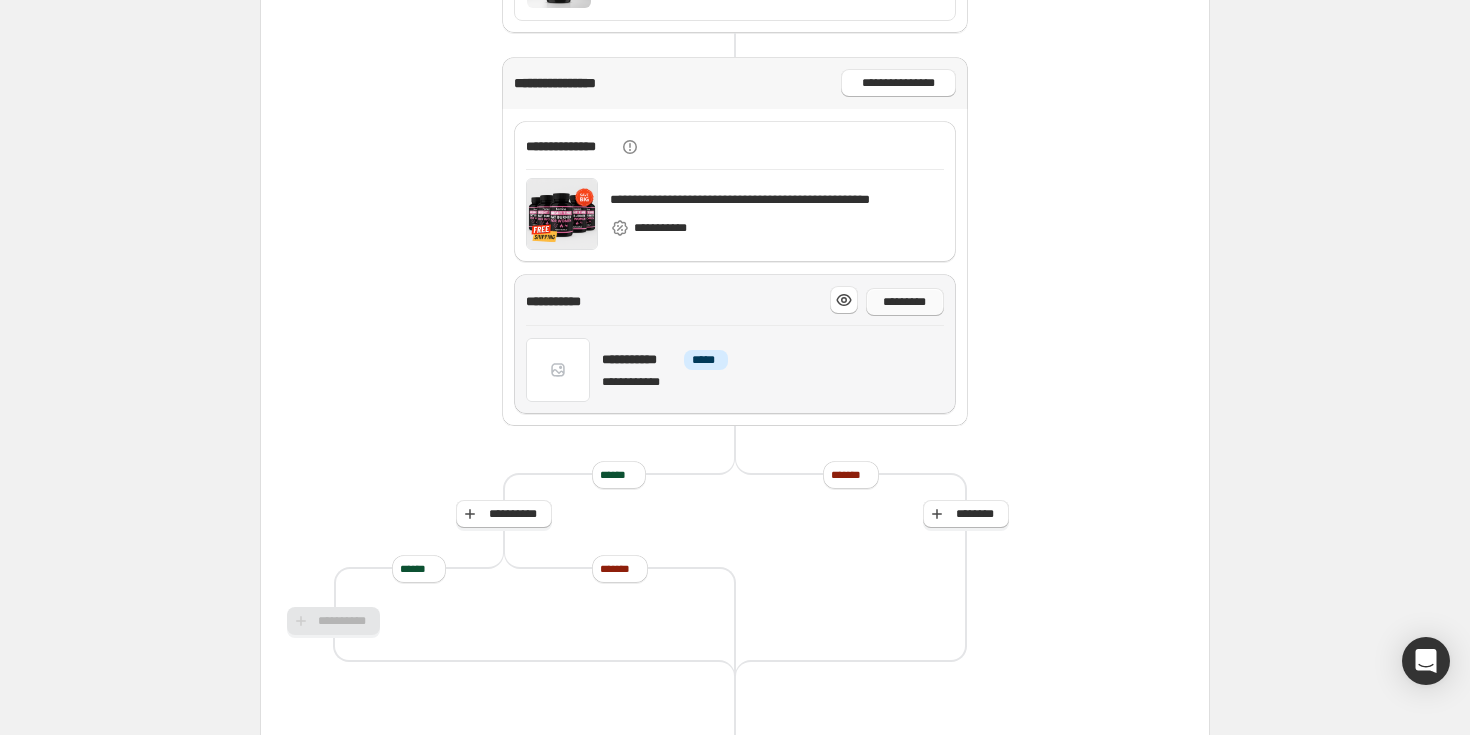click on "*********" at bounding box center [905, 302] 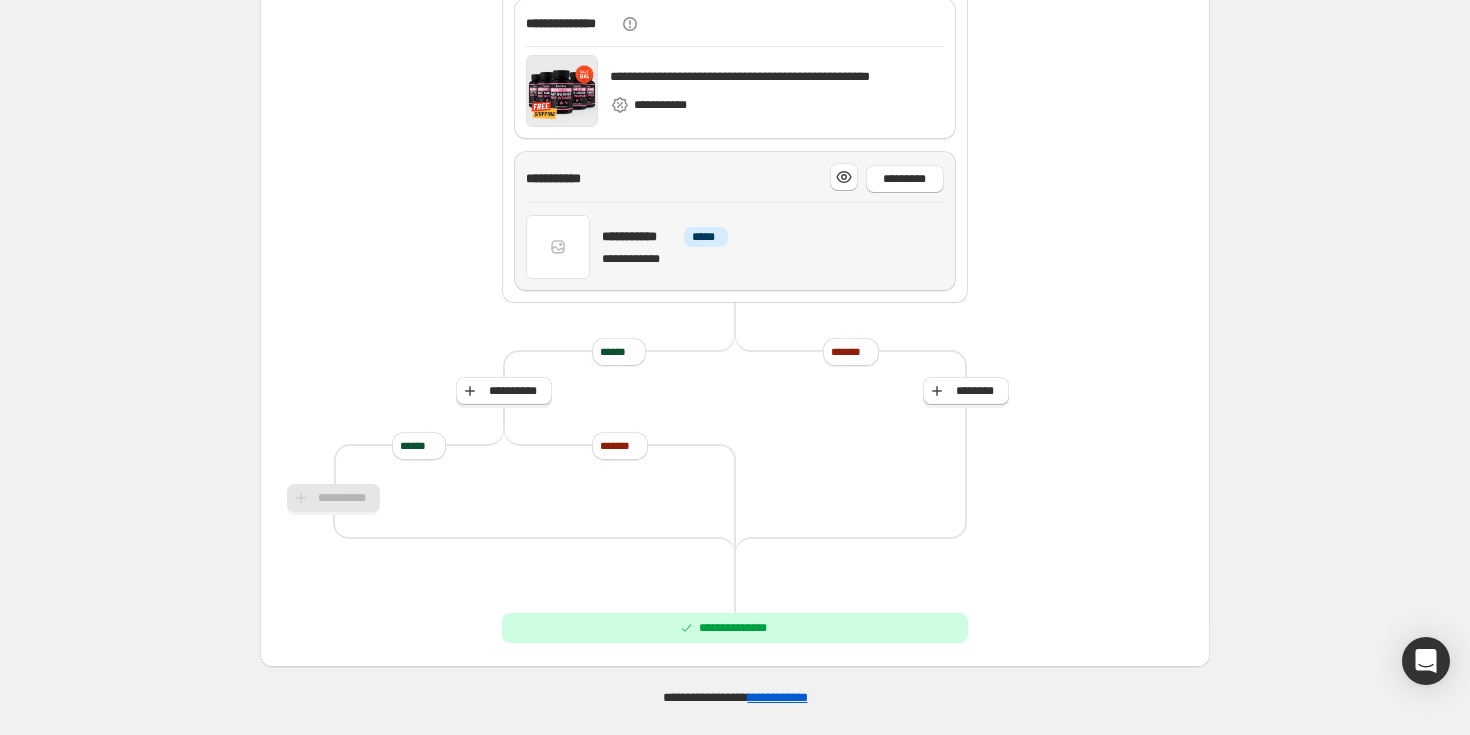 scroll, scrollTop: 599, scrollLeft: 0, axis: vertical 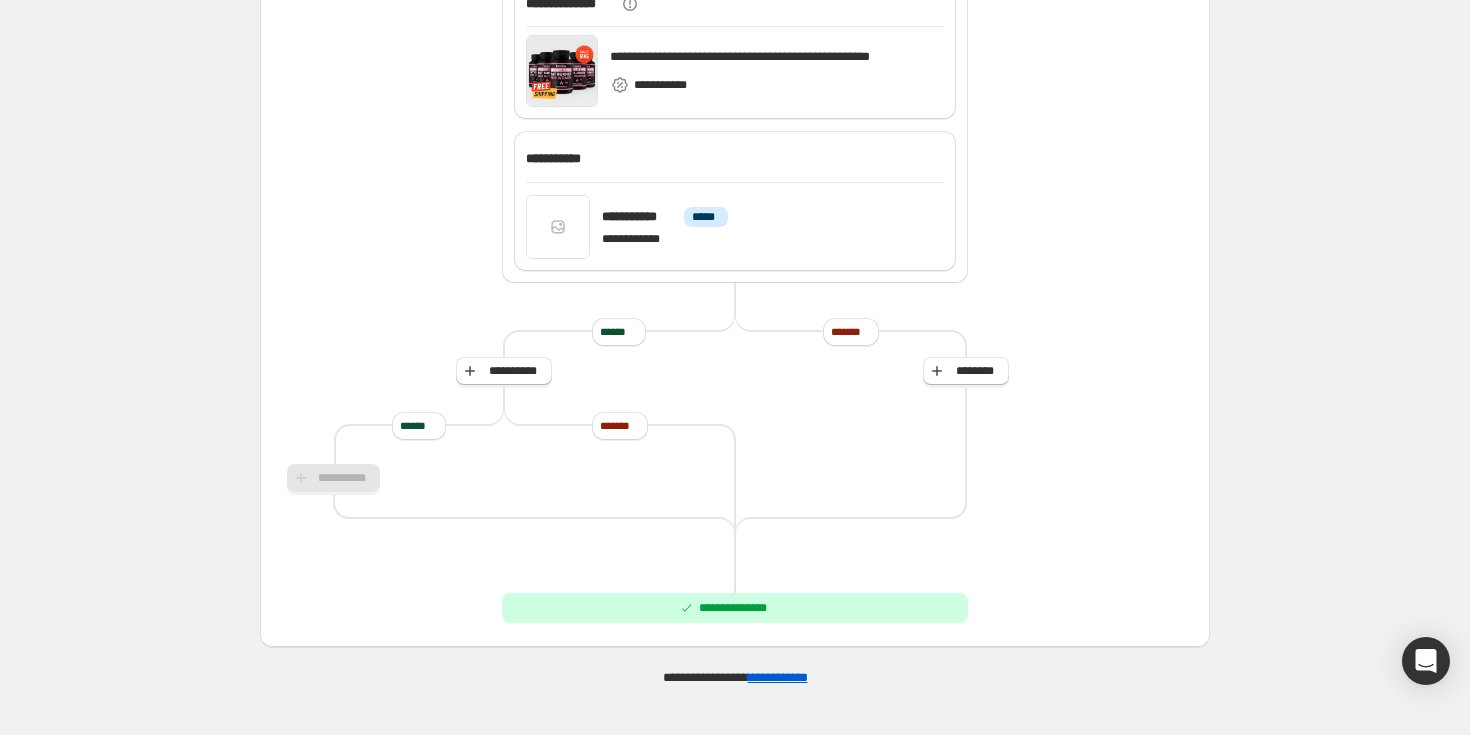 click at bounding box center (433, 507) 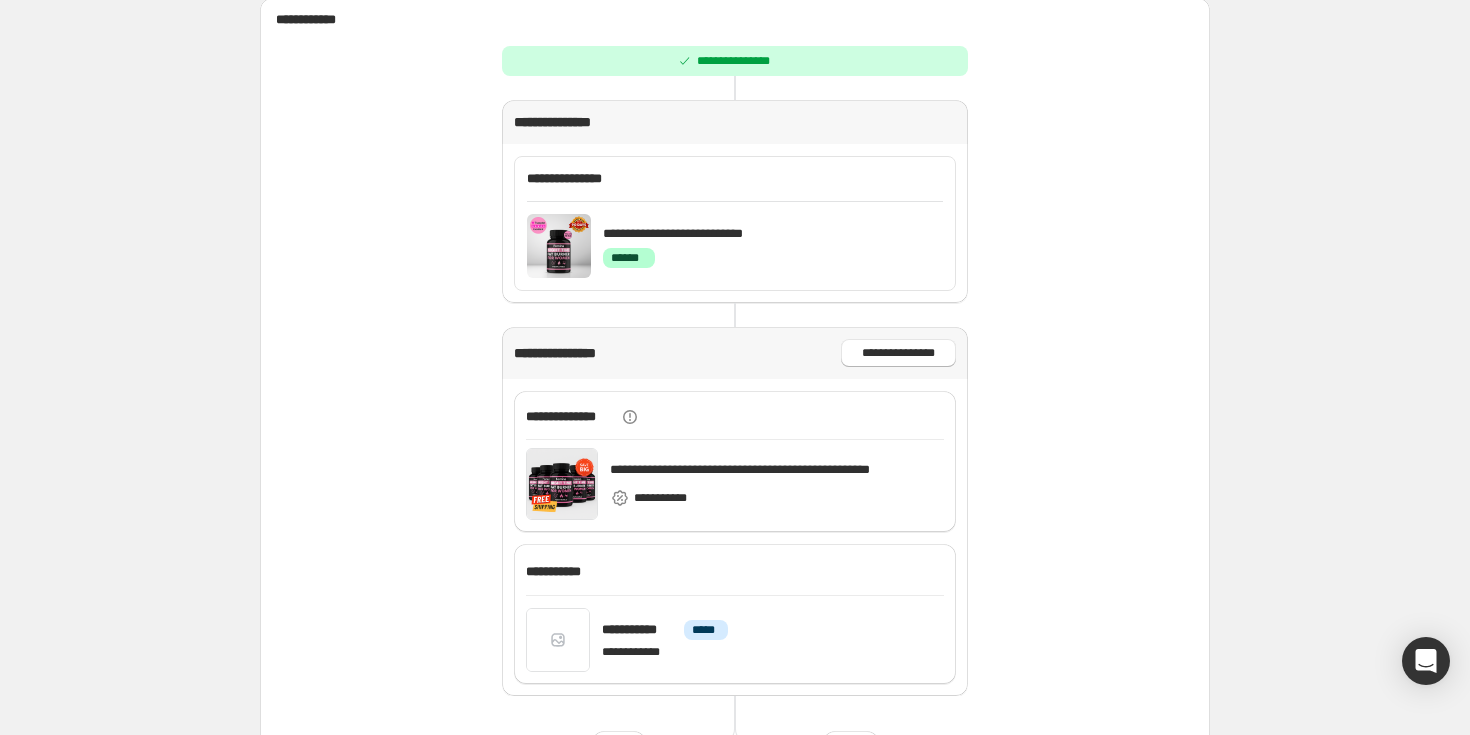 scroll, scrollTop: 273, scrollLeft: 0, axis: vertical 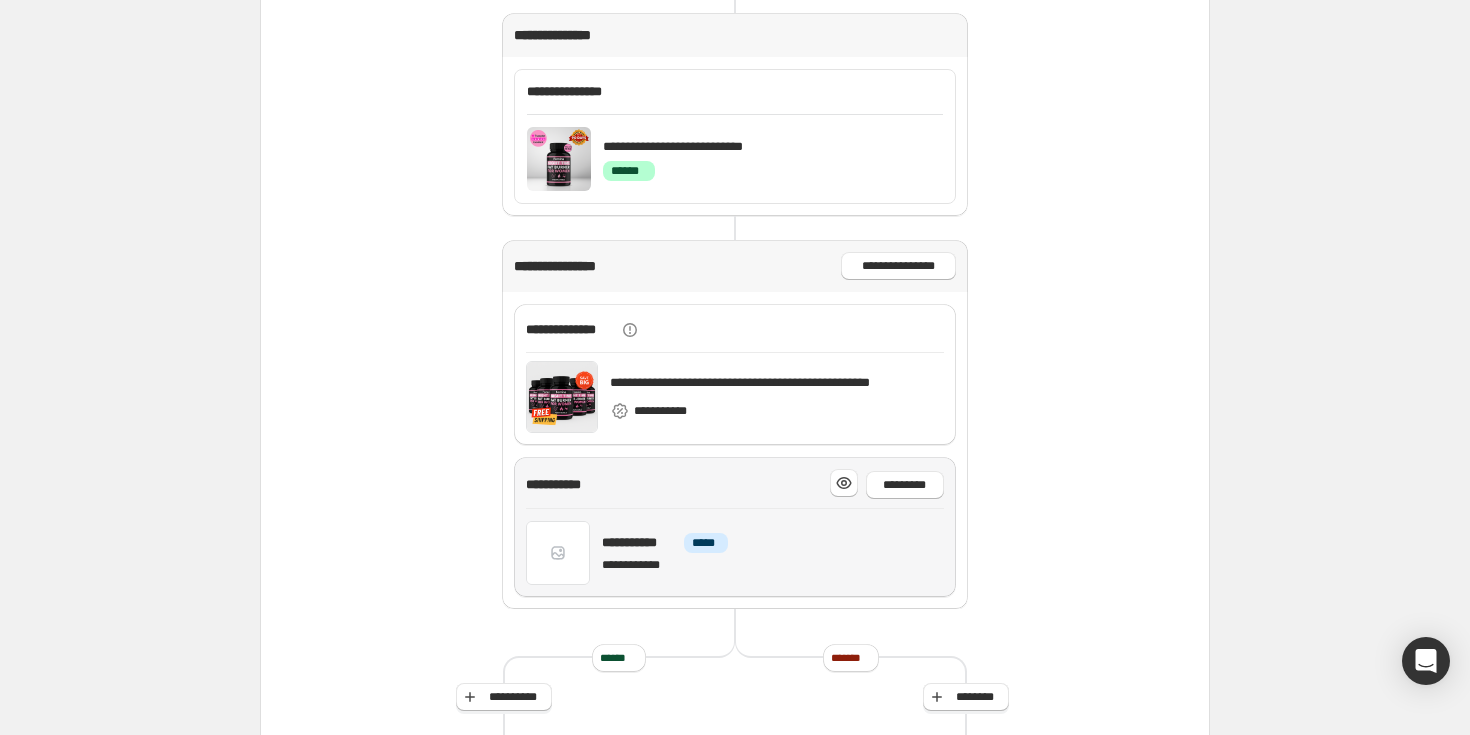 click on "**********" at bounding box center (735, 553) 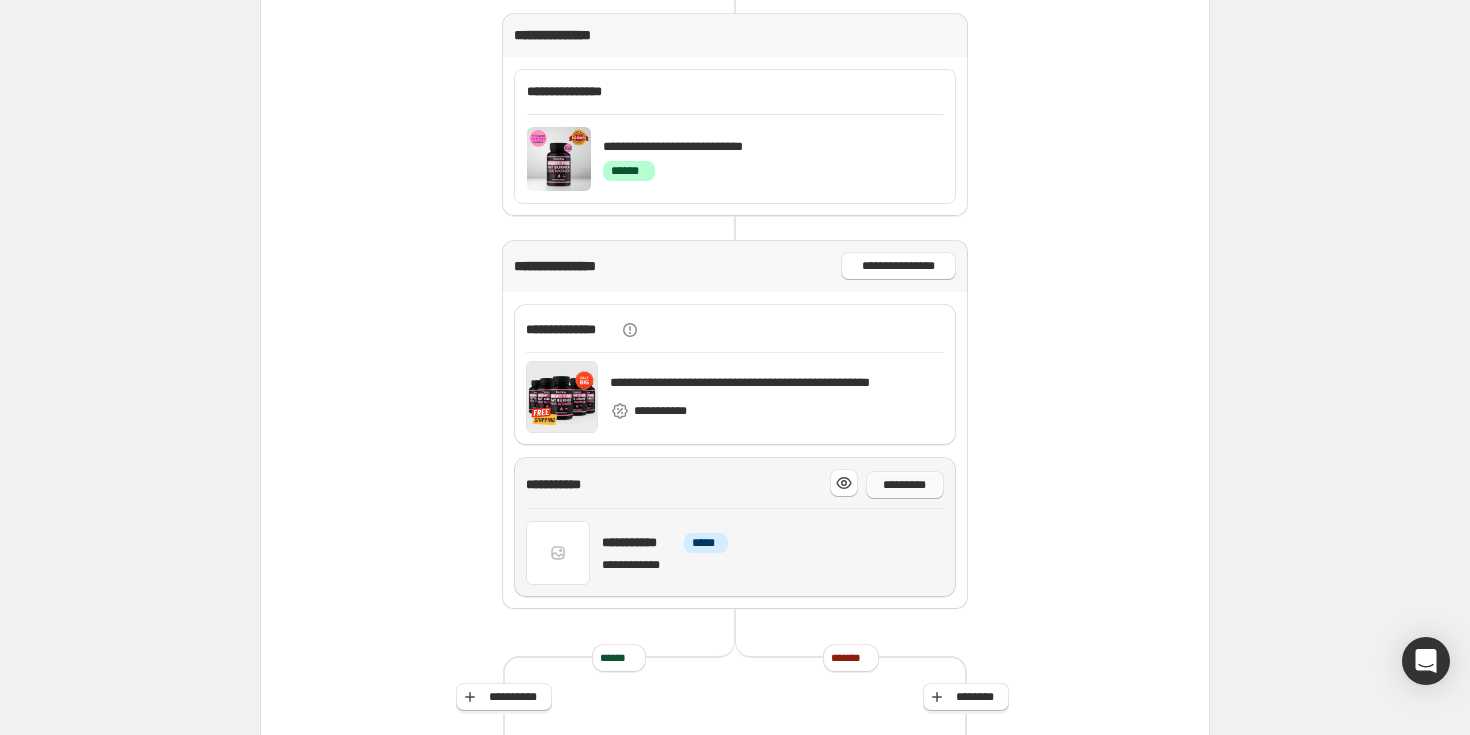 click on "*********" at bounding box center (905, 485) 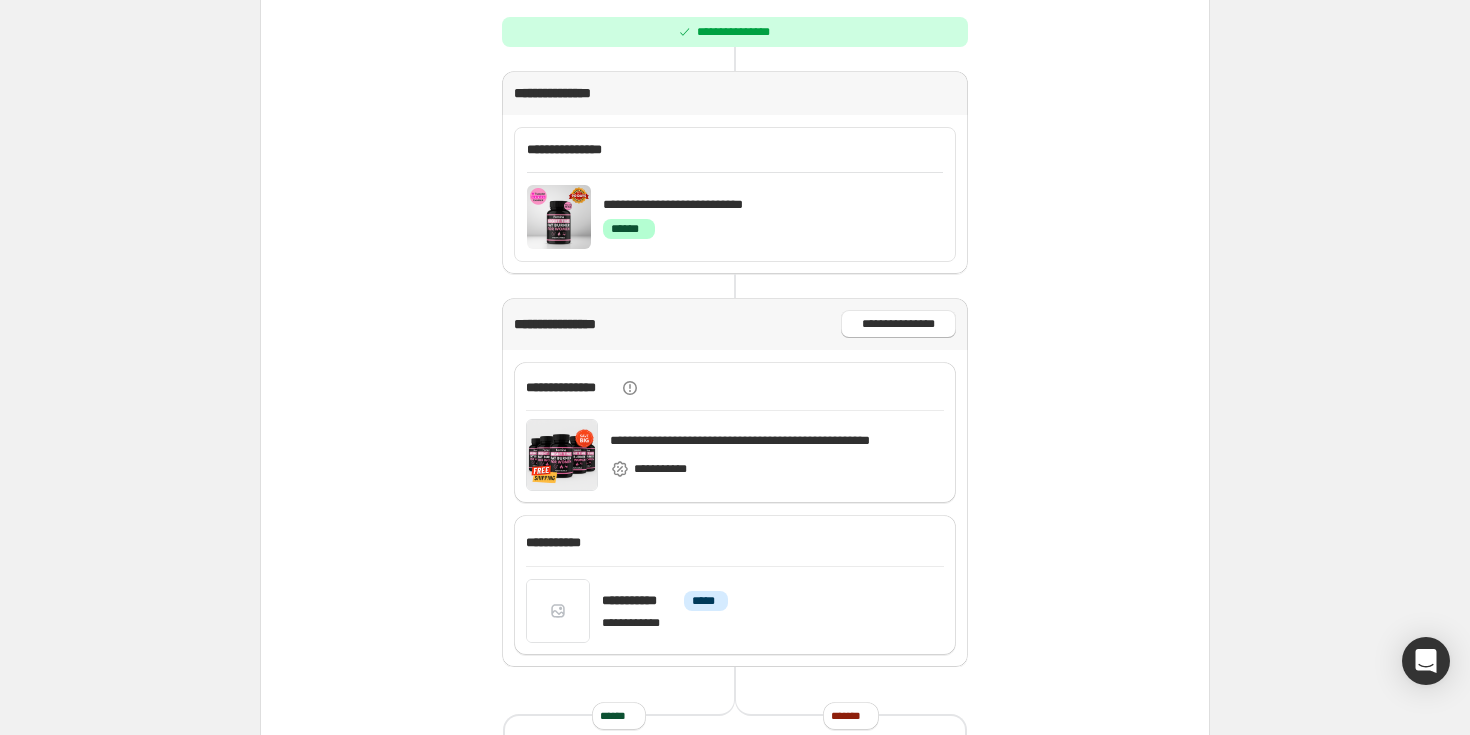 scroll, scrollTop: 102, scrollLeft: 0, axis: vertical 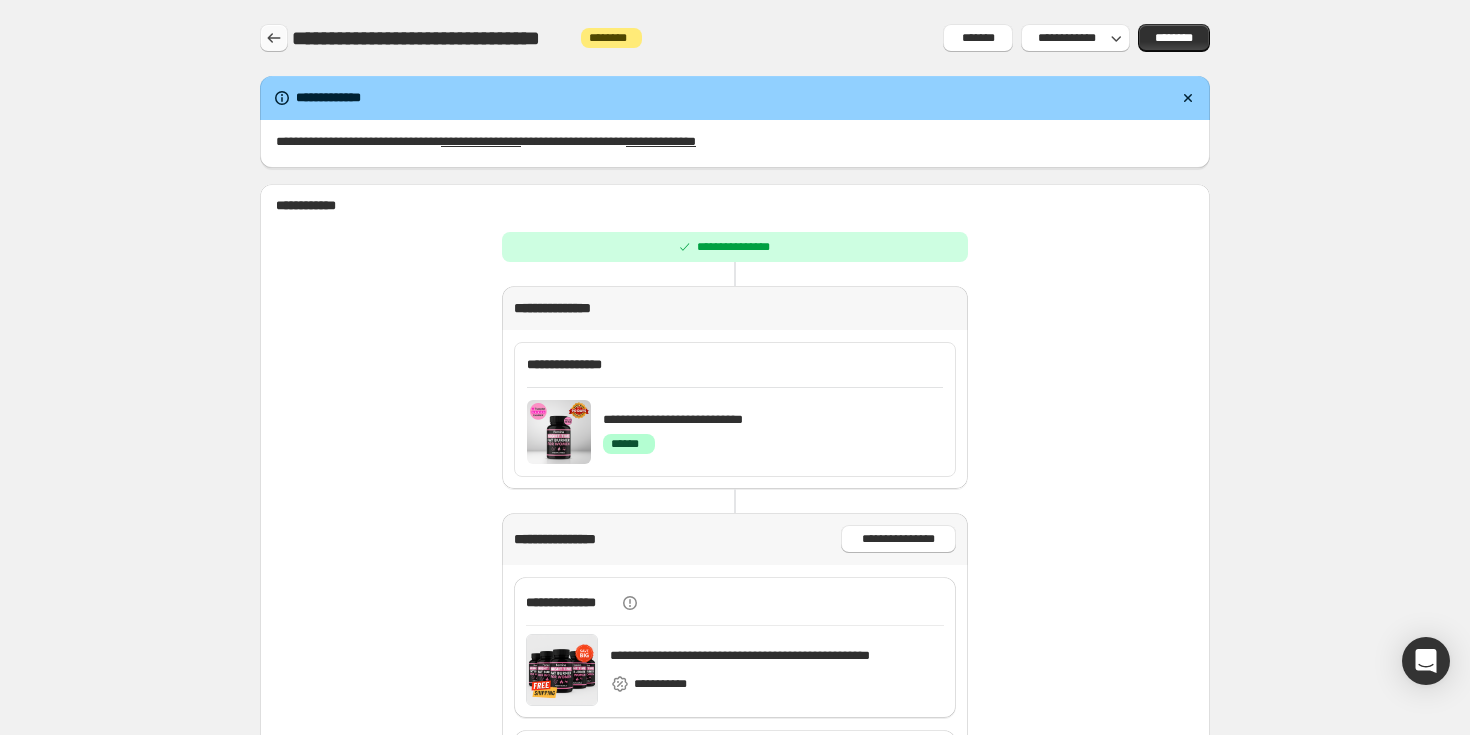 click 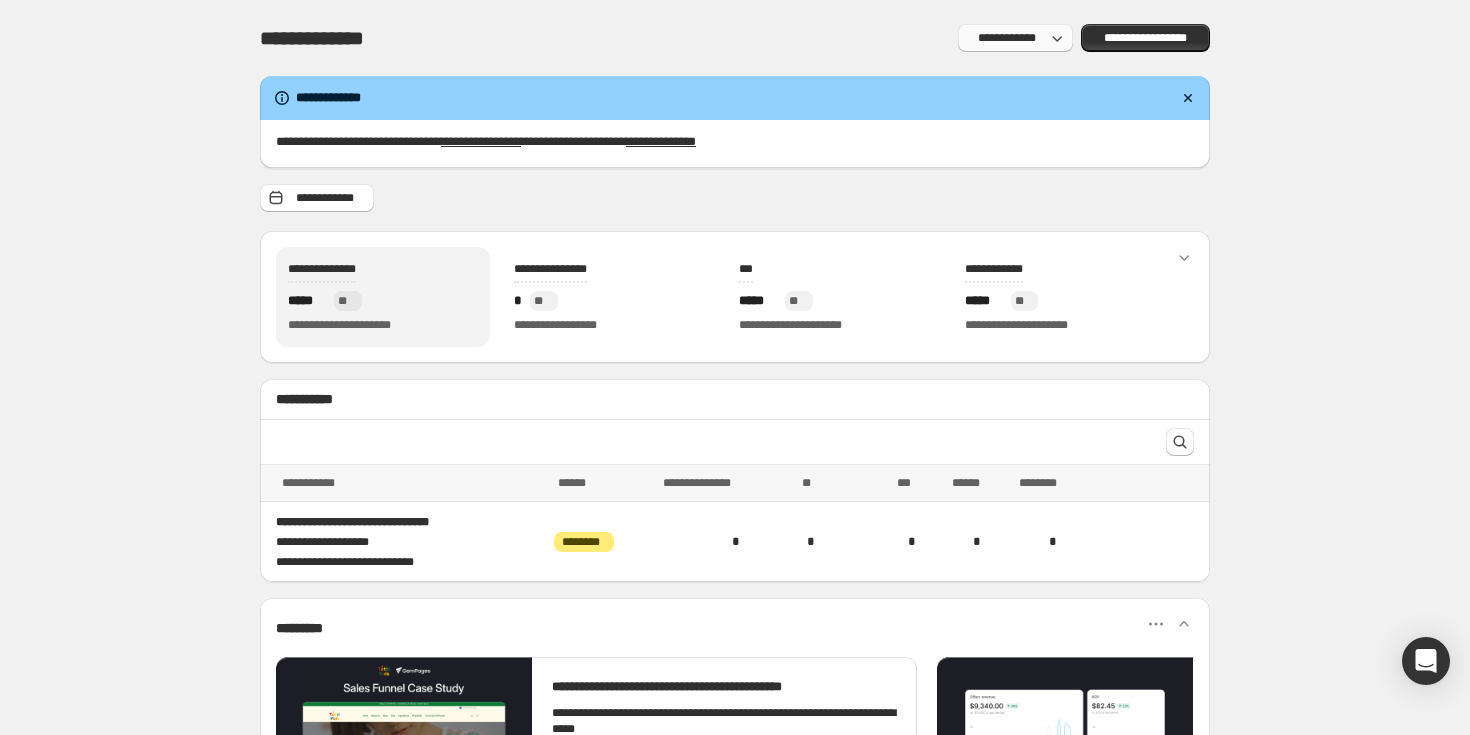 click on "**********" at bounding box center [1007, 38] 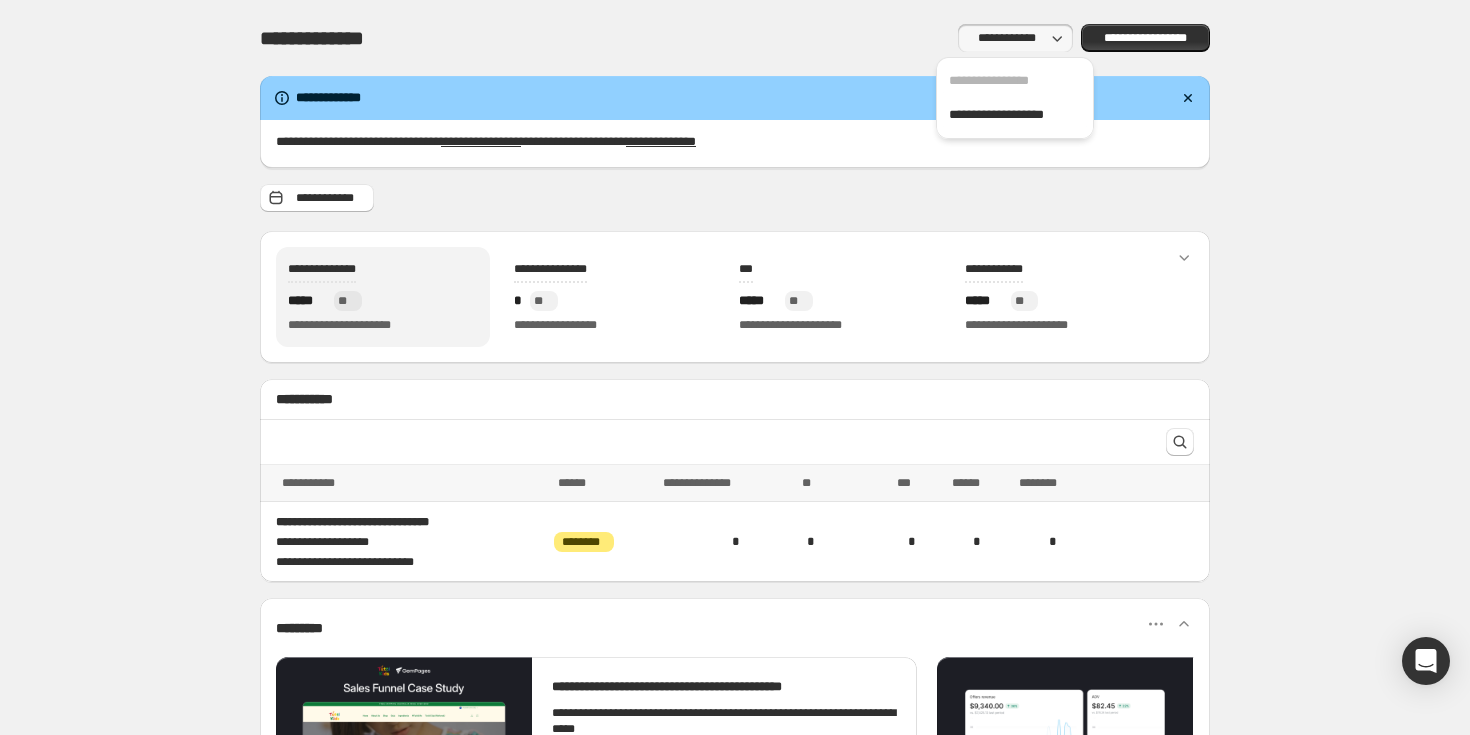 click on "**********" at bounding box center (1007, 38) 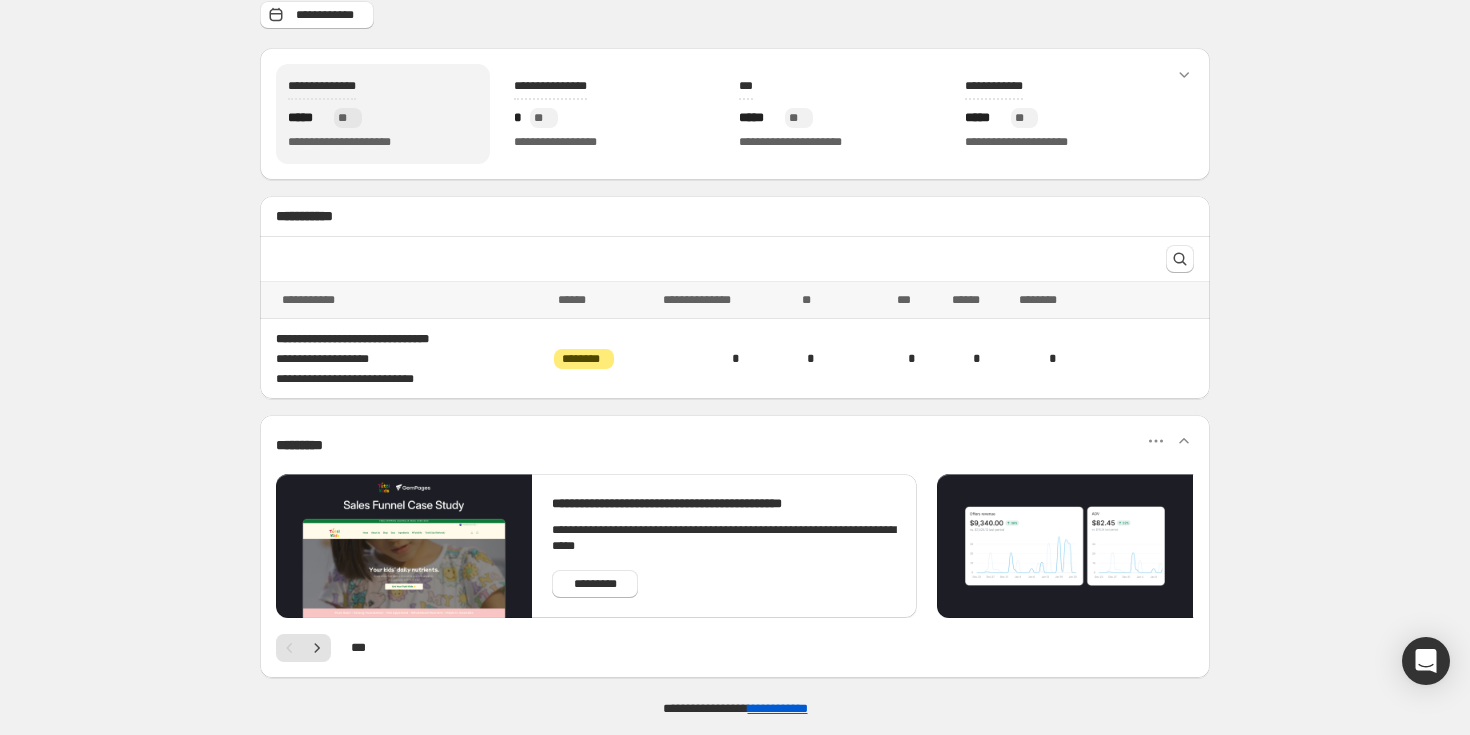 scroll, scrollTop: 0, scrollLeft: 0, axis: both 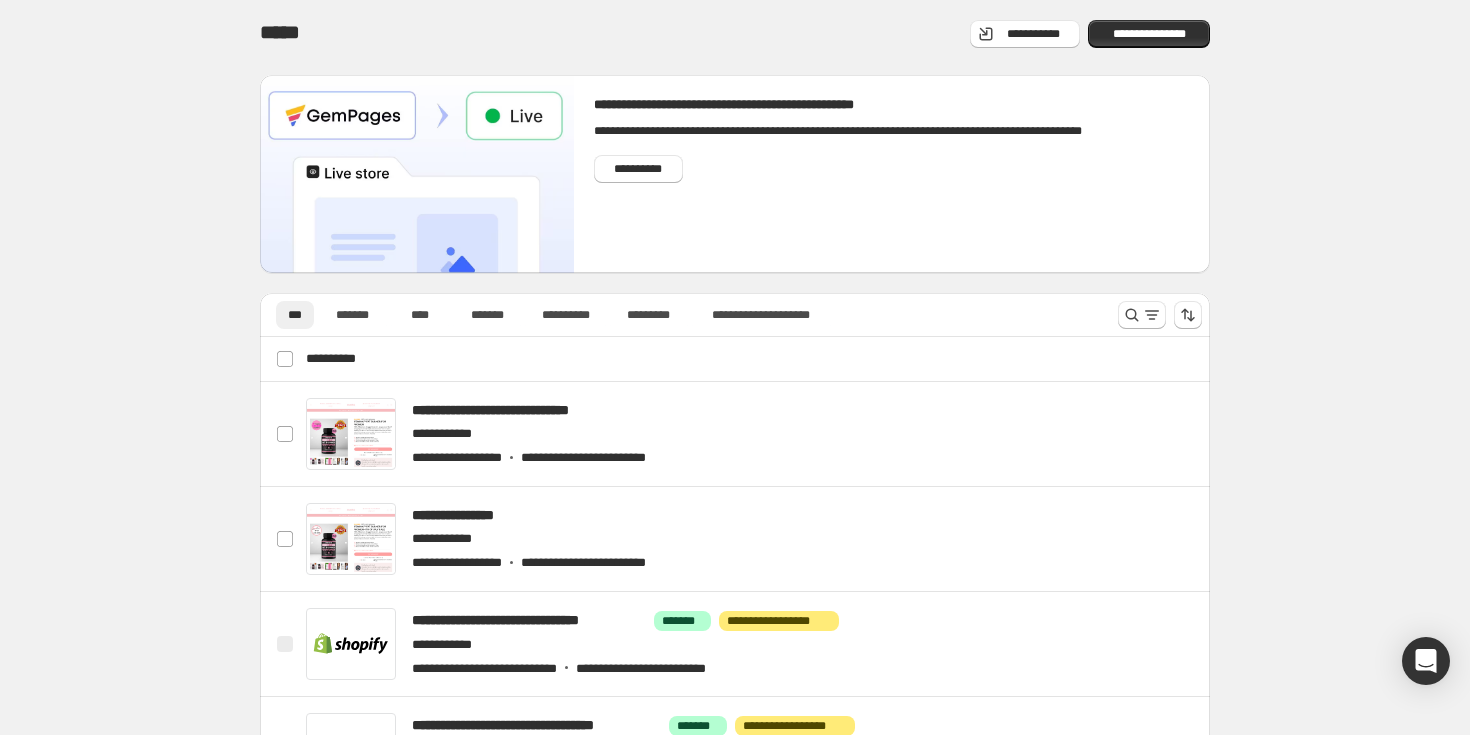 drag, startPoint x: 1142, startPoint y: 28, endPoint x: 802, endPoint y: 334, distance: 457.42322 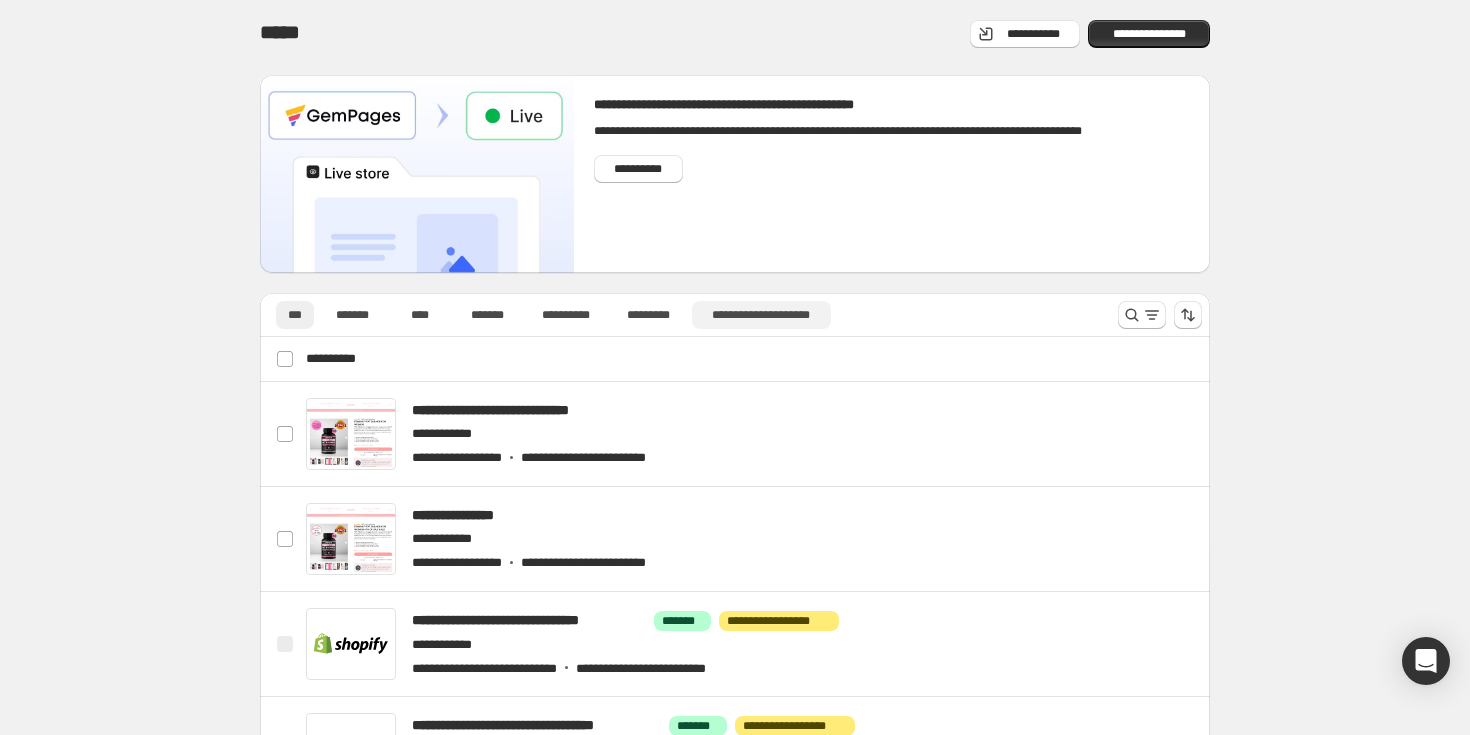 click on "**********" at bounding box center [761, 315] 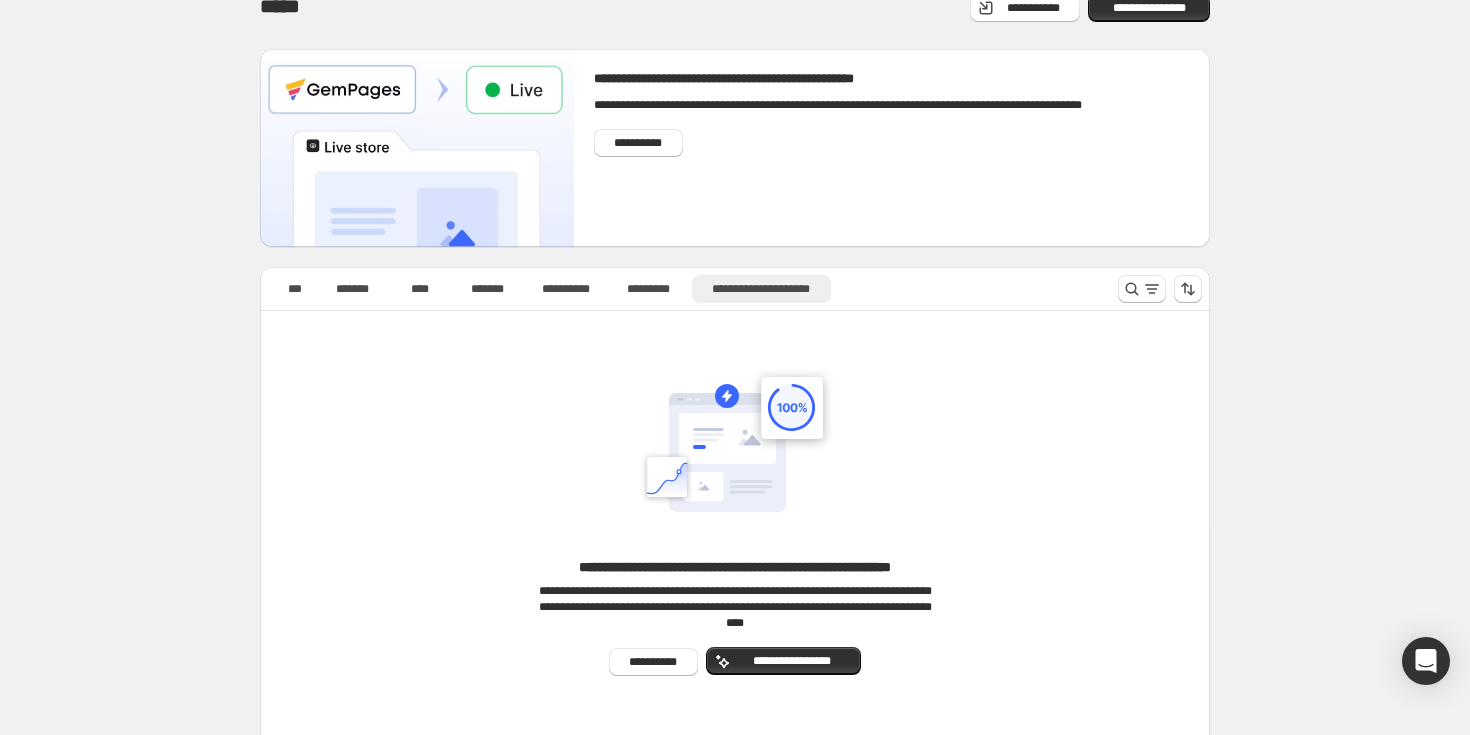 scroll, scrollTop: 32, scrollLeft: 0, axis: vertical 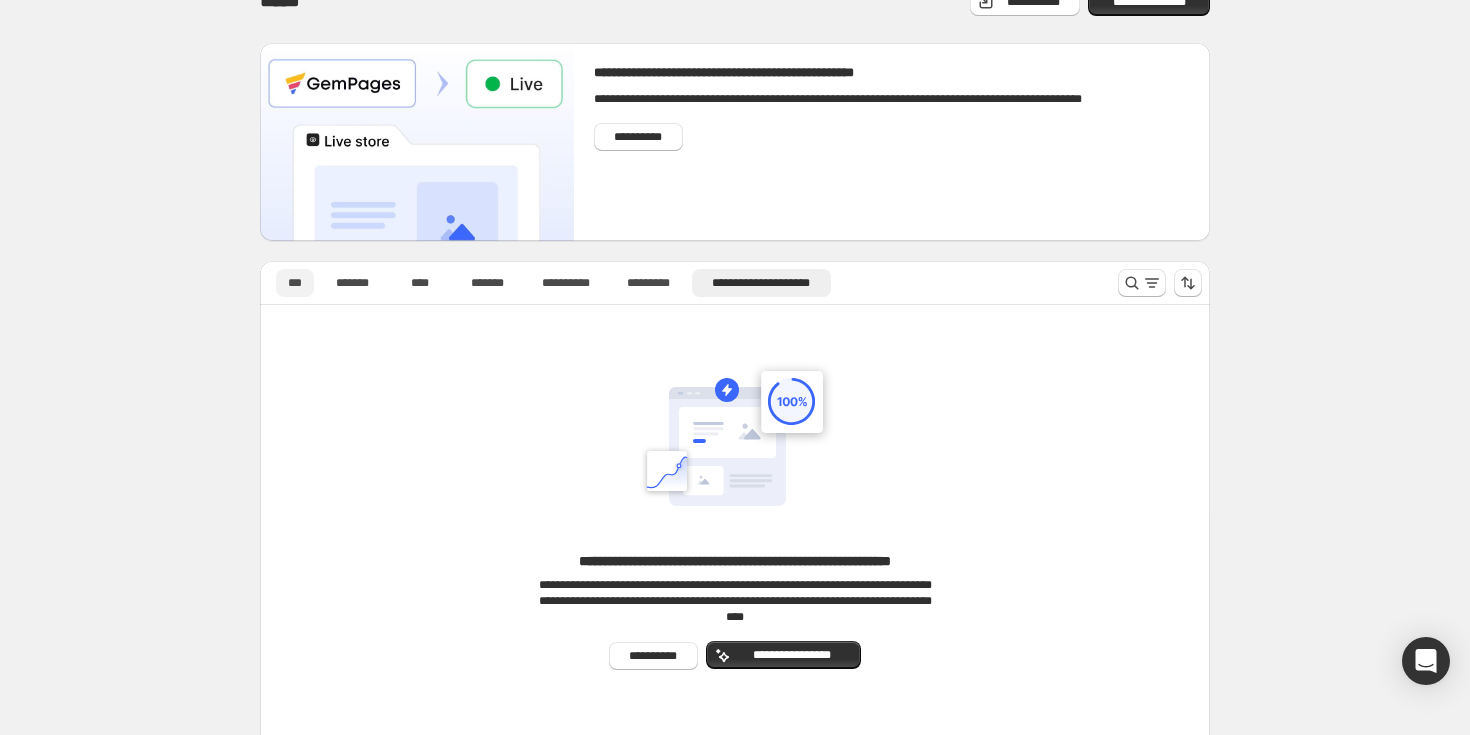 click on "***" at bounding box center [295, 283] 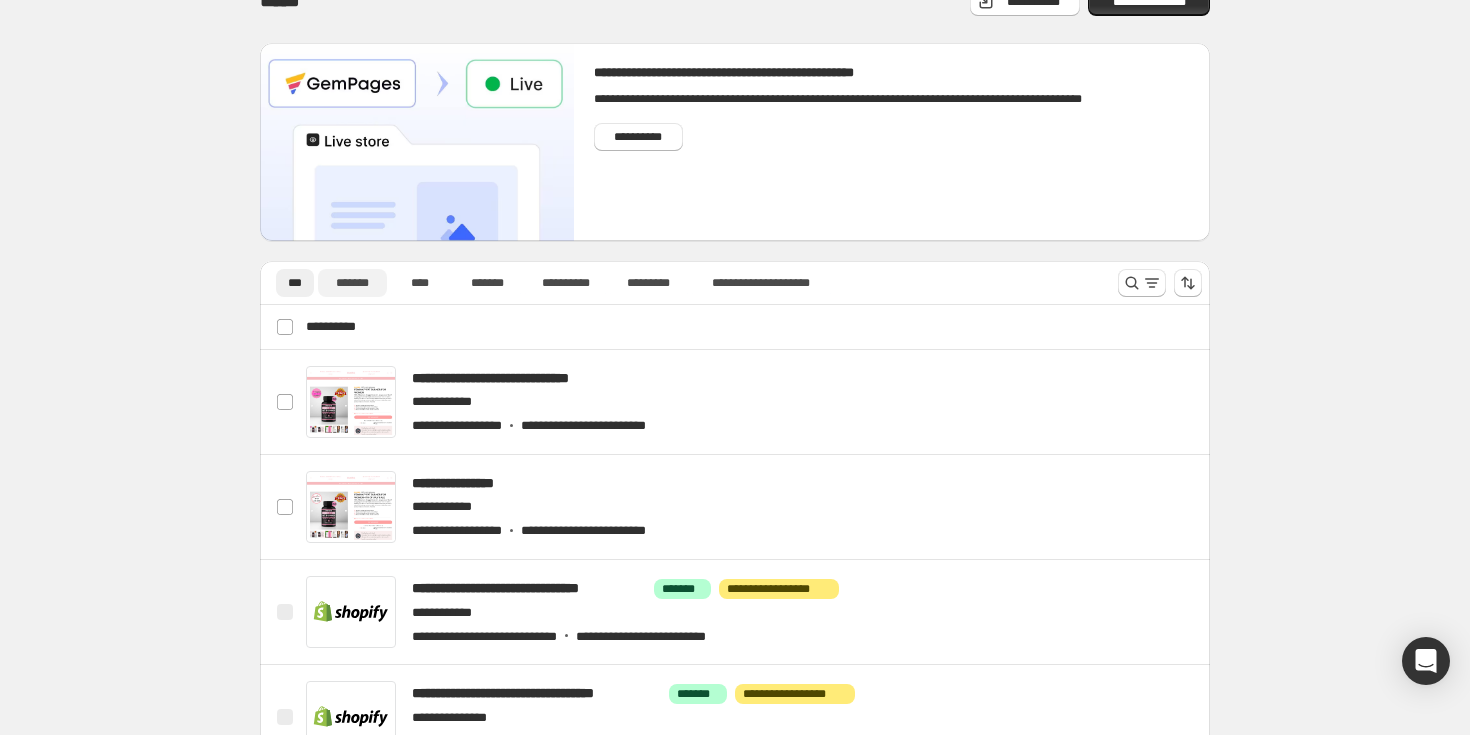 click on "*******" at bounding box center (352, 283) 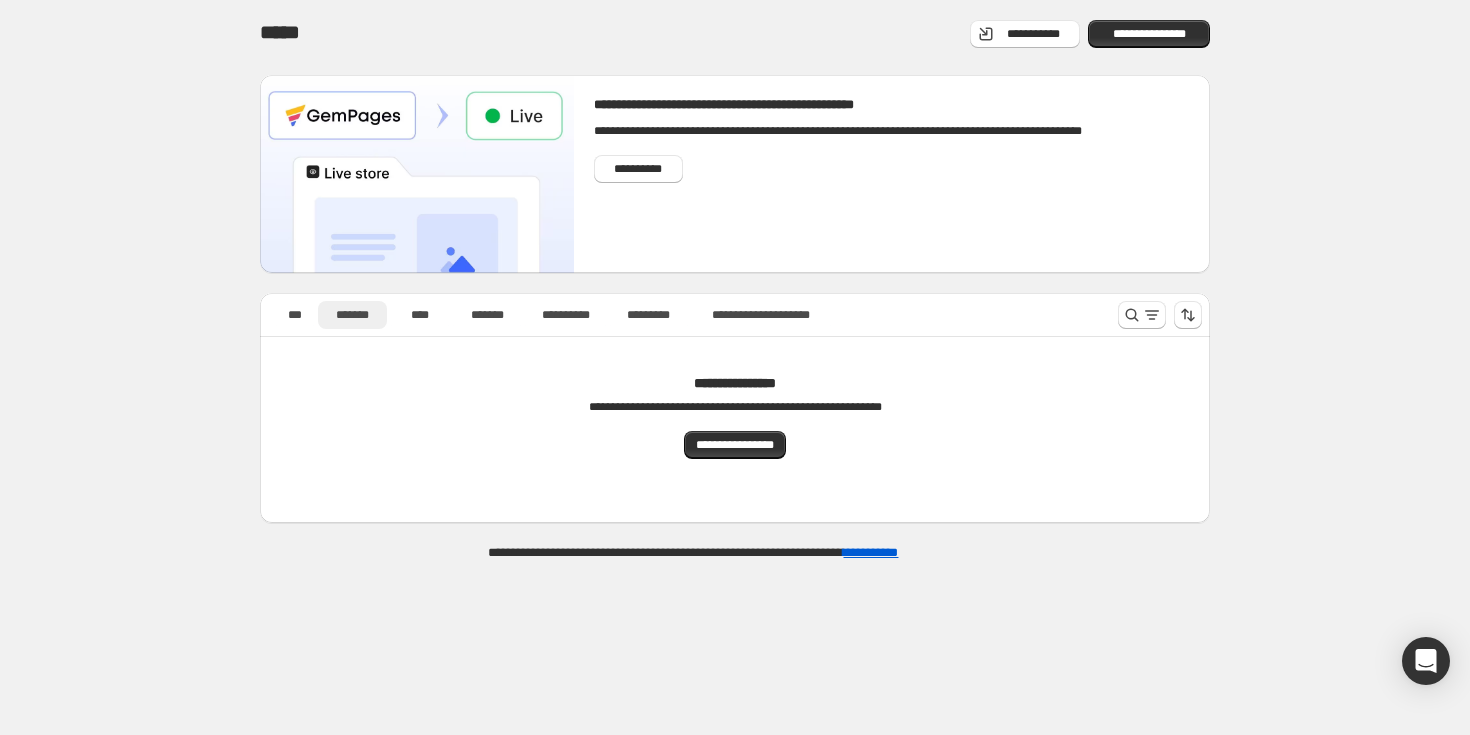 scroll, scrollTop: 0, scrollLeft: 0, axis: both 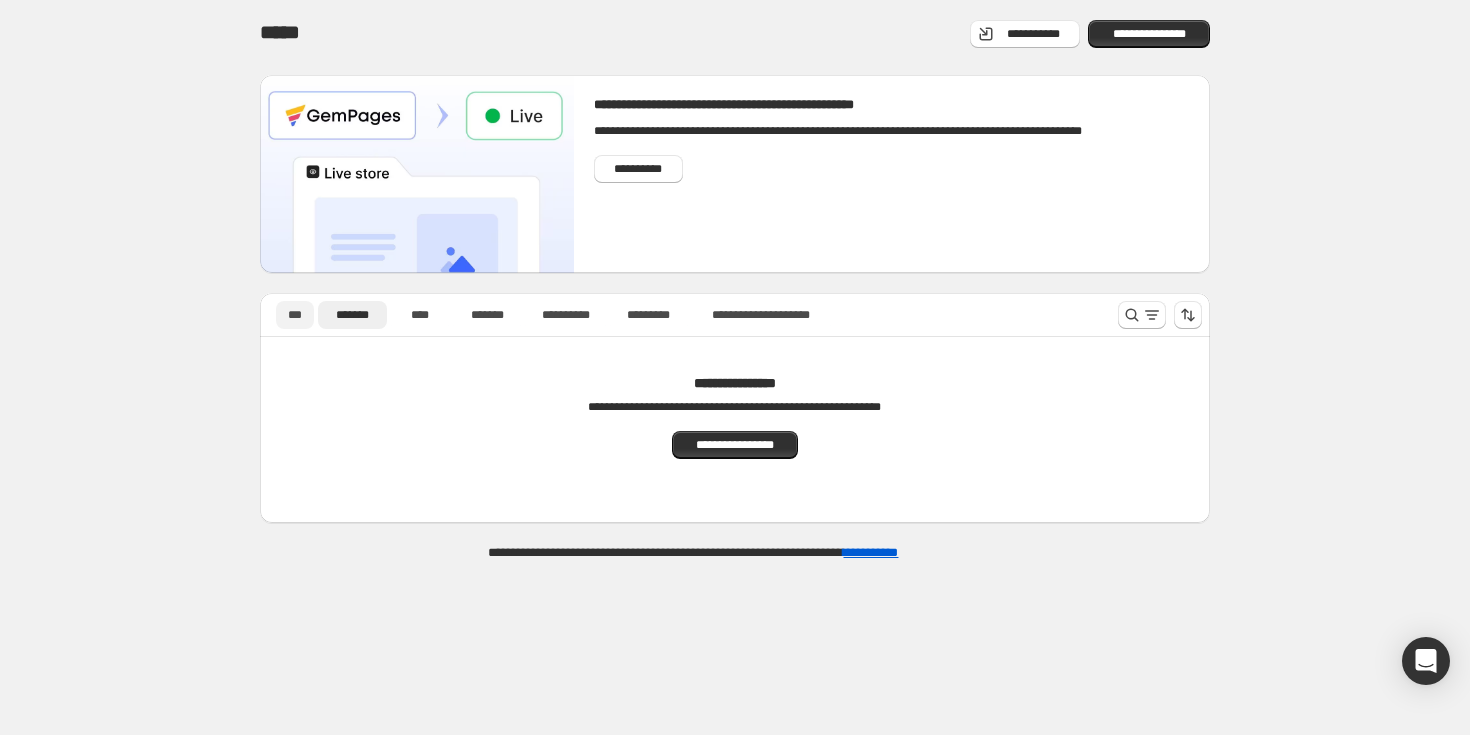 click on "***" at bounding box center [295, 315] 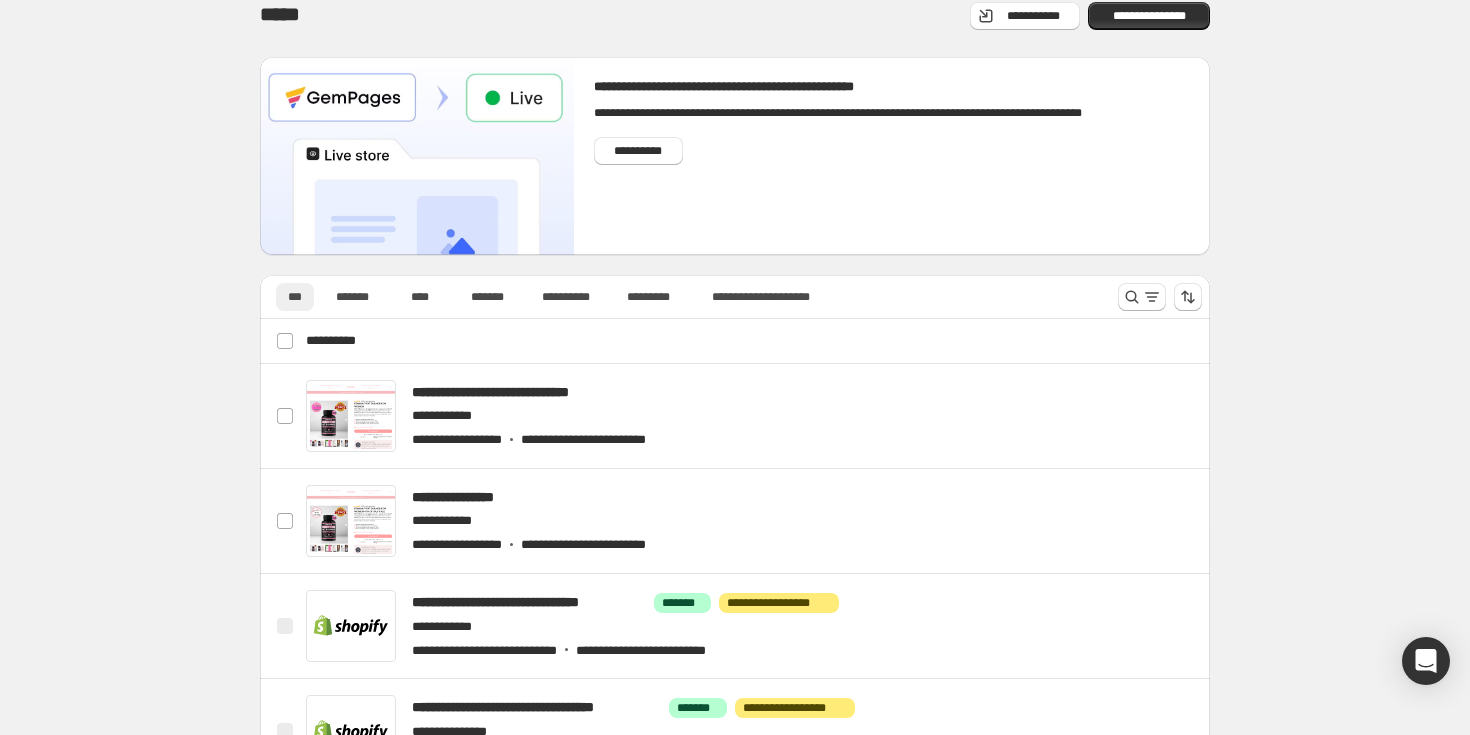 scroll, scrollTop: 0, scrollLeft: 0, axis: both 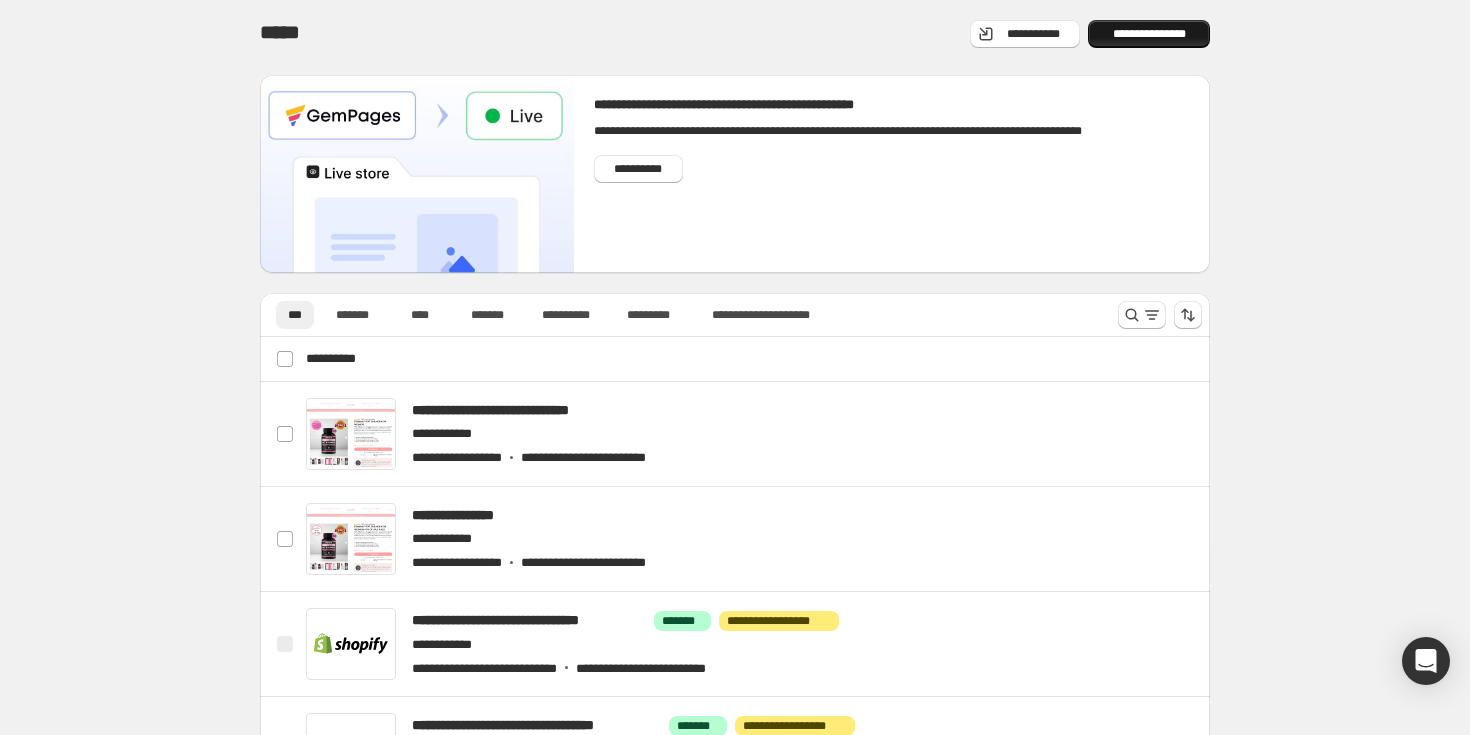 click on "**********" at bounding box center [1149, 34] 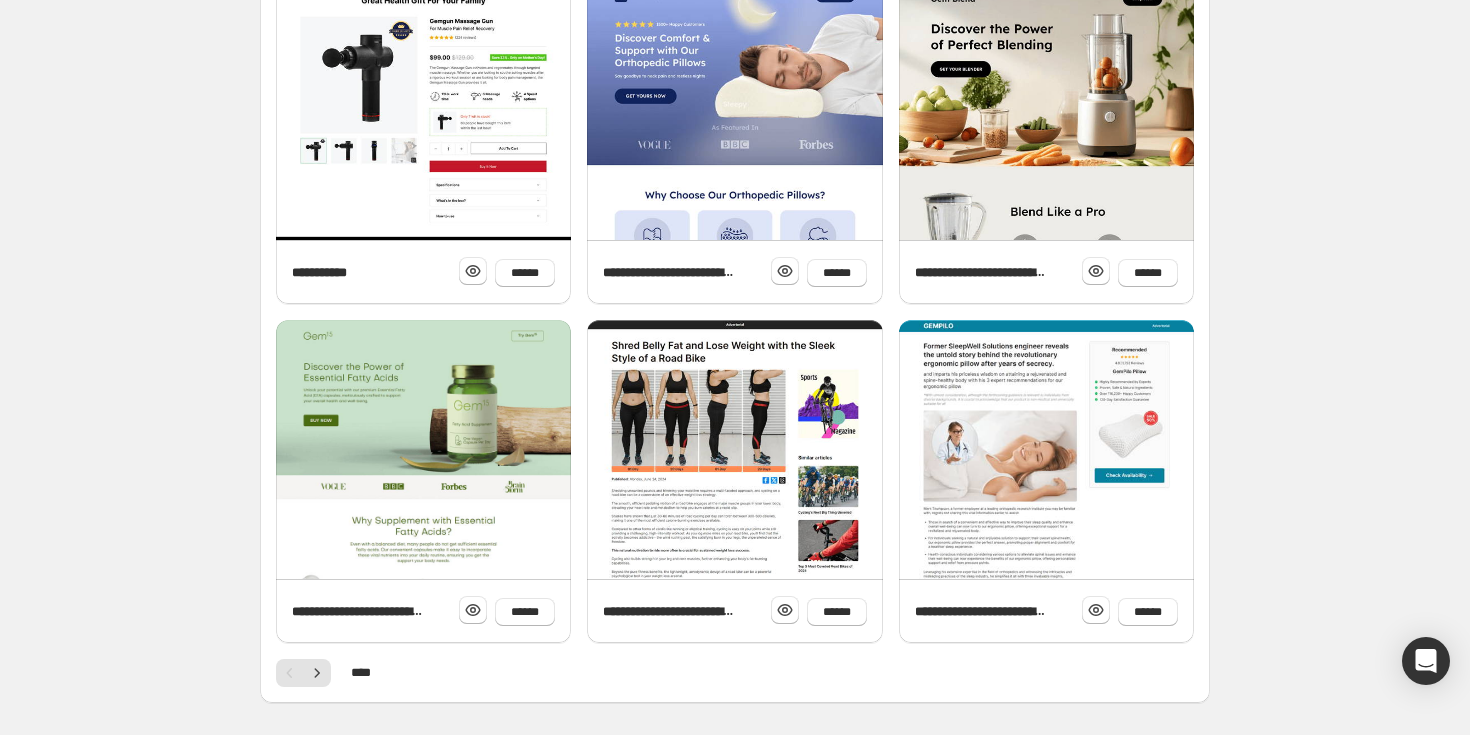 scroll, scrollTop: 0, scrollLeft: 0, axis: both 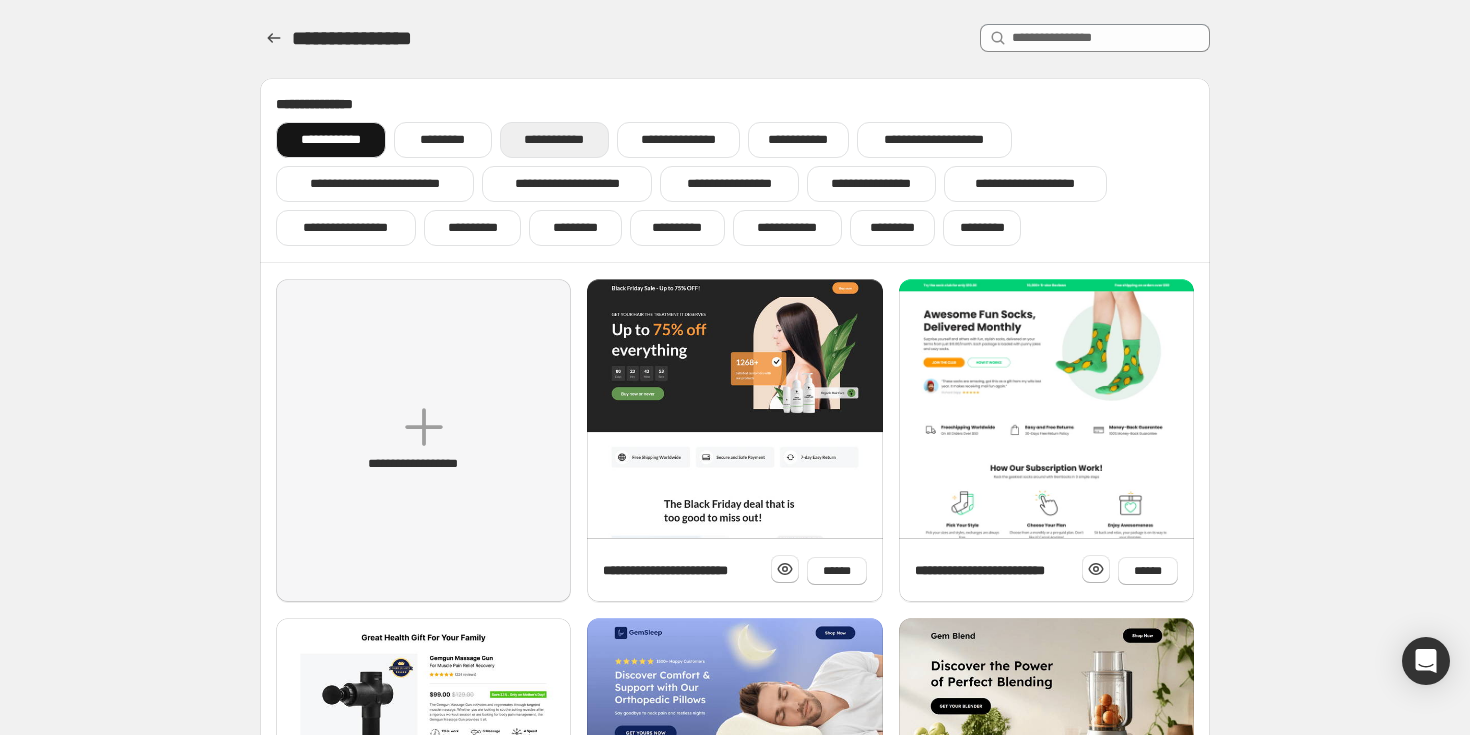click on "**********" at bounding box center (554, 140) 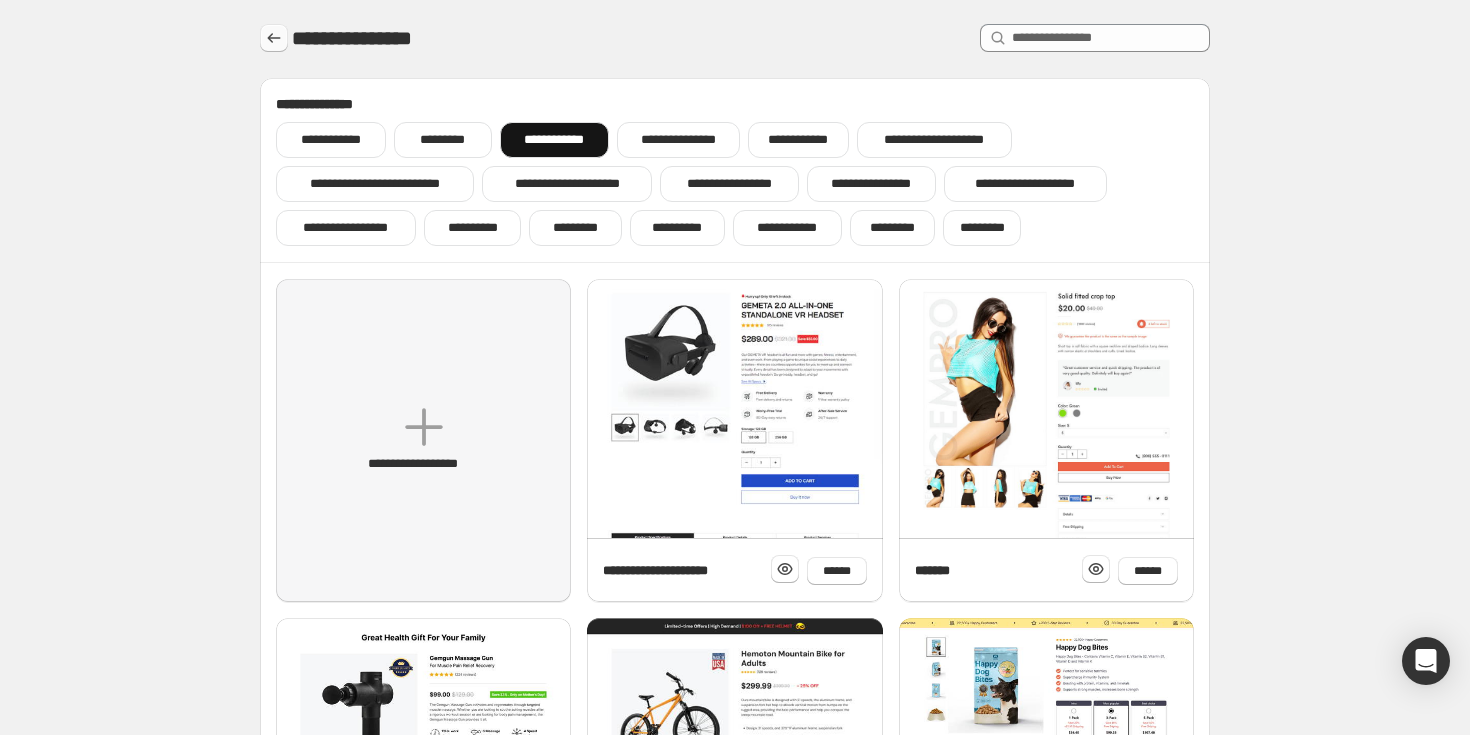 click 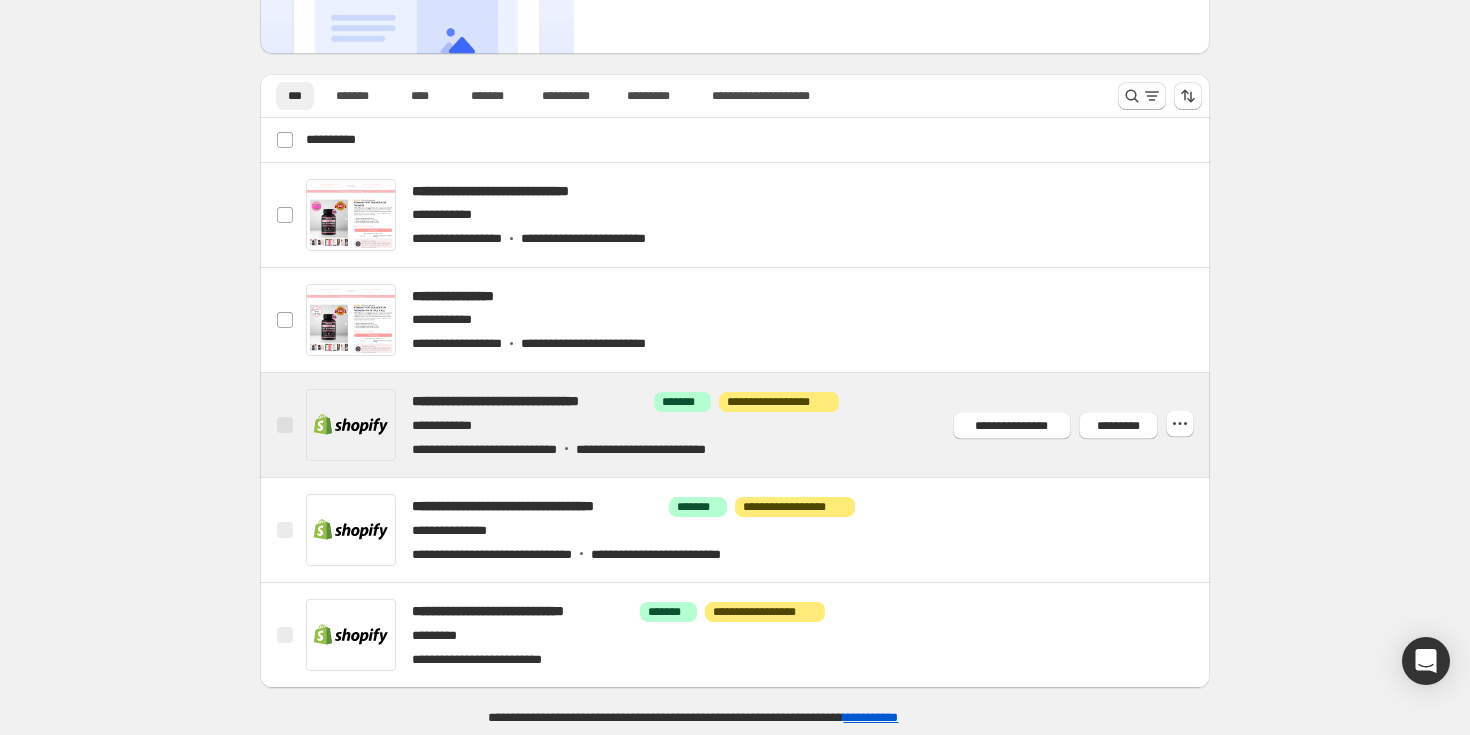 scroll, scrollTop: 0, scrollLeft: 0, axis: both 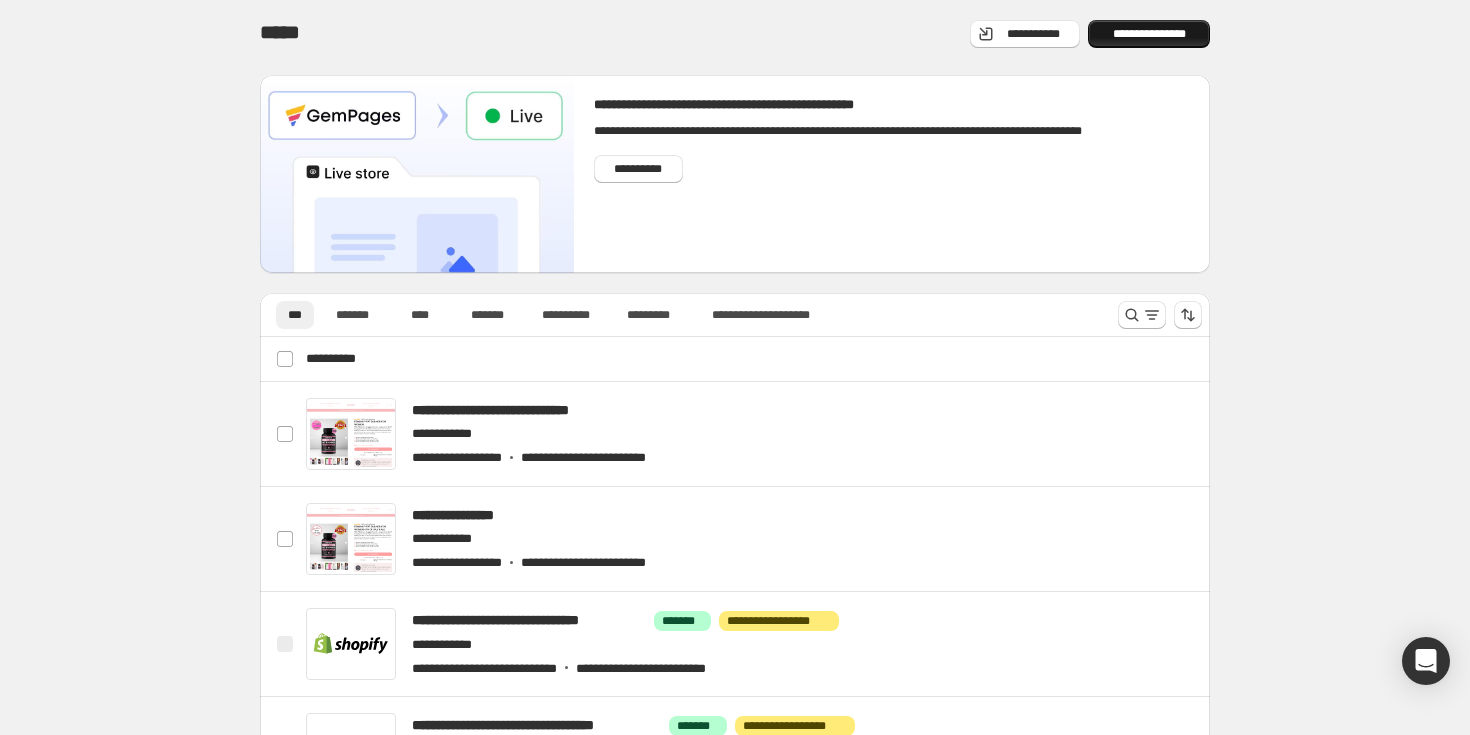 click on "**********" at bounding box center [1149, 34] 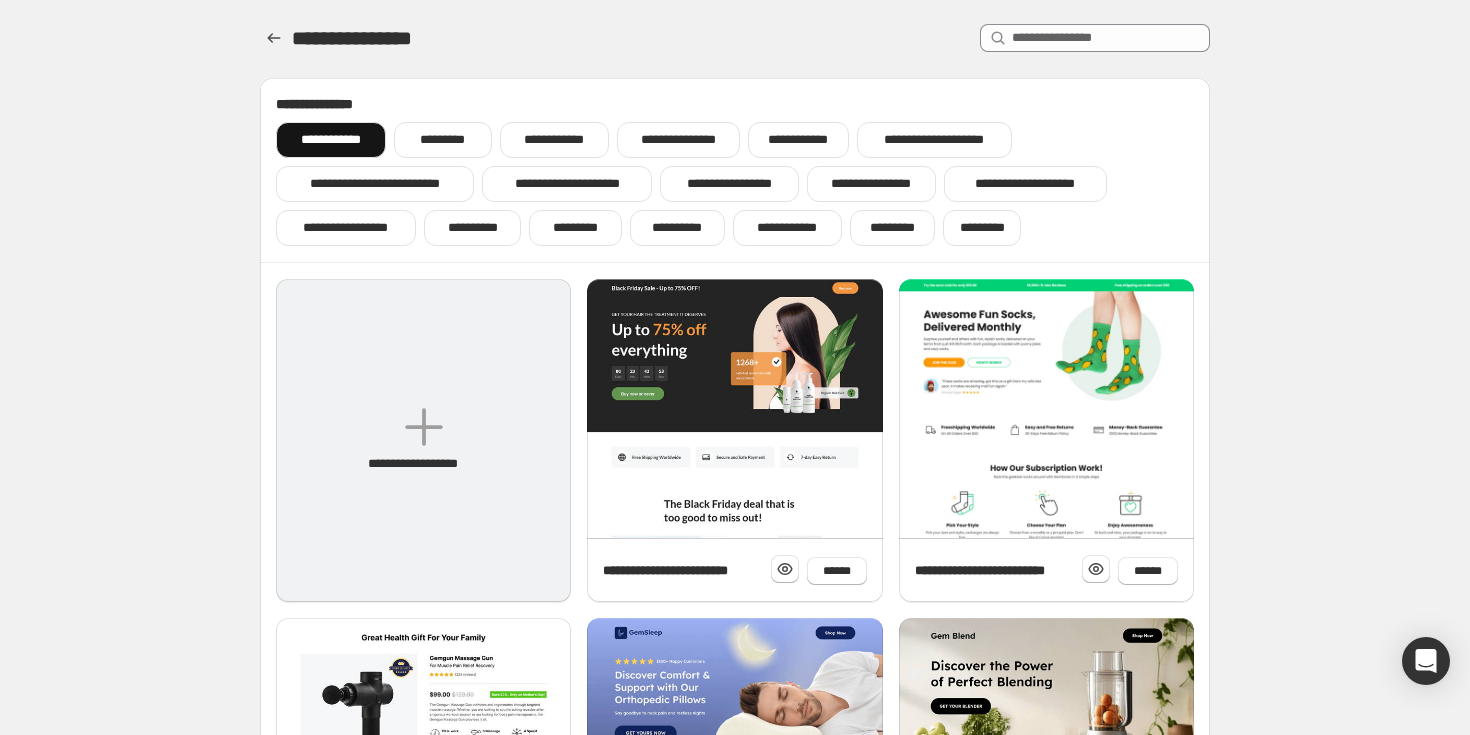 click on "**********" at bounding box center [423, 440] 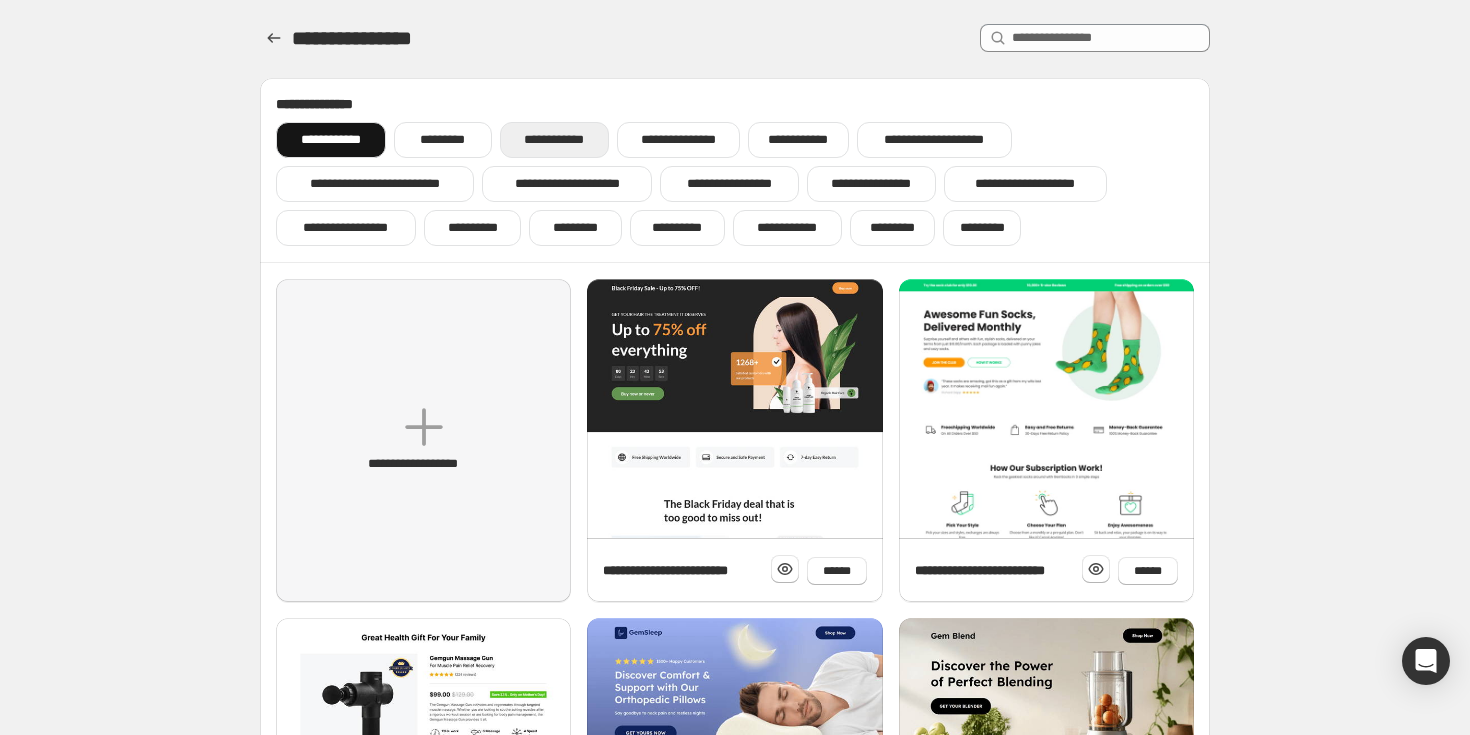click on "**********" at bounding box center [554, 140] 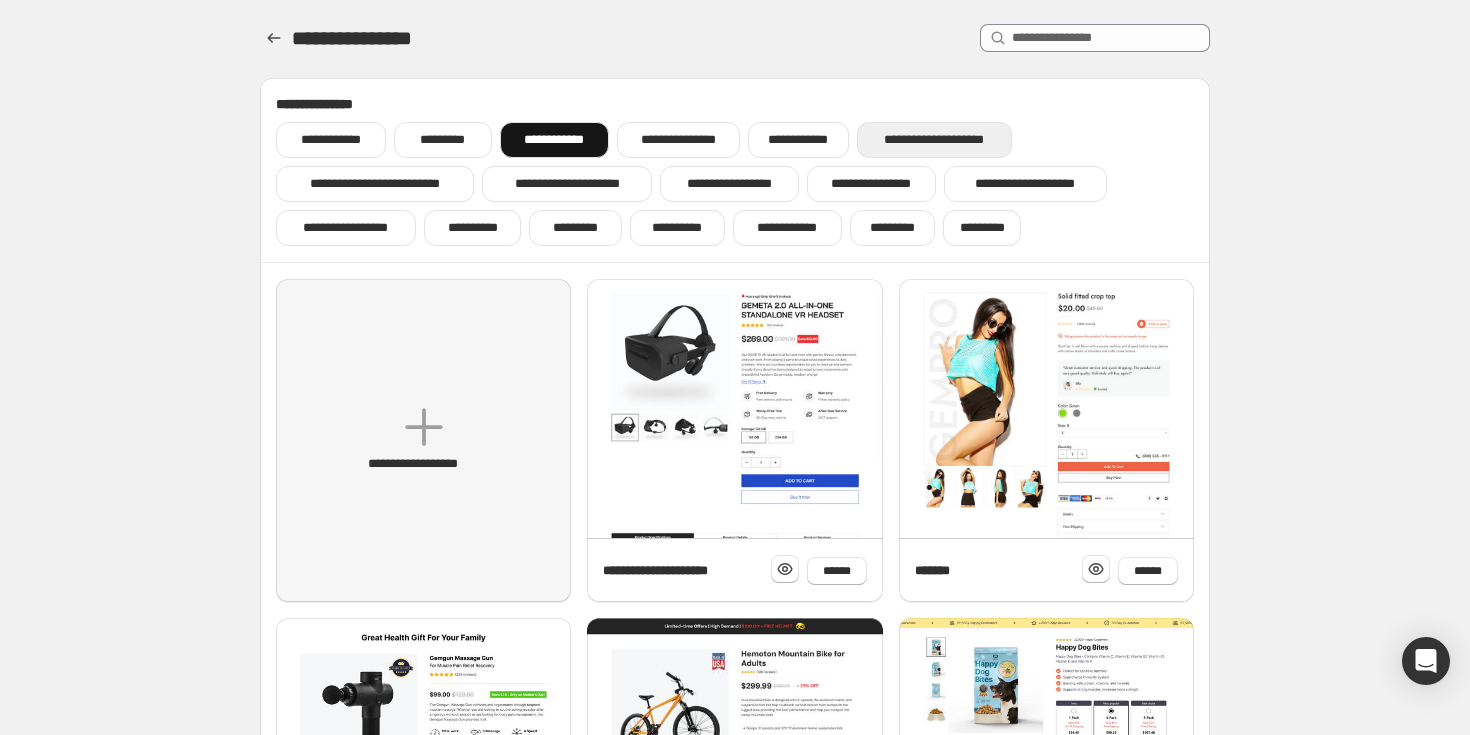 click on "**********" at bounding box center [935, 140] 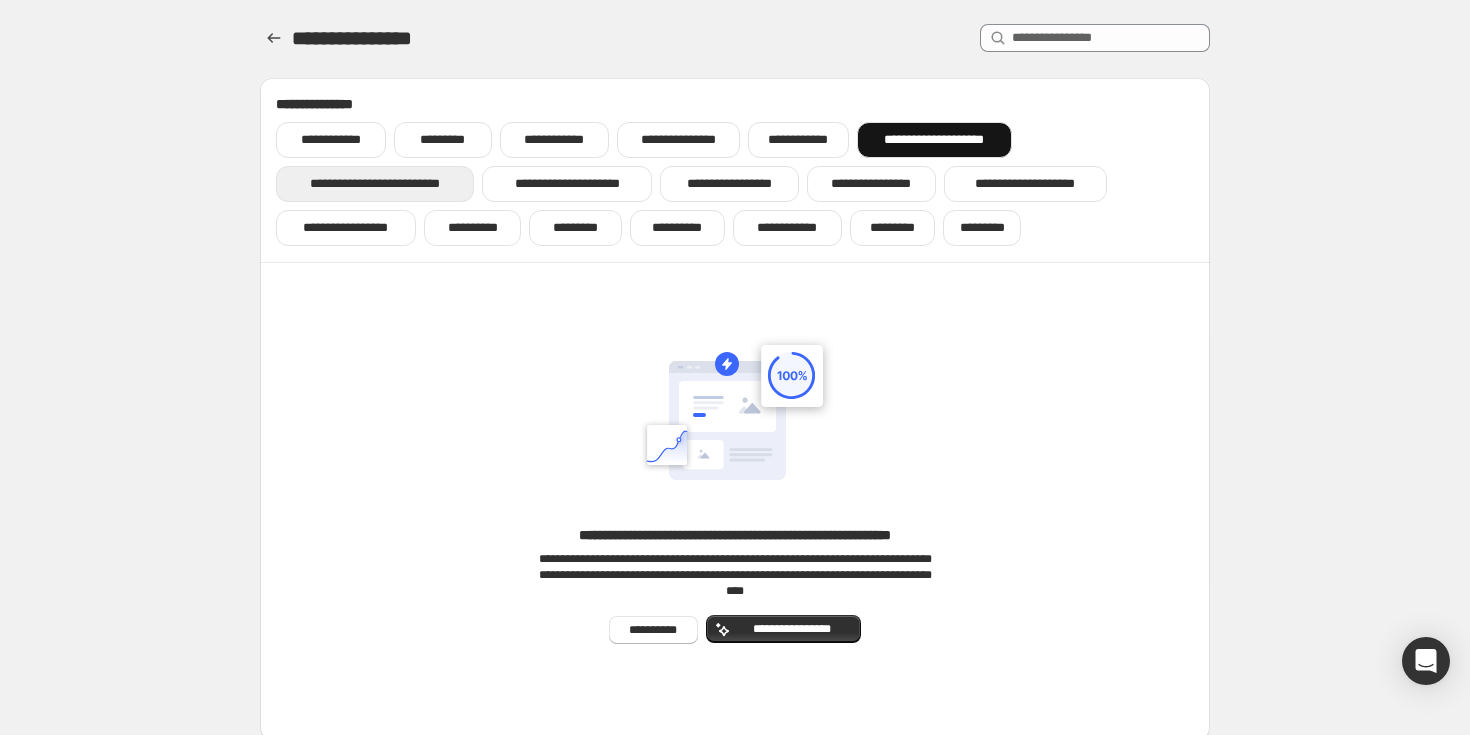 click on "**********" at bounding box center (375, 184) 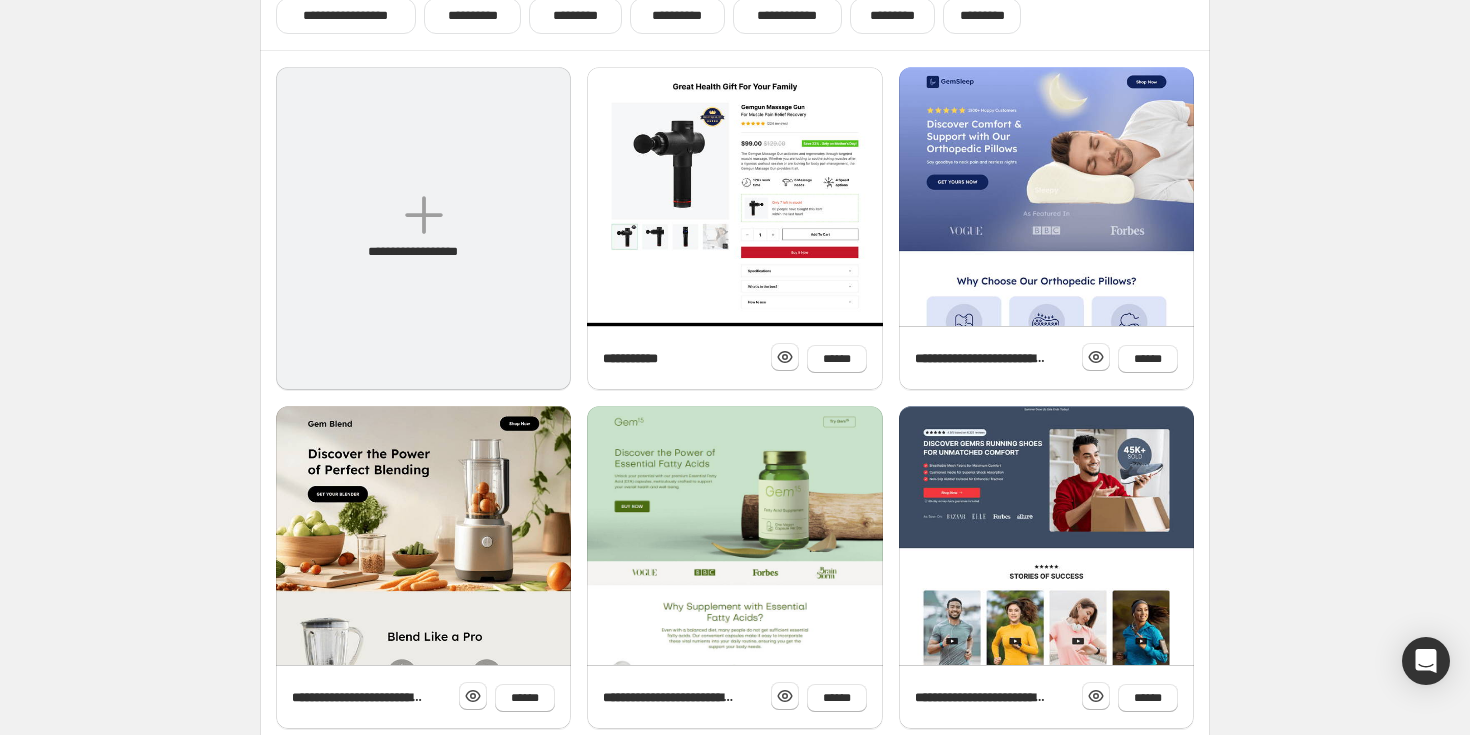 scroll, scrollTop: 0, scrollLeft: 0, axis: both 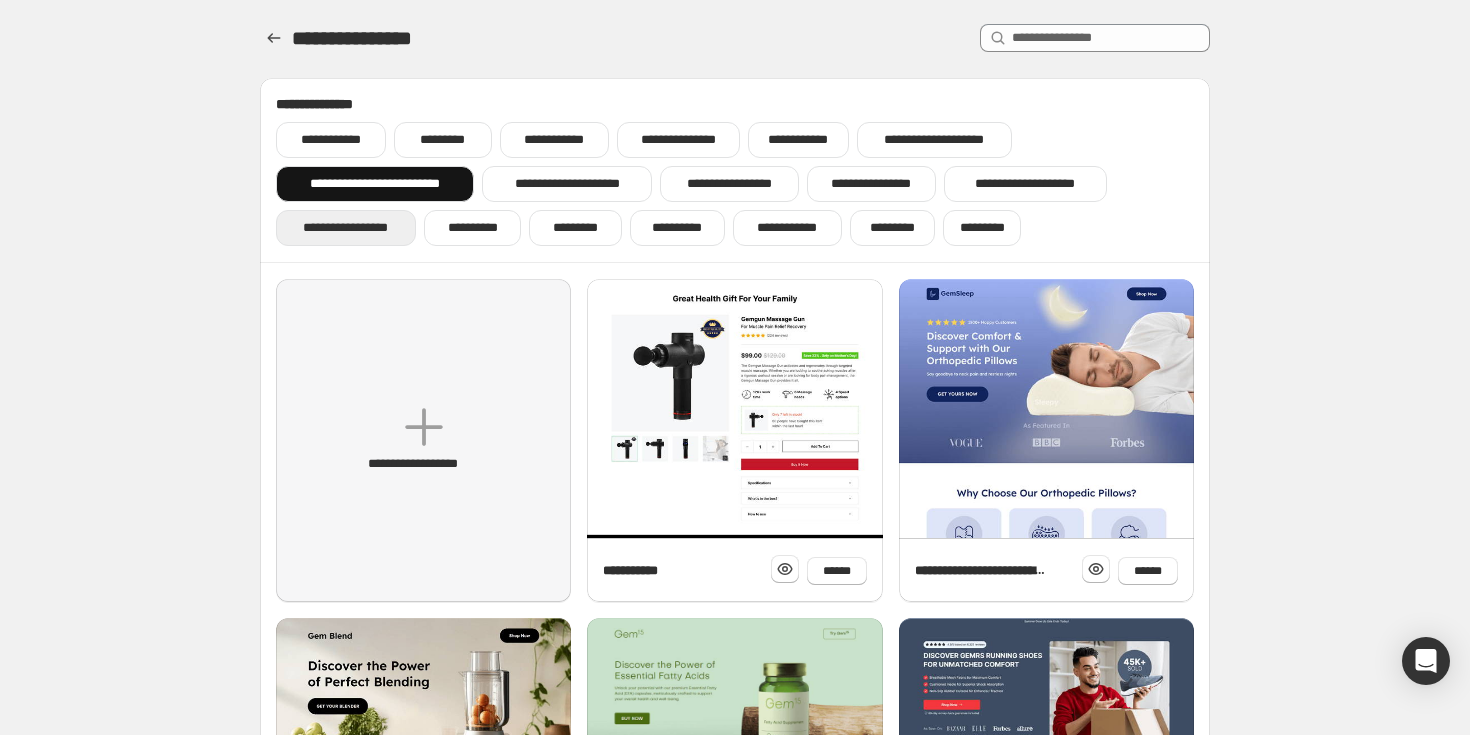 click on "**********" at bounding box center [346, 228] 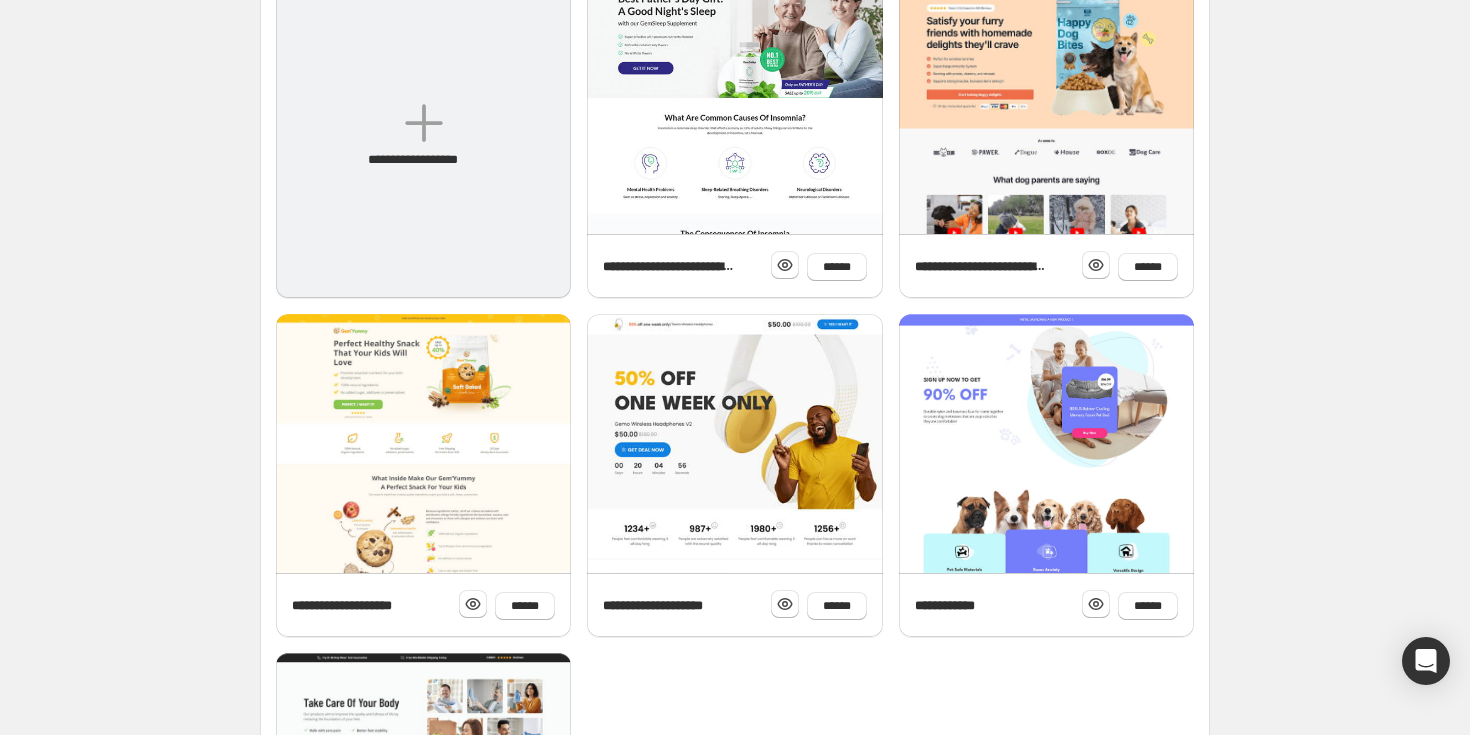 scroll, scrollTop: 0, scrollLeft: 0, axis: both 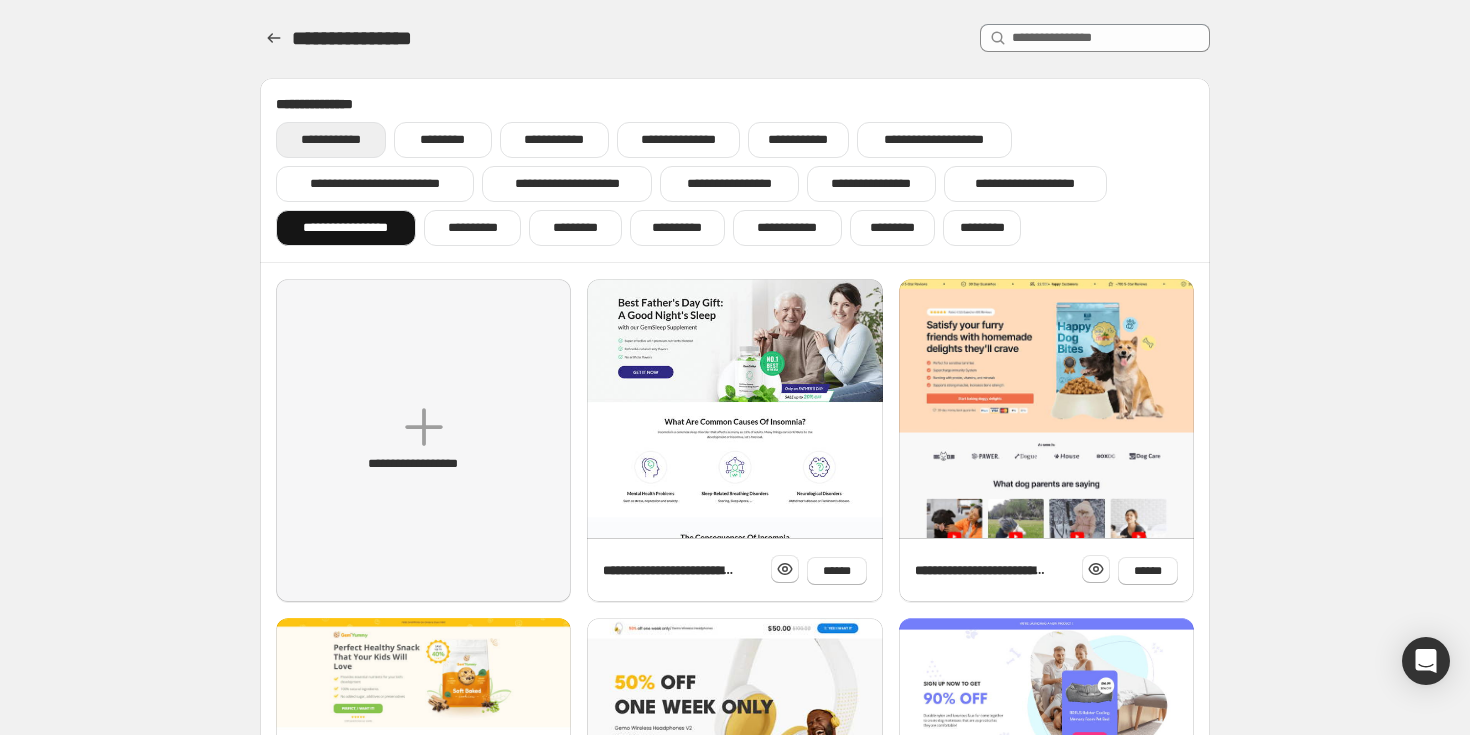 click on "**********" at bounding box center [331, 140] 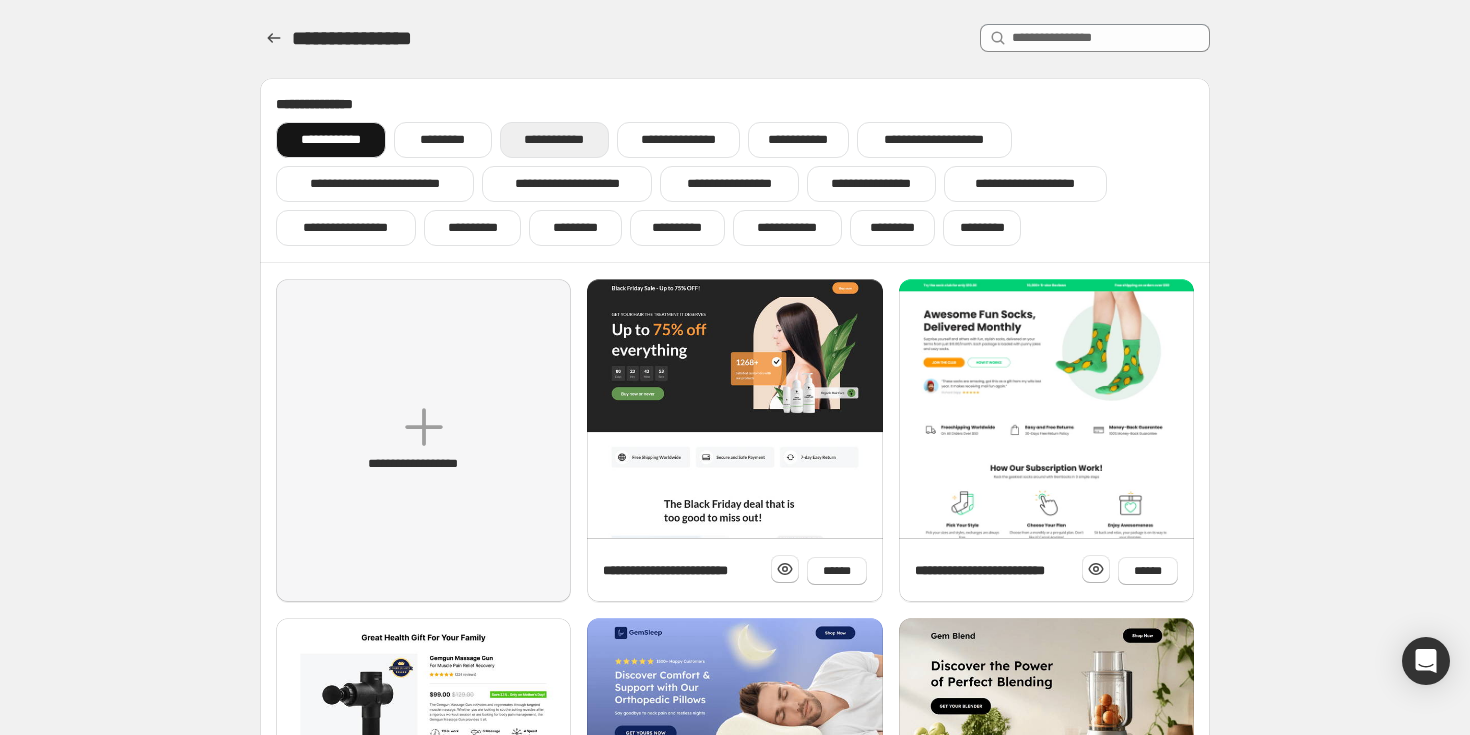 click on "**********" at bounding box center (554, 140) 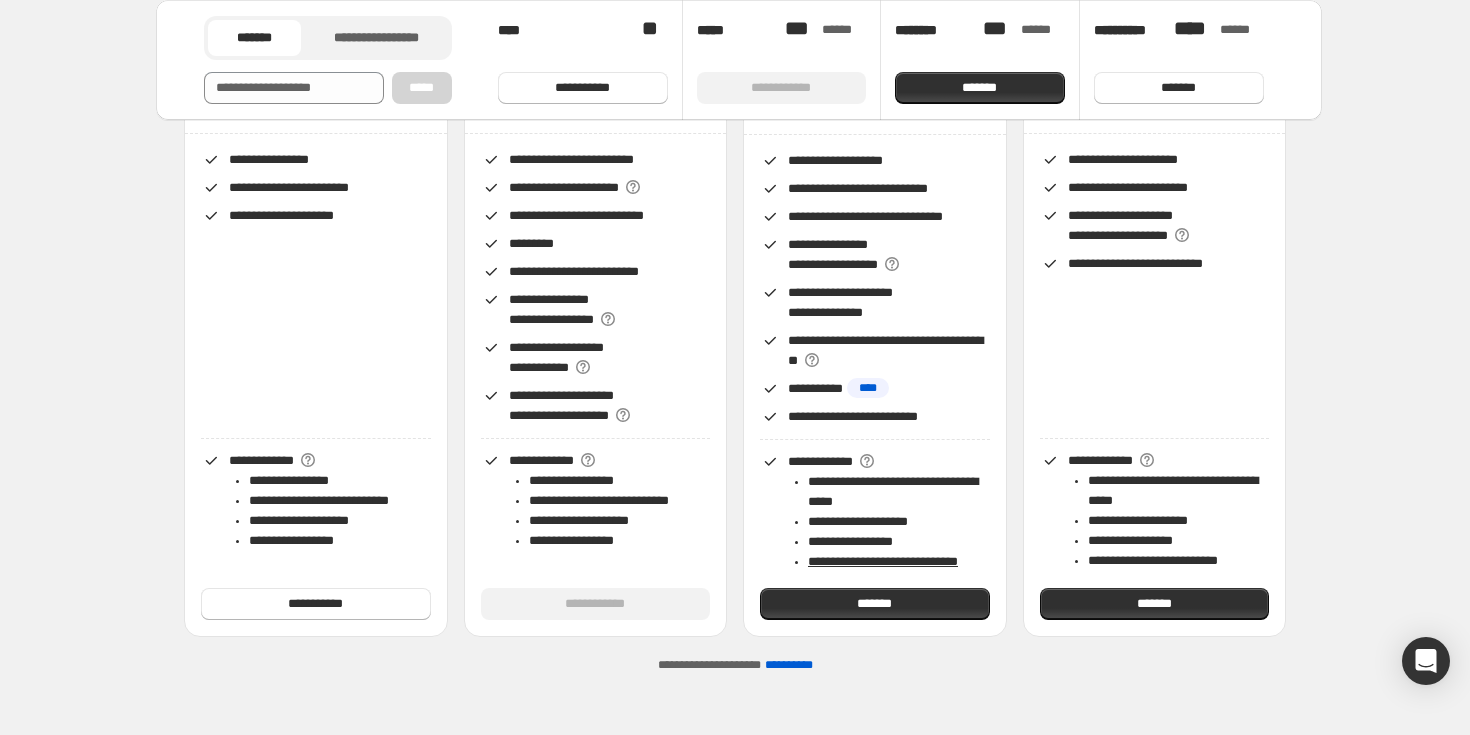scroll, scrollTop: 289, scrollLeft: 0, axis: vertical 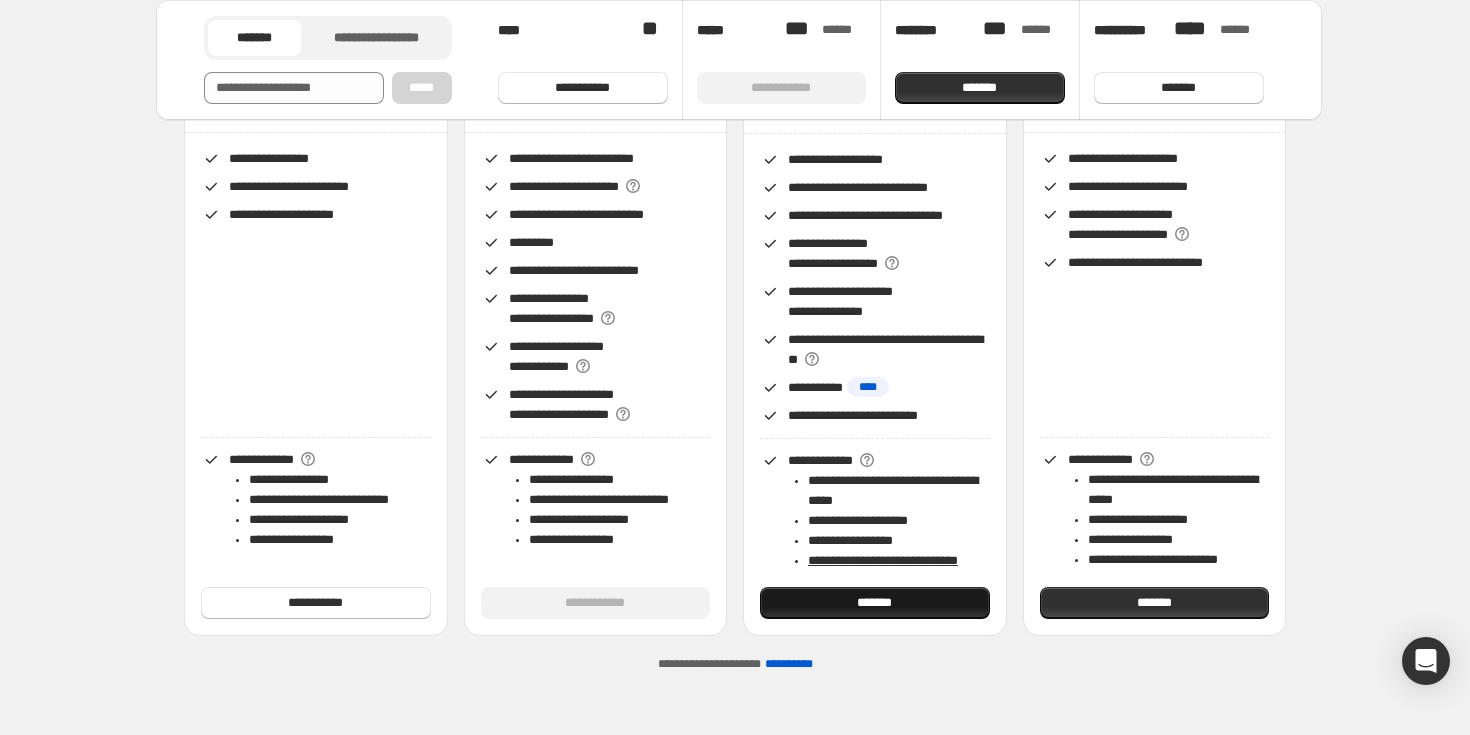 click on "*******" at bounding box center (875, 603) 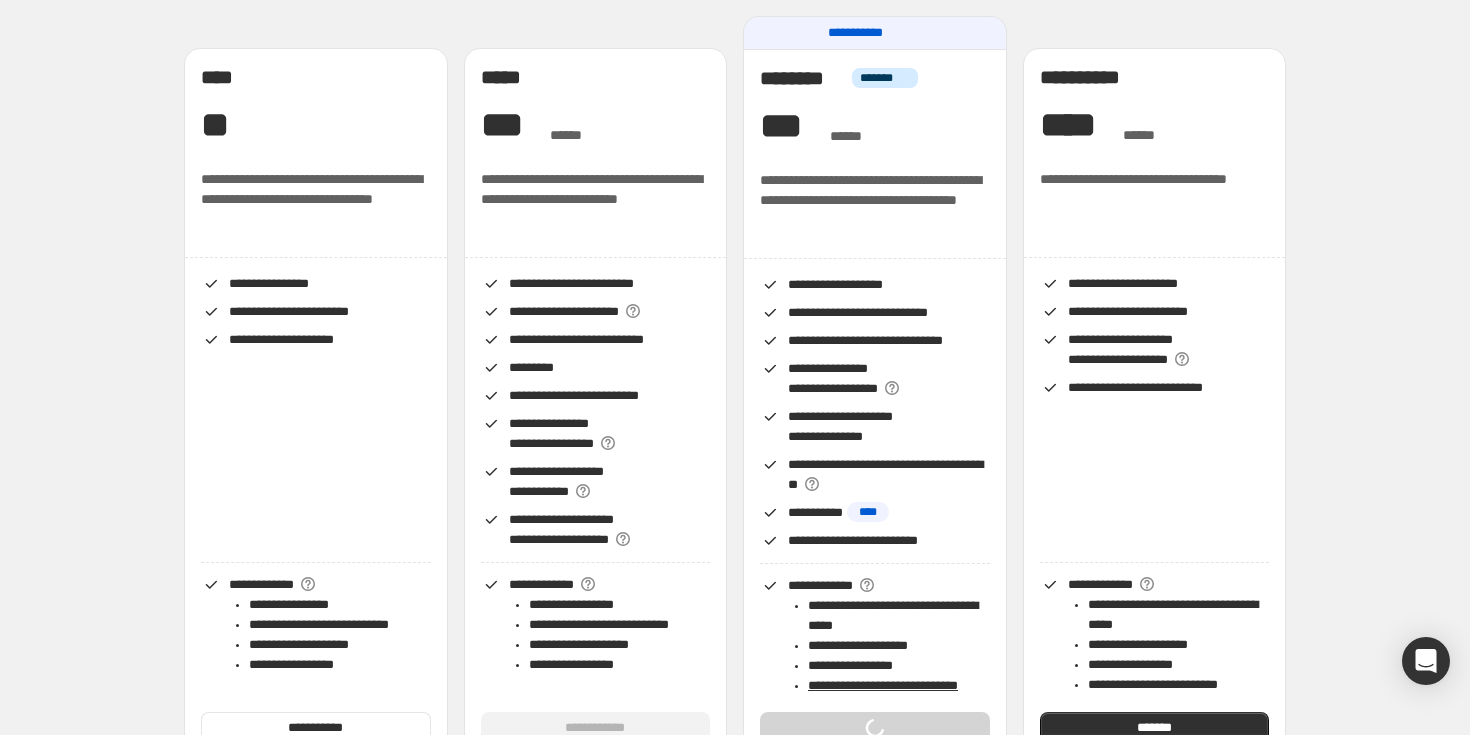 scroll, scrollTop: 0, scrollLeft: 0, axis: both 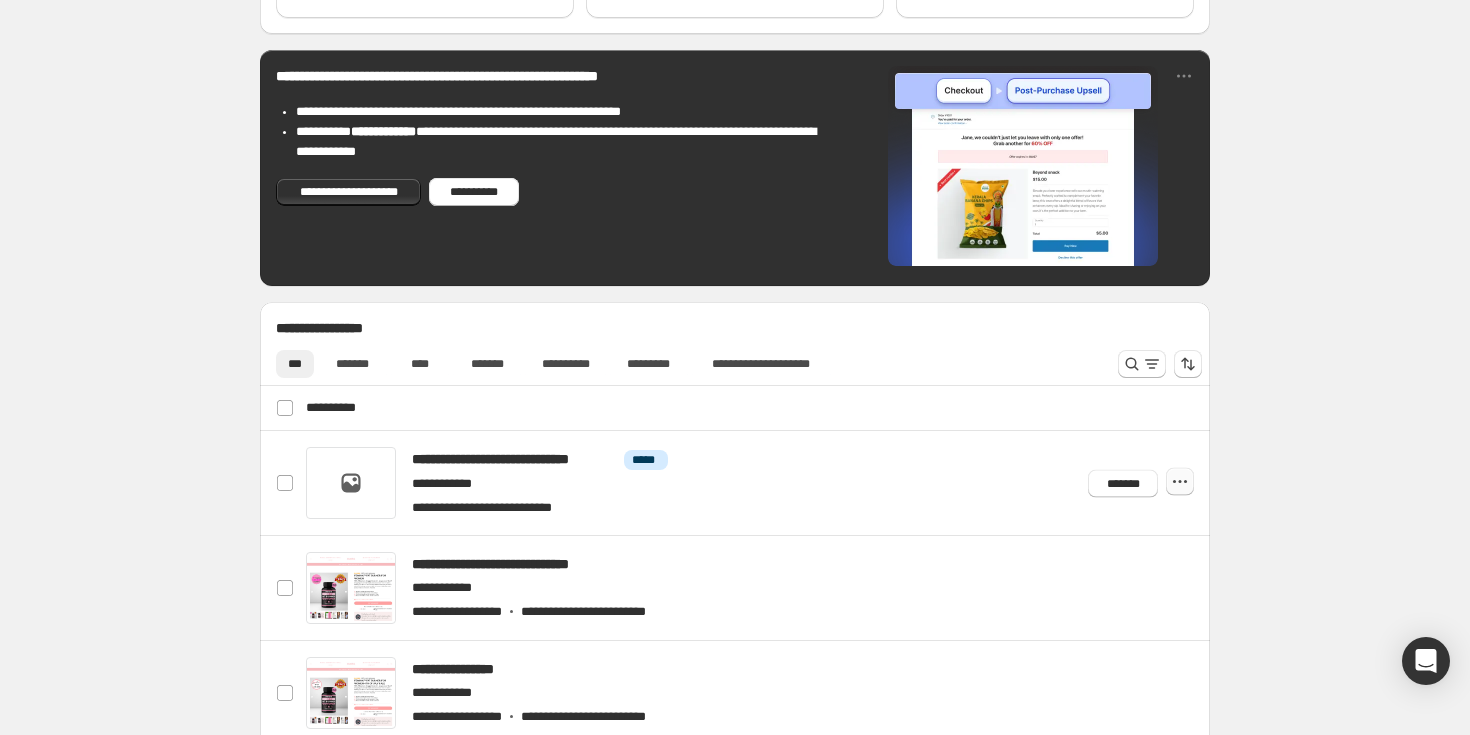 click 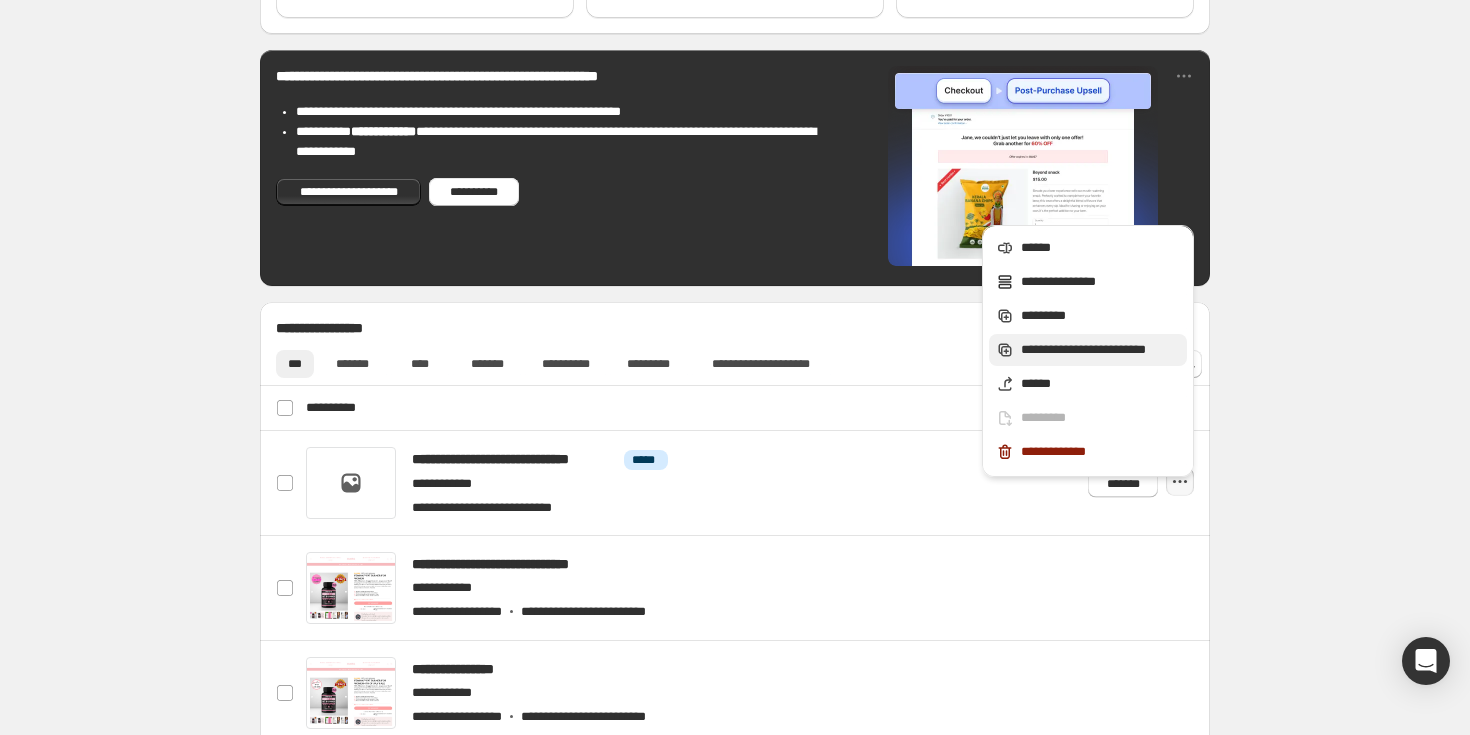 click on "**********" at bounding box center [1101, 350] 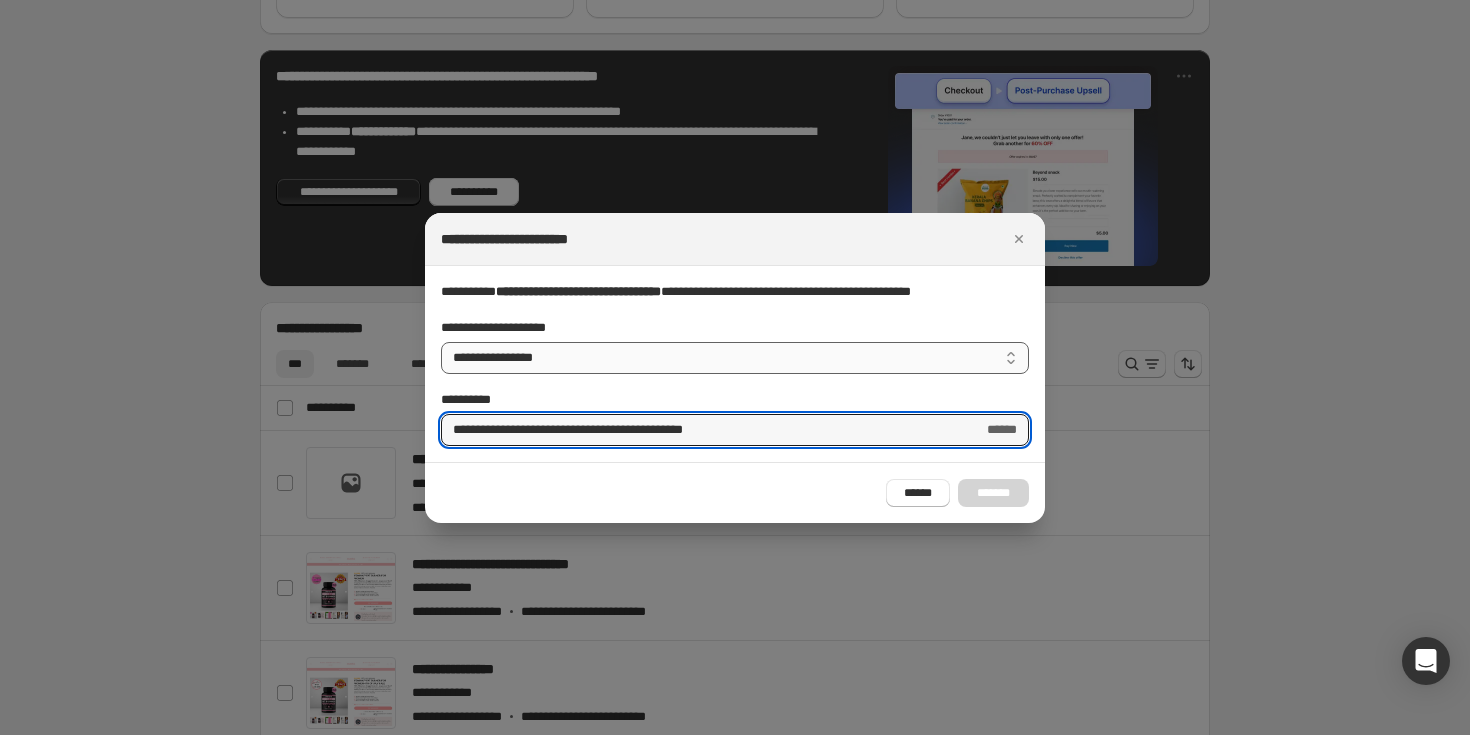 click on "**********" at bounding box center (735, 358) 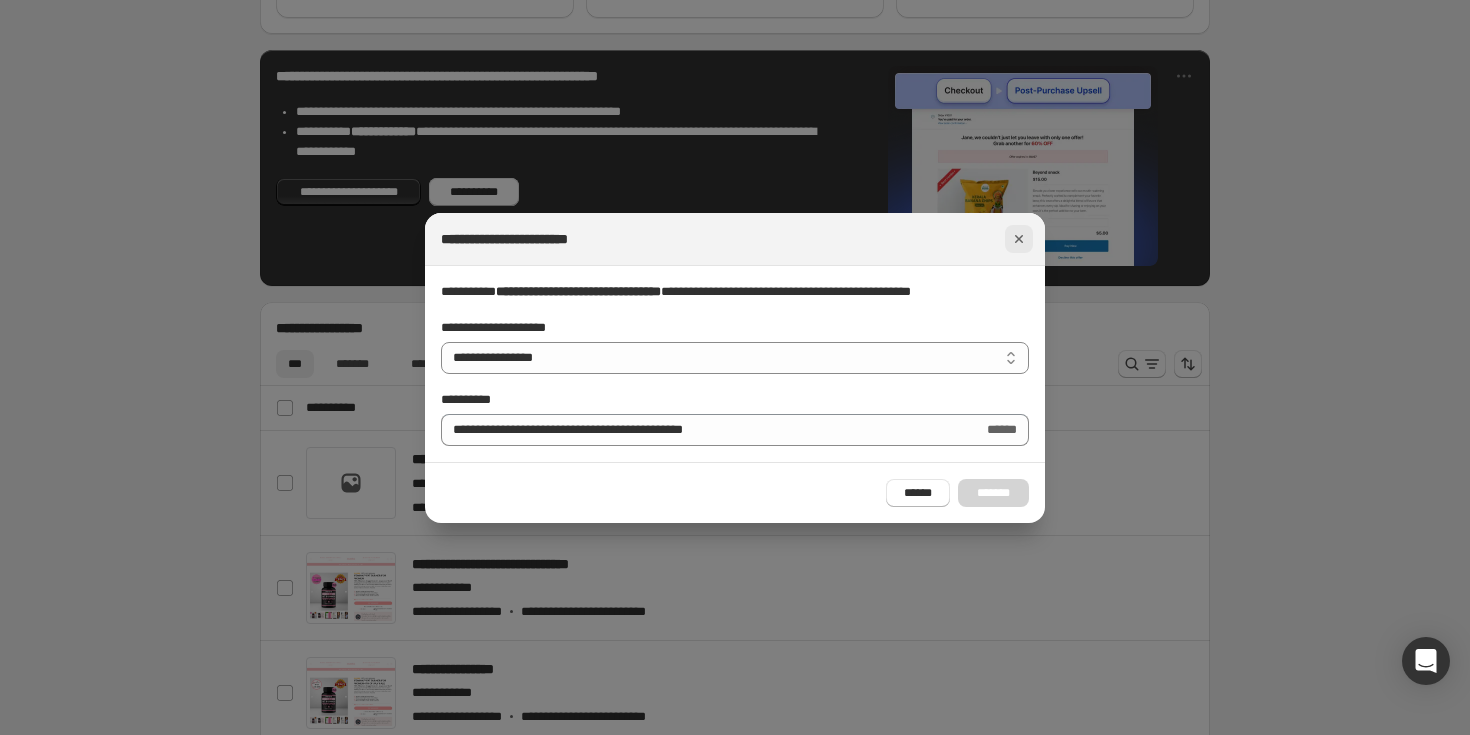 click 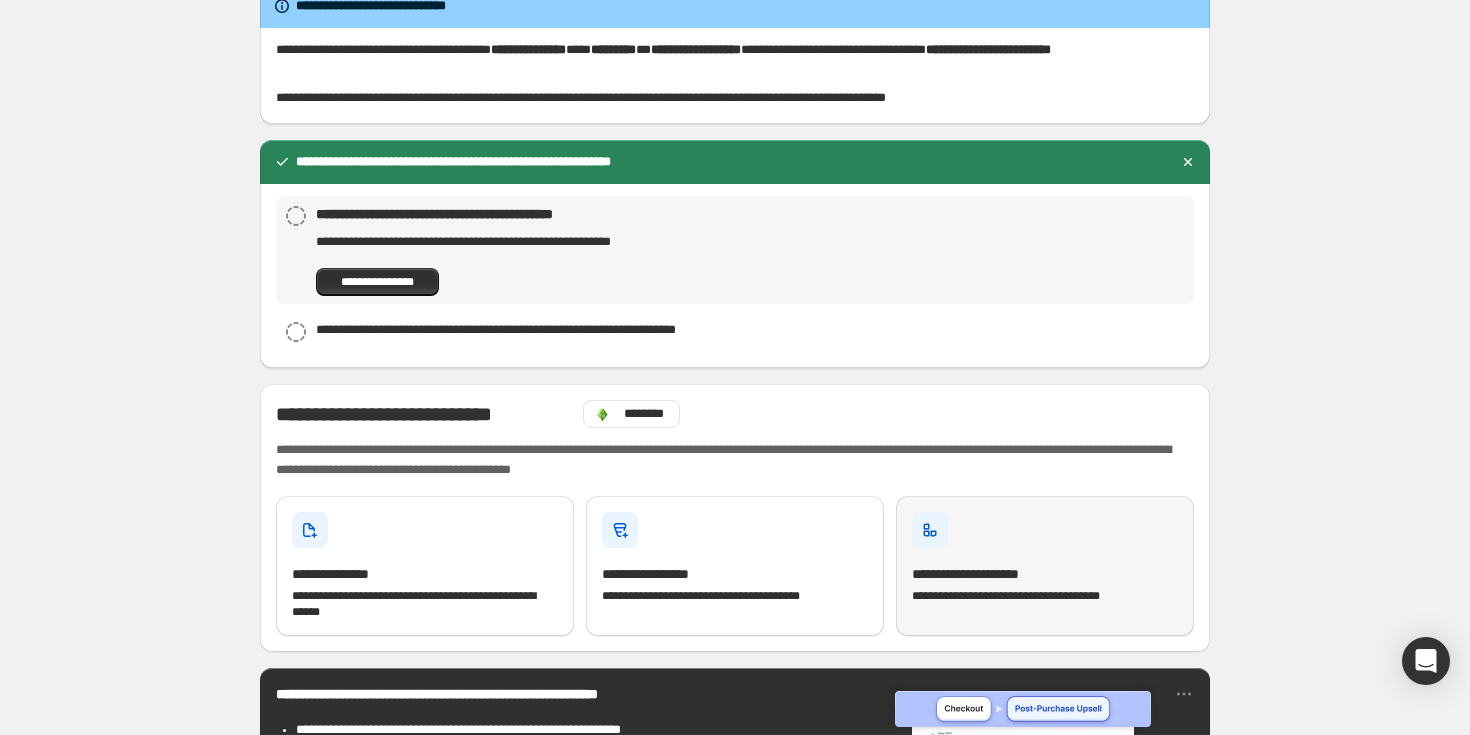scroll, scrollTop: 0, scrollLeft: 0, axis: both 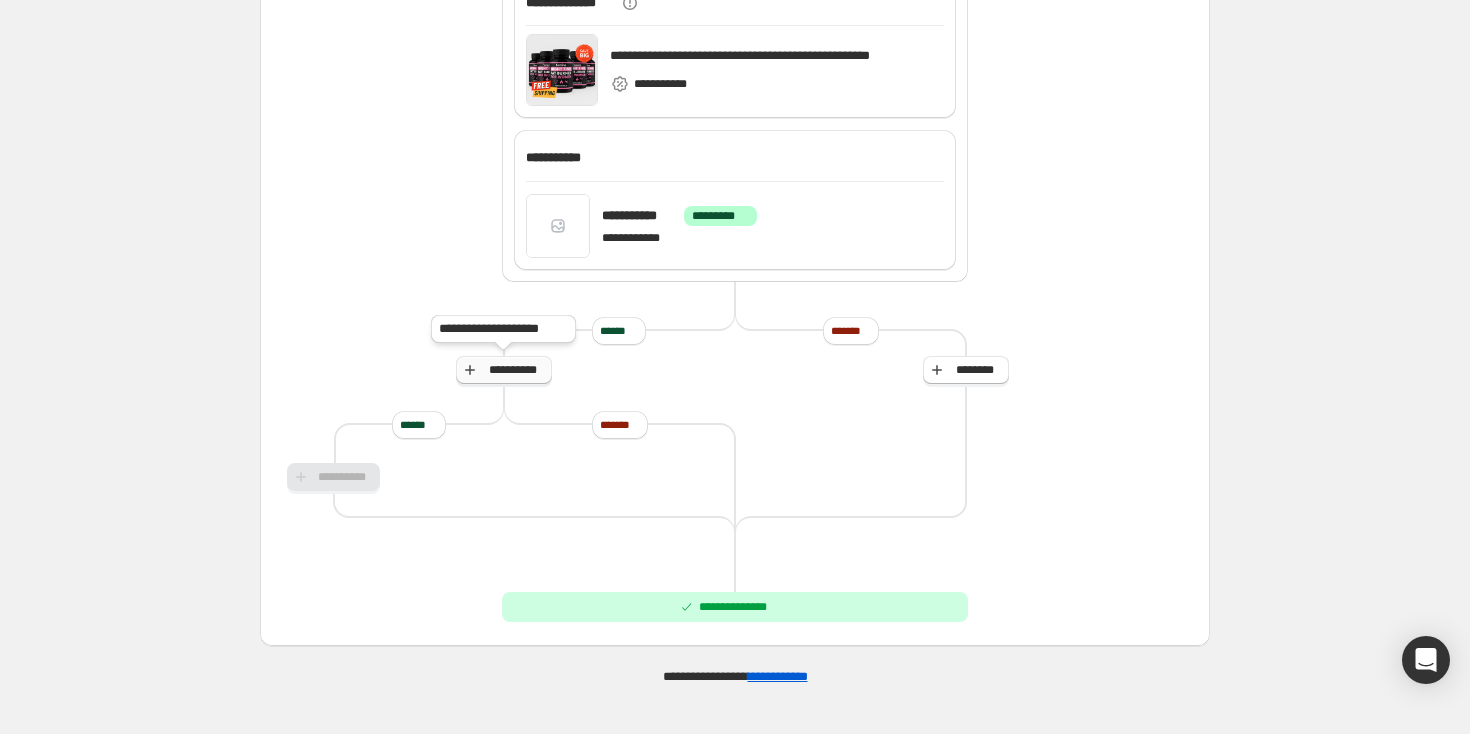 click on "**********" at bounding box center [512, 370] 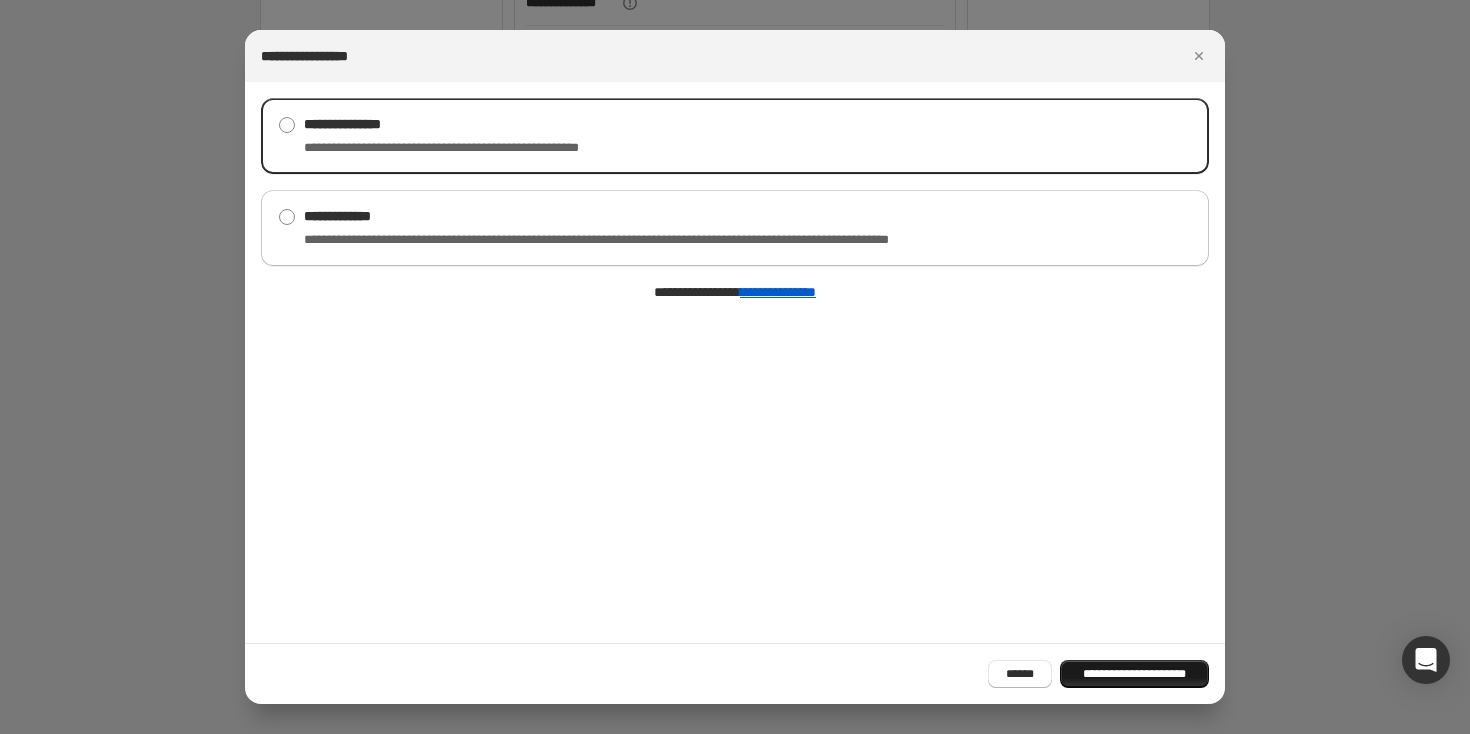 click on "**********" at bounding box center (1134, 674) 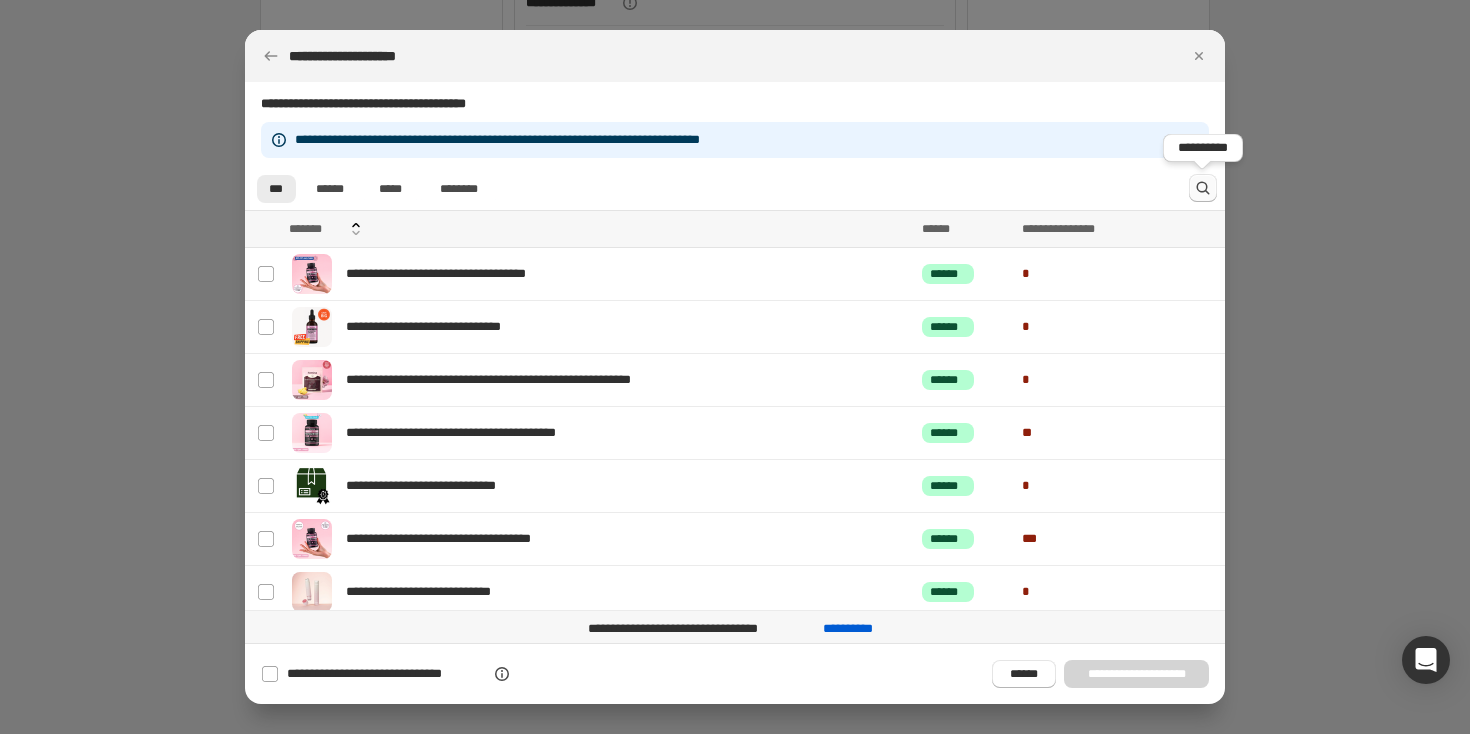 click 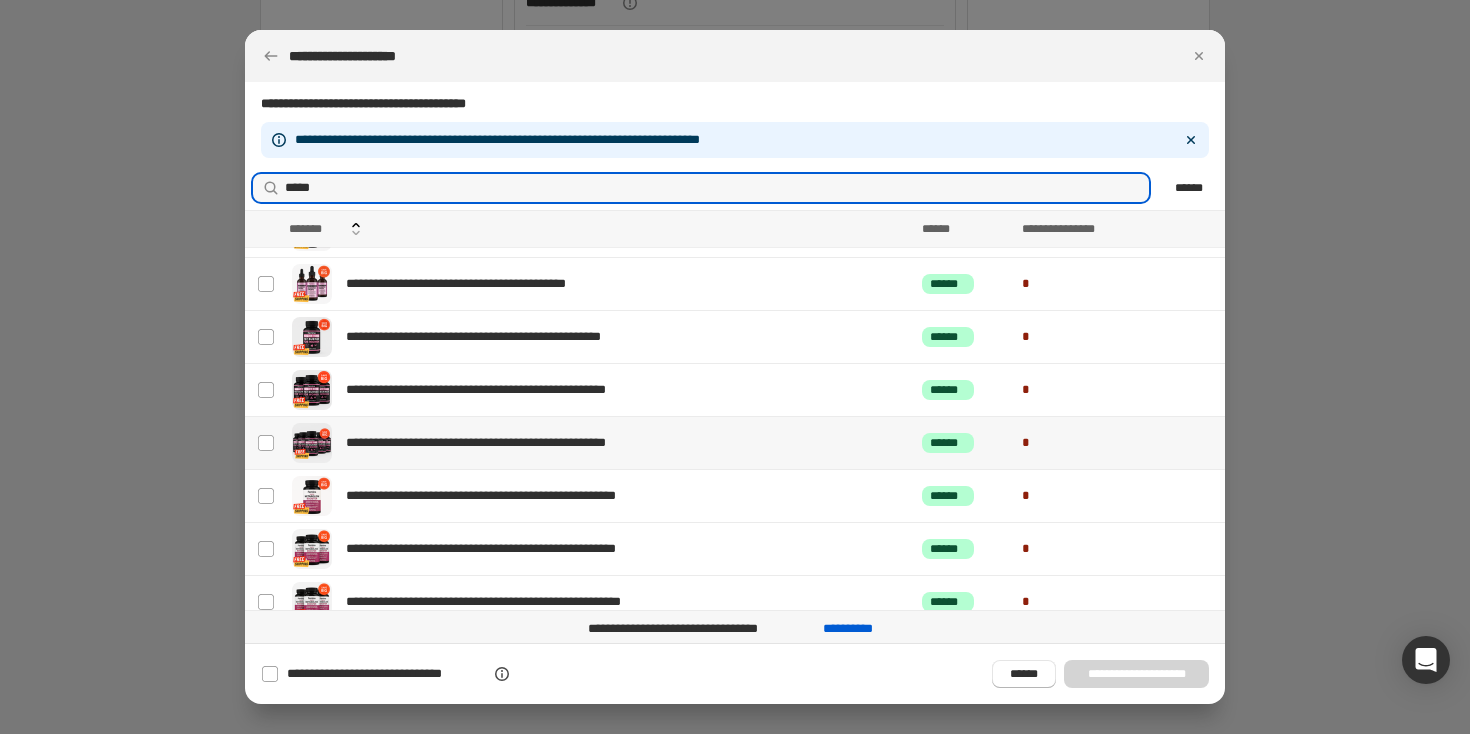 scroll, scrollTop: 114, scrollLeft: 0, axis: vertical 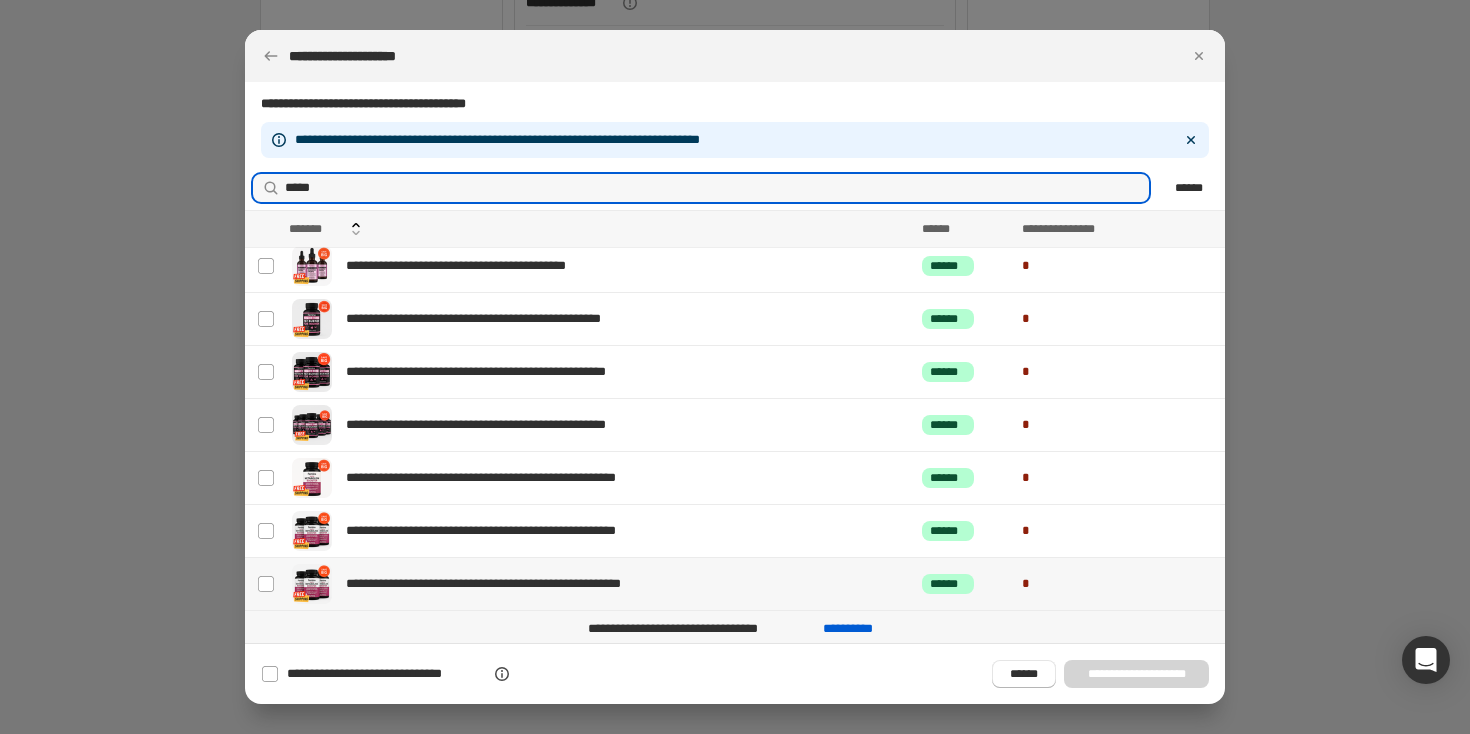 type on "*****" 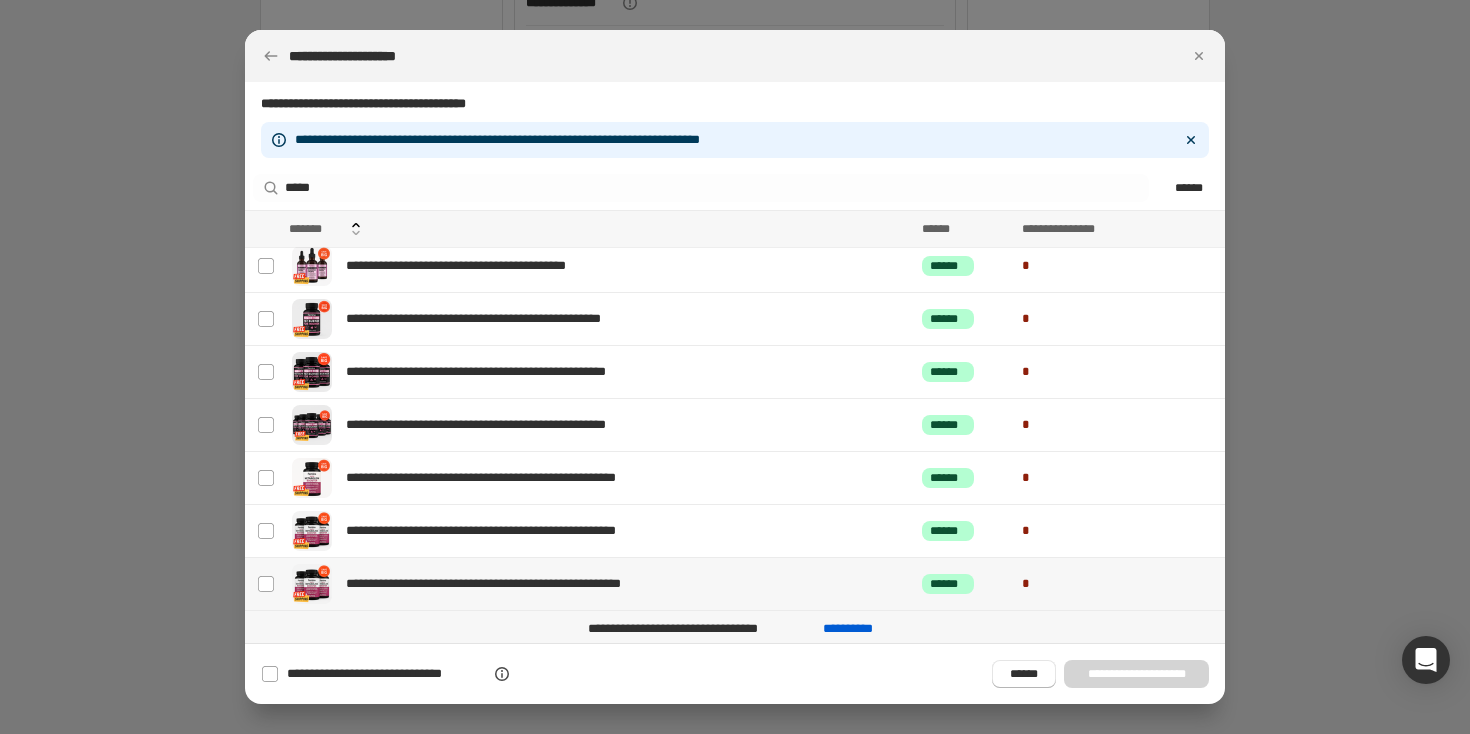 click on "**********" at bounding box center (628, 584) 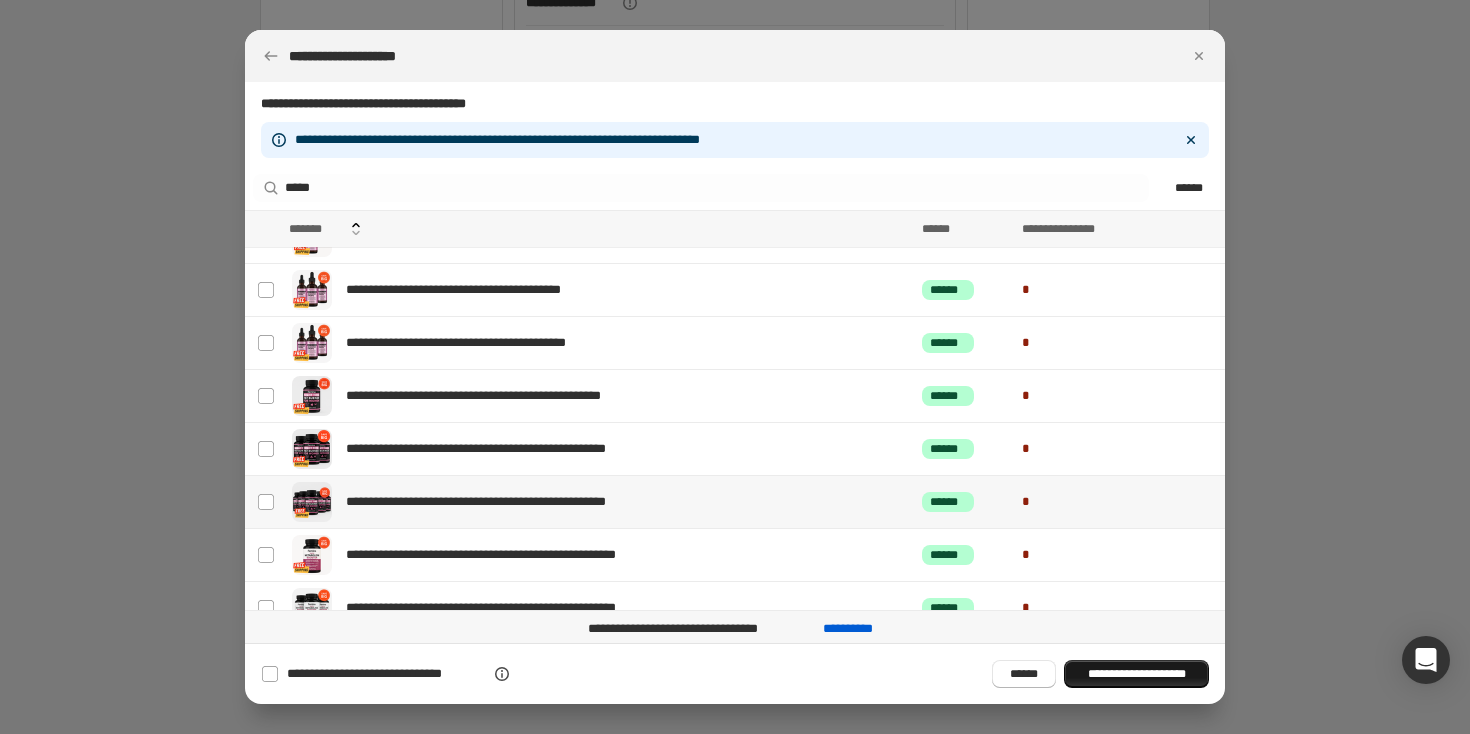 scroll, scrollTop: 0, scrollLeft: 0, axis: both 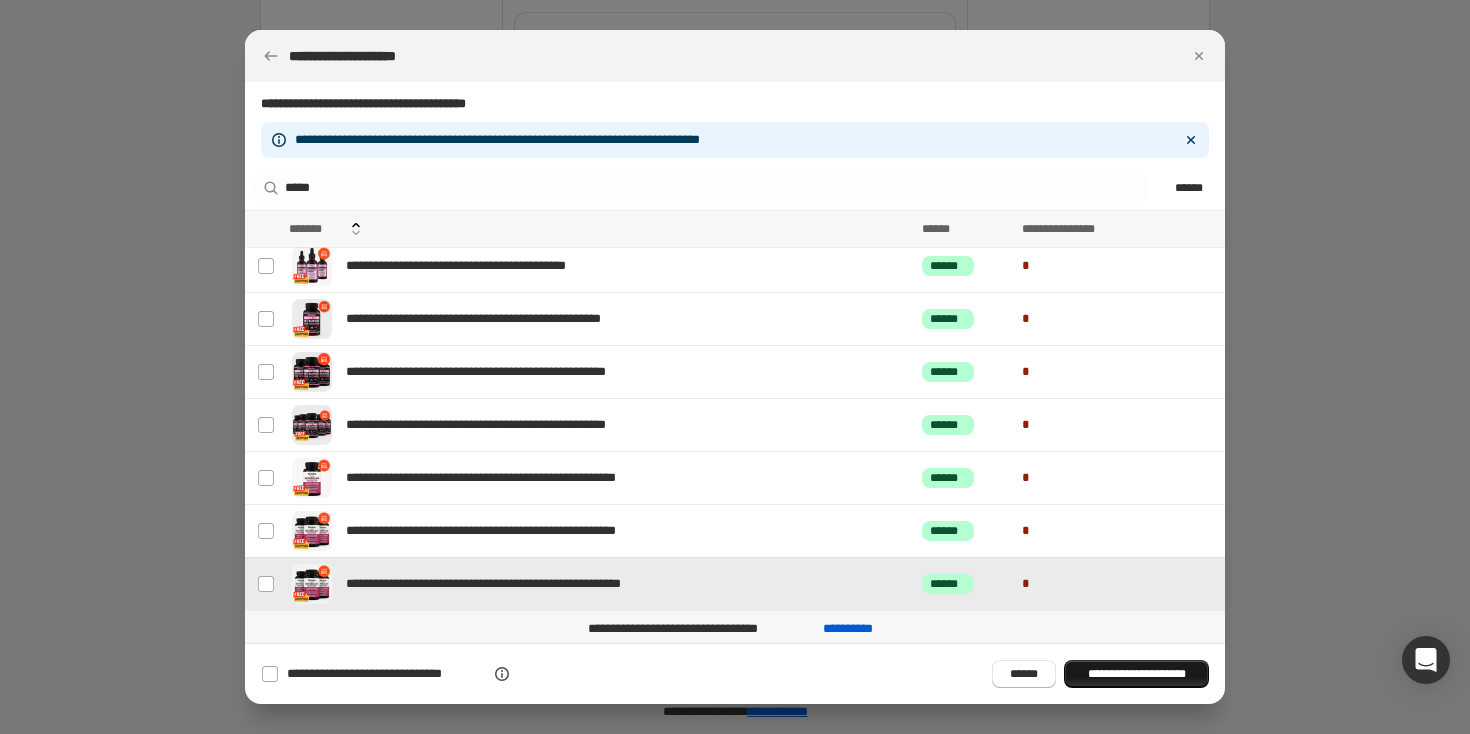 click on "**********" at bounding box center [596, 584] 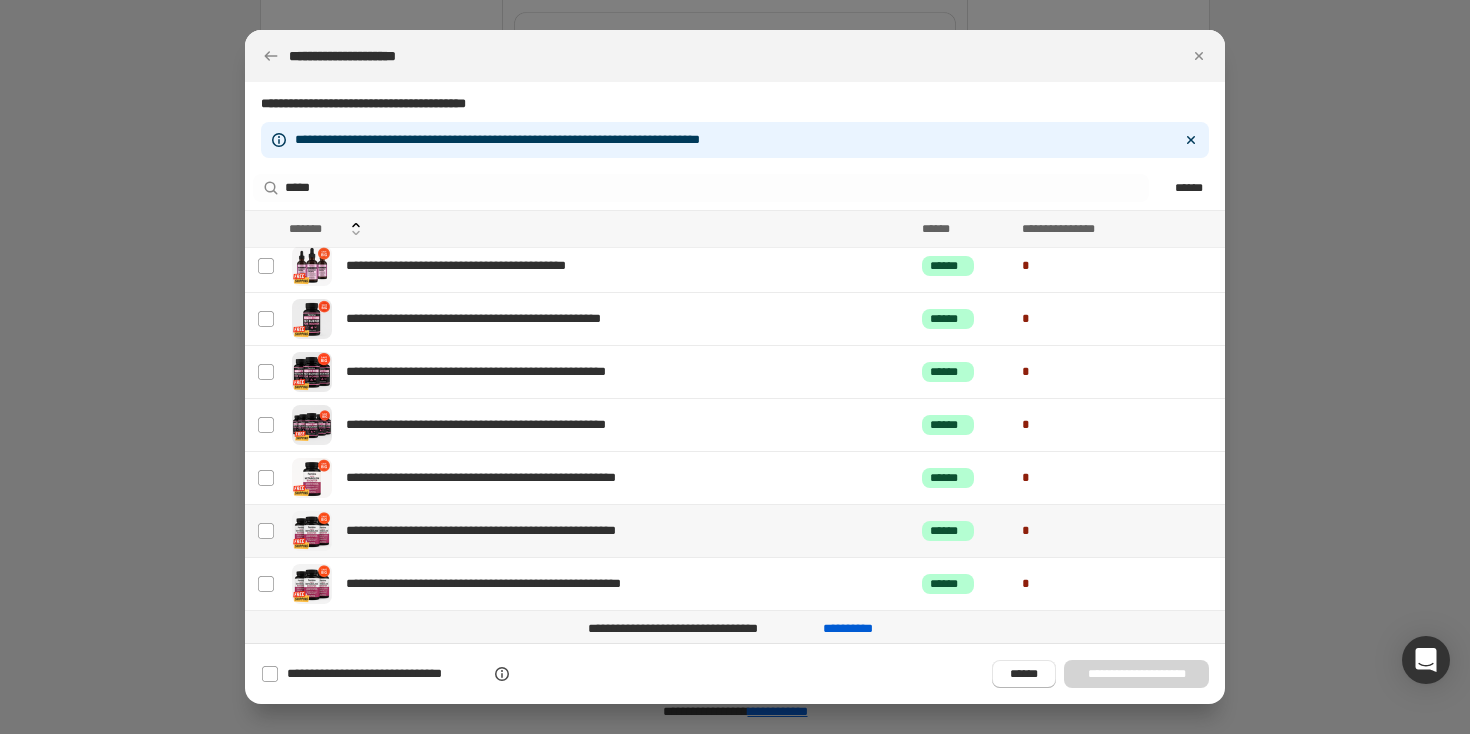 click on "**********" at bounding box center [596, 531] 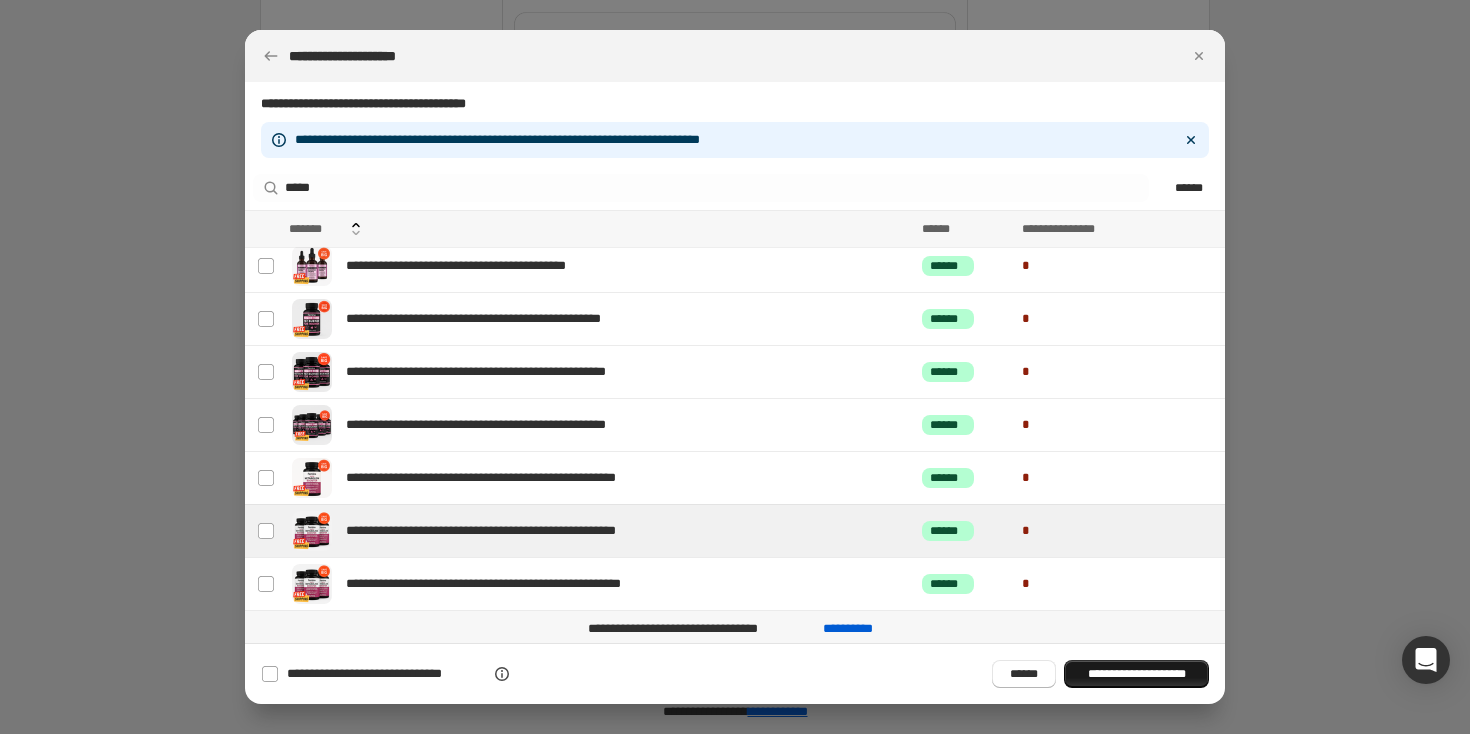 click on "**********" at bounding box center (1136, 674) 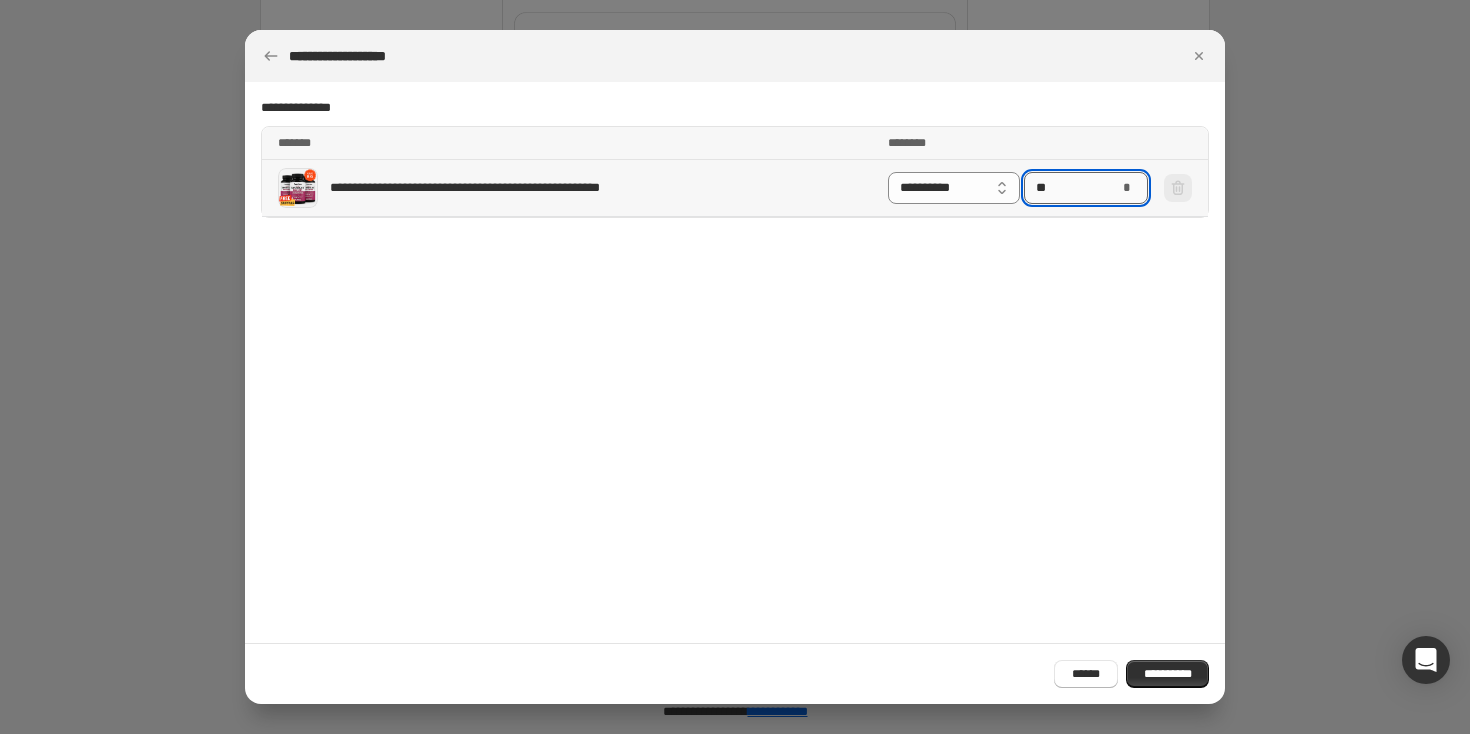 click on "**" at bounding box center [1071, 188] 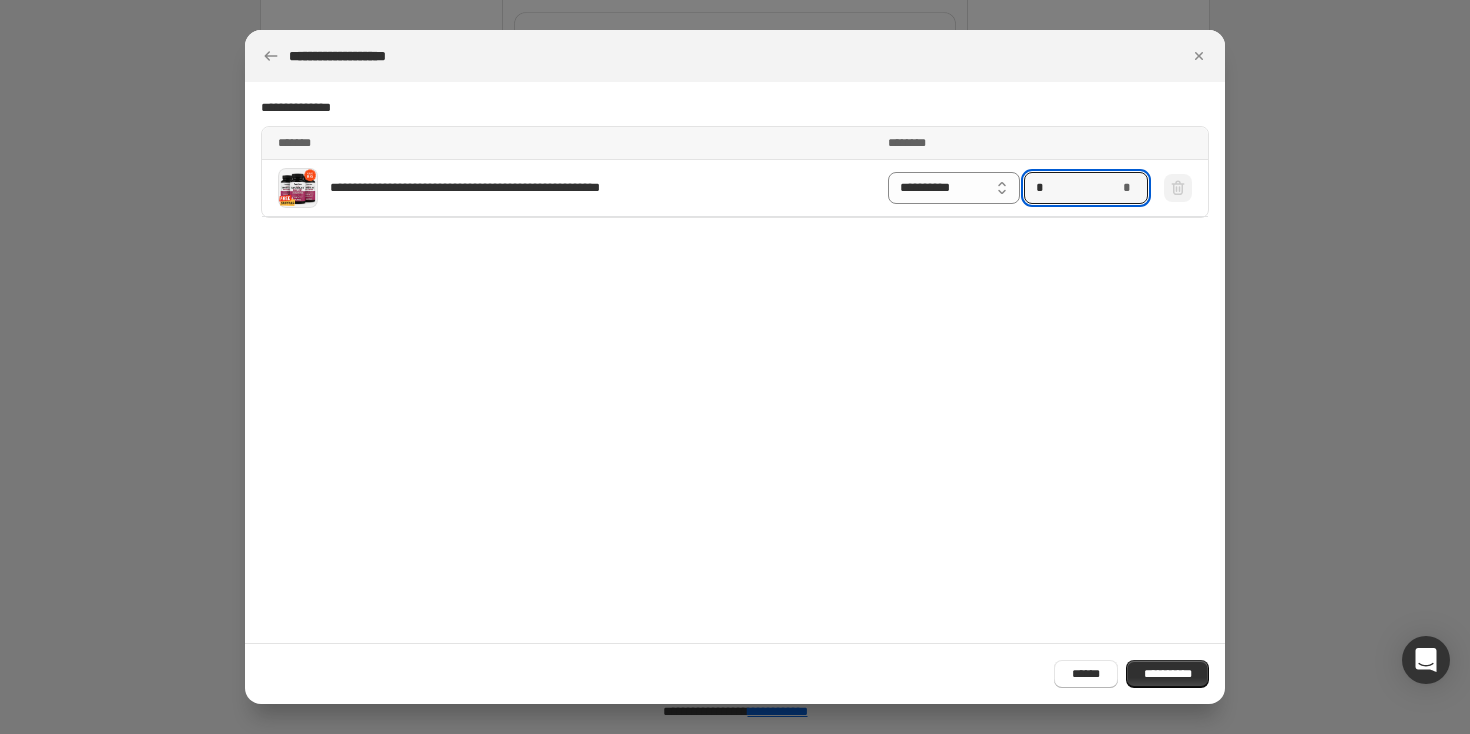 type on "*" 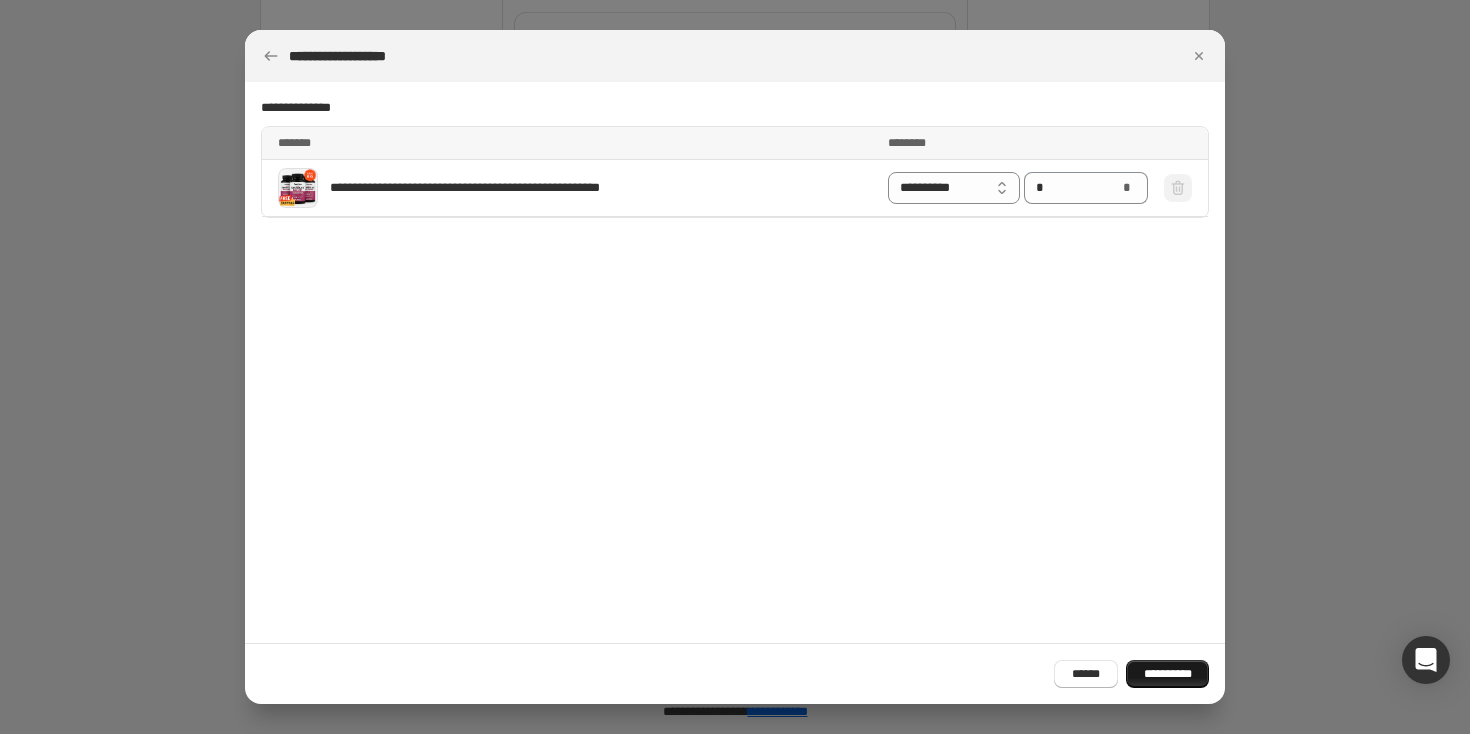 click on "**********" at bounding box center [1167, 674] 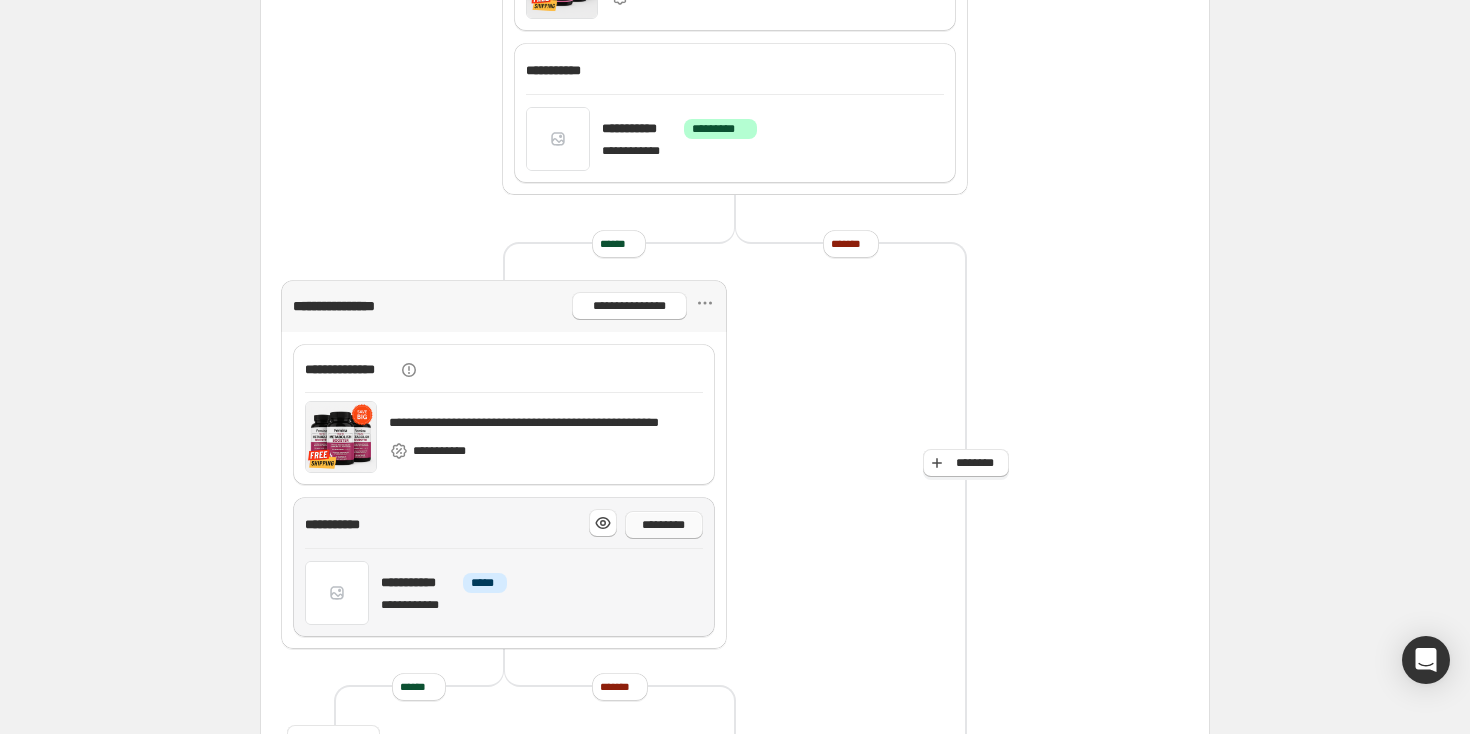 scroll, scrollTop: 694, scrollLeft: 0, axis: vertical 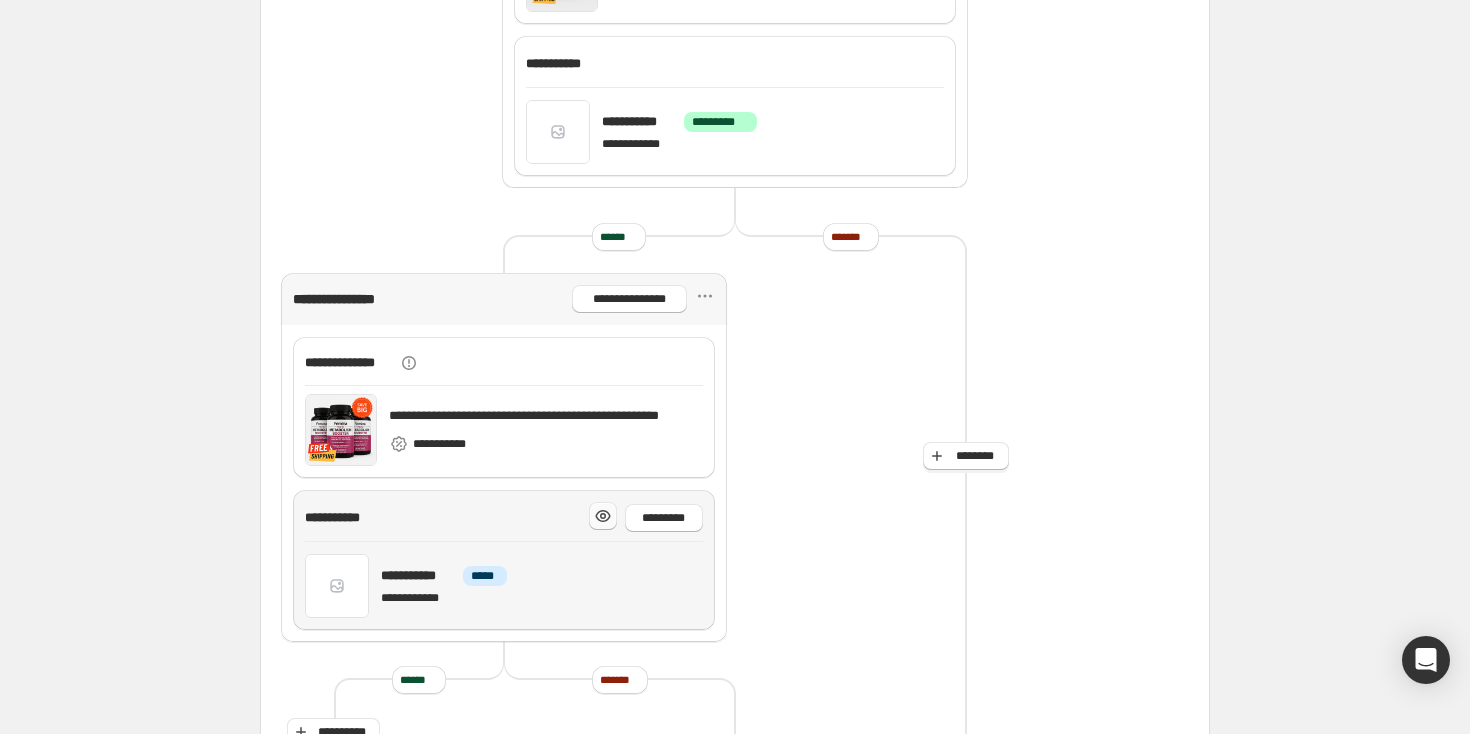 click 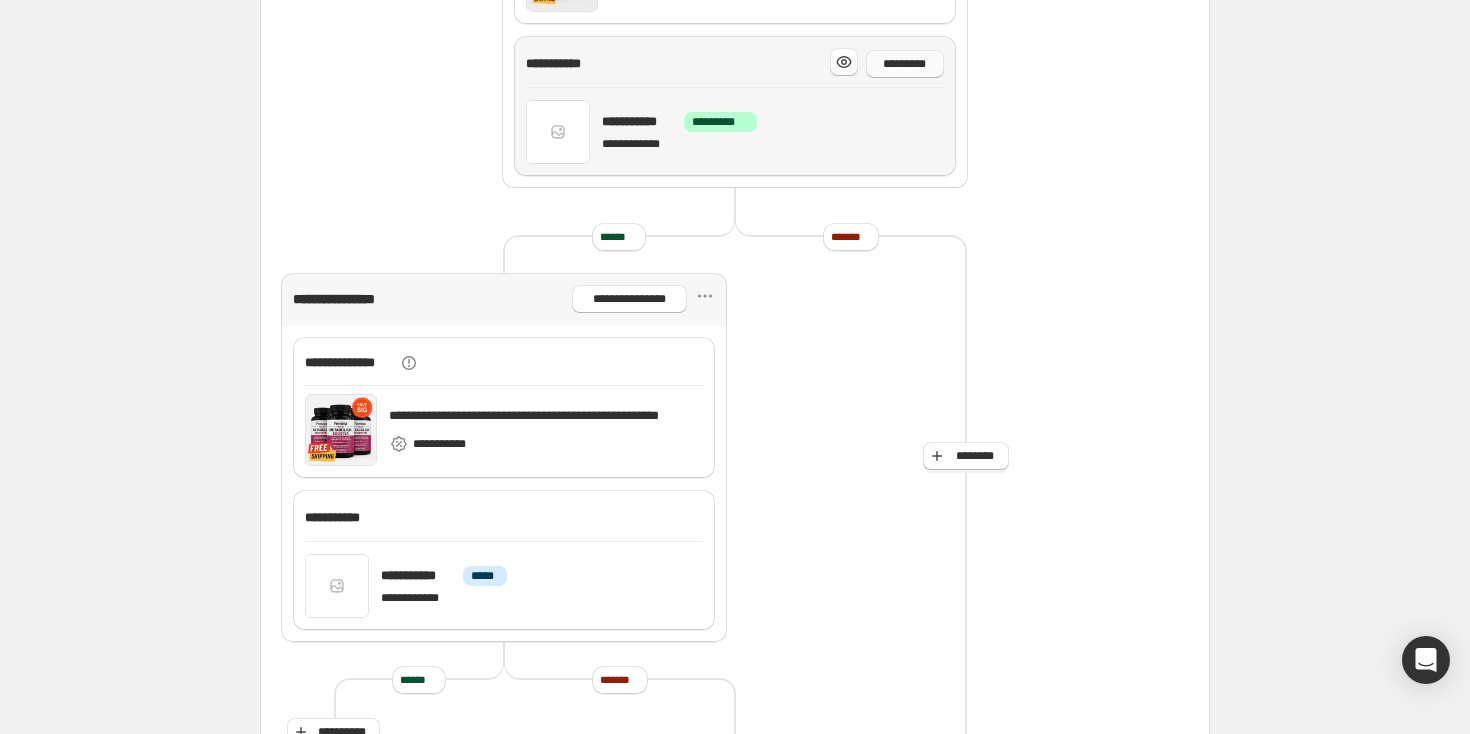 click on "*********" at bounding box center [905, 64] 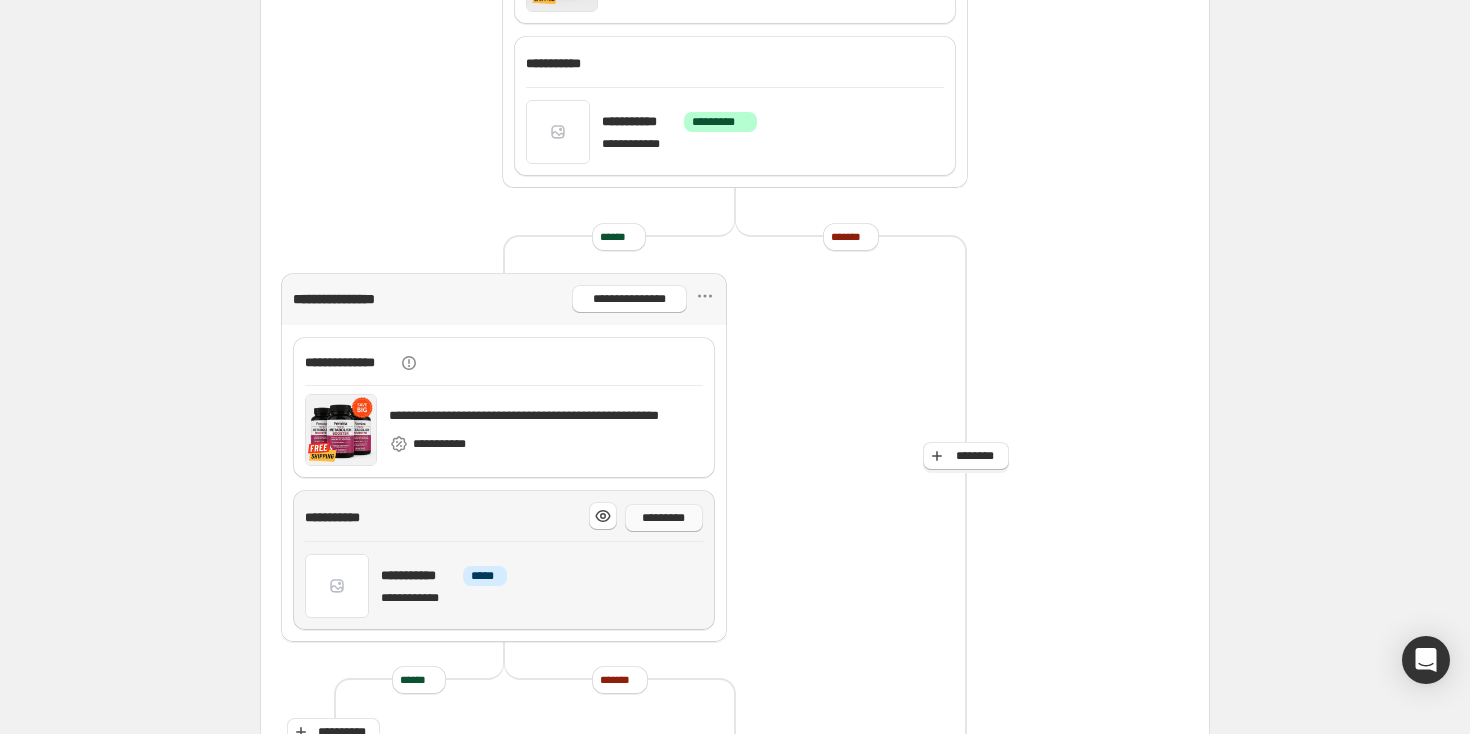 click on "*********" at bounding box center (664, 518) 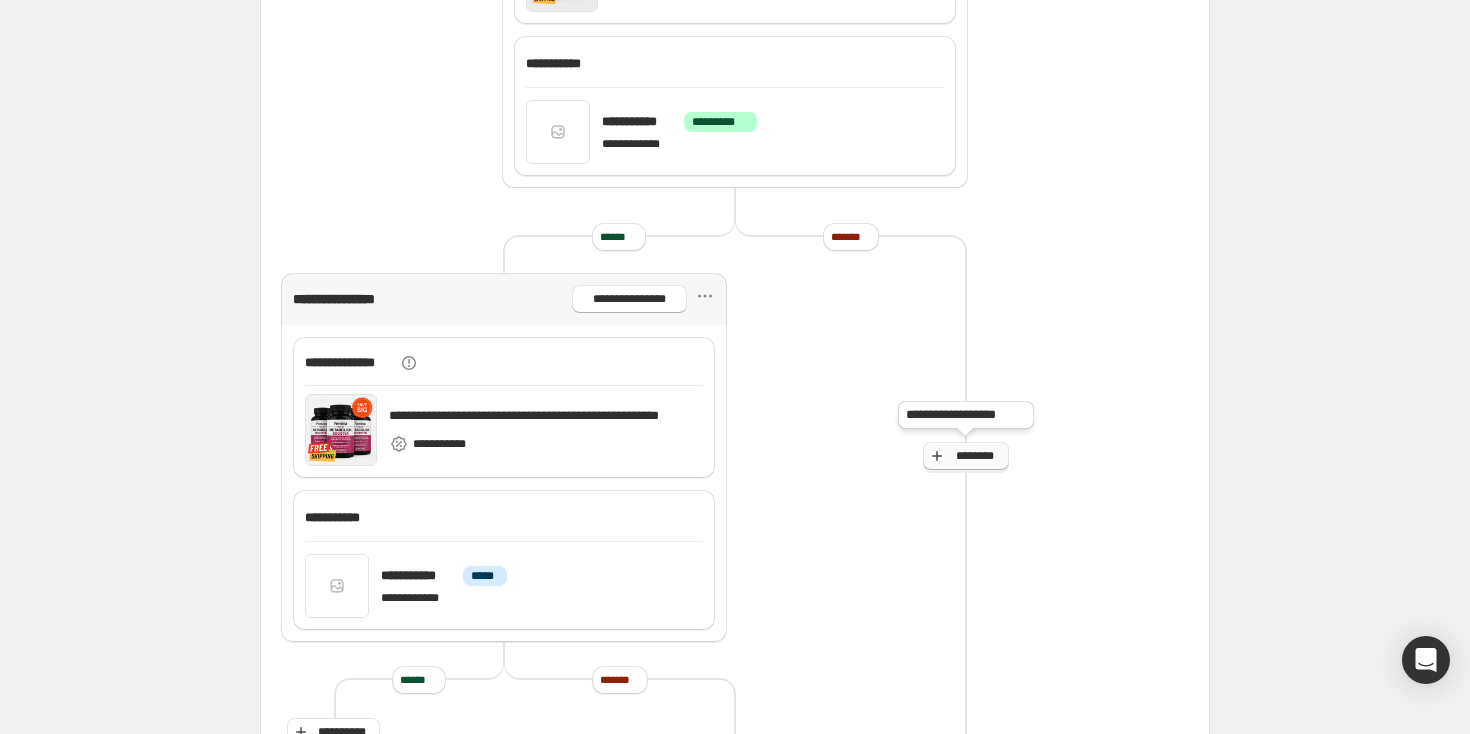 click on "********" at bounding box center (975, 456) 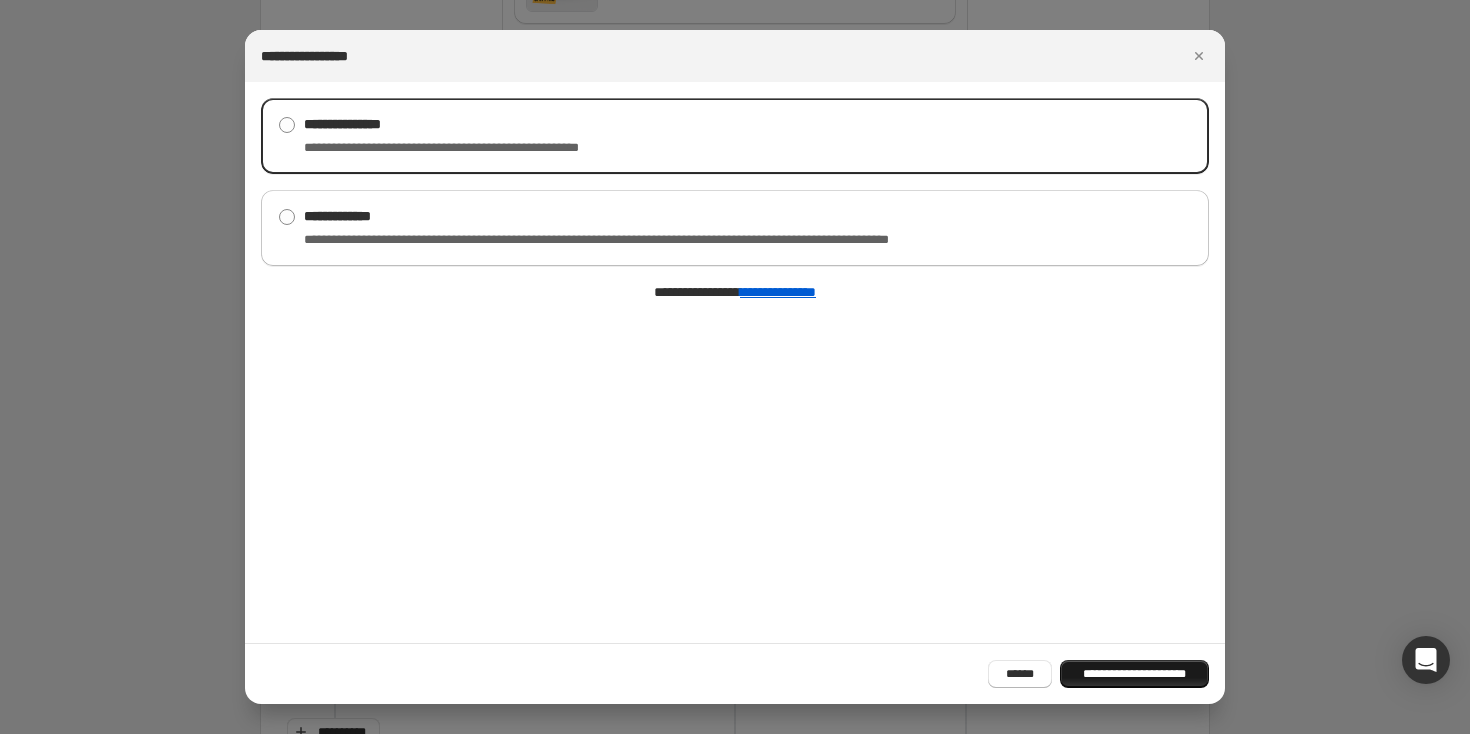 click on "**********" at bounding box center [1134, 674] 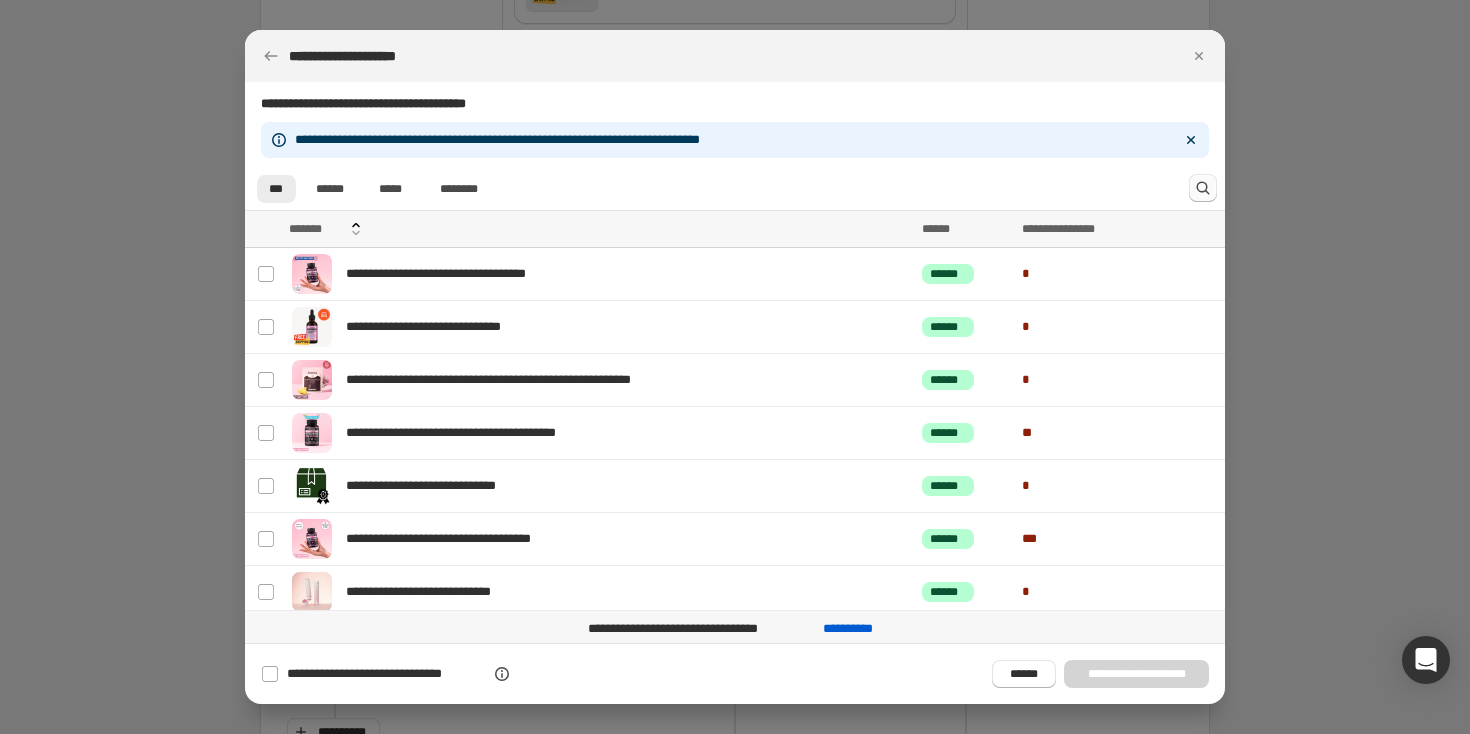 click 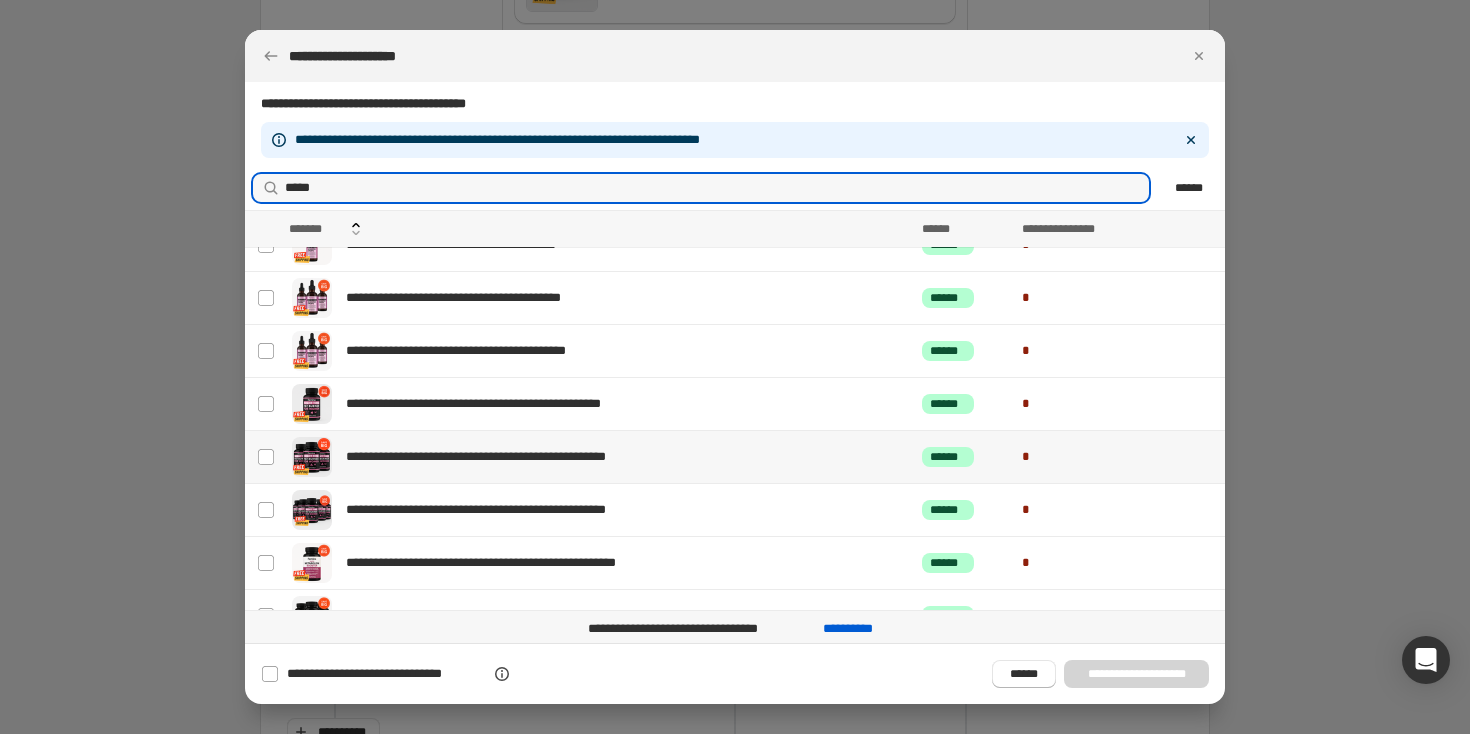scroll, scrollTop: 52, scrollLeft: 0, axis: vertical 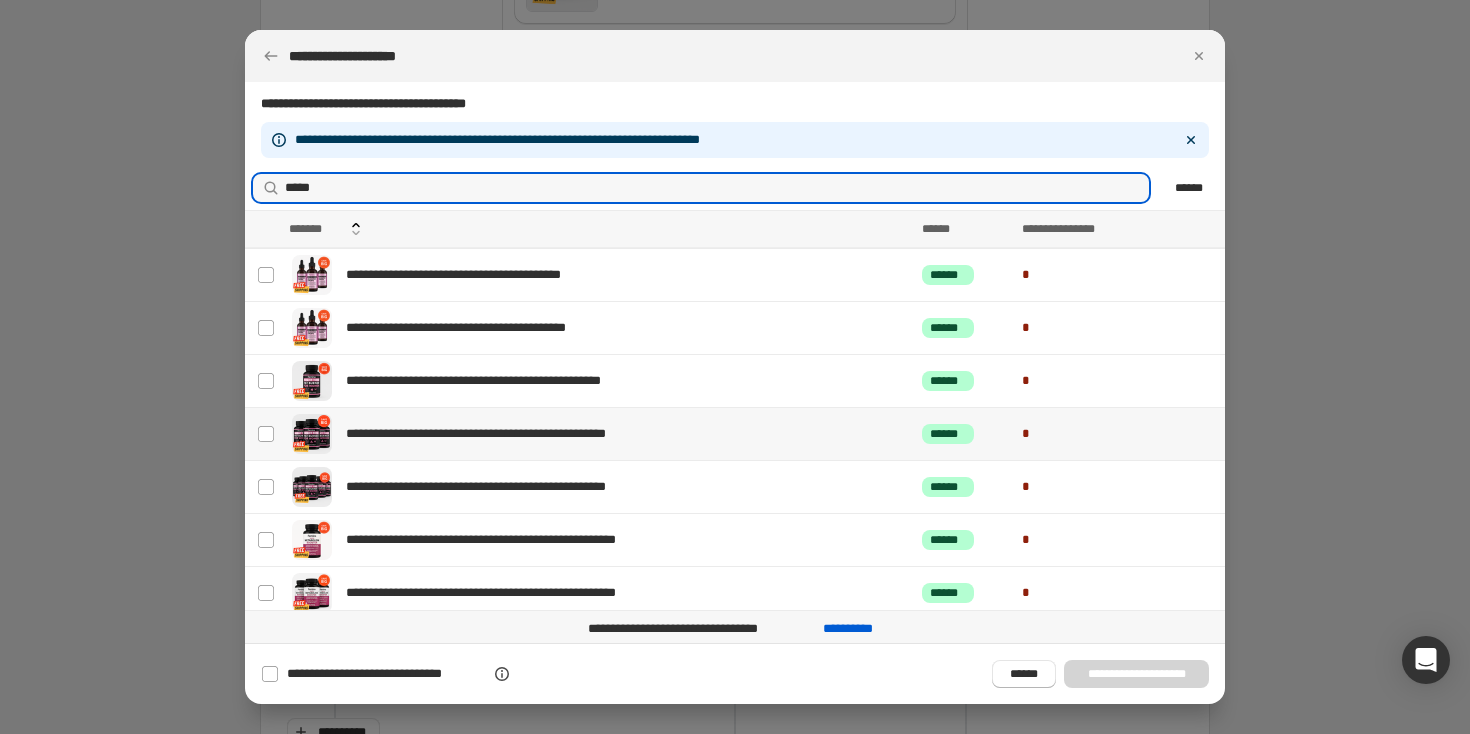 type on "*****" 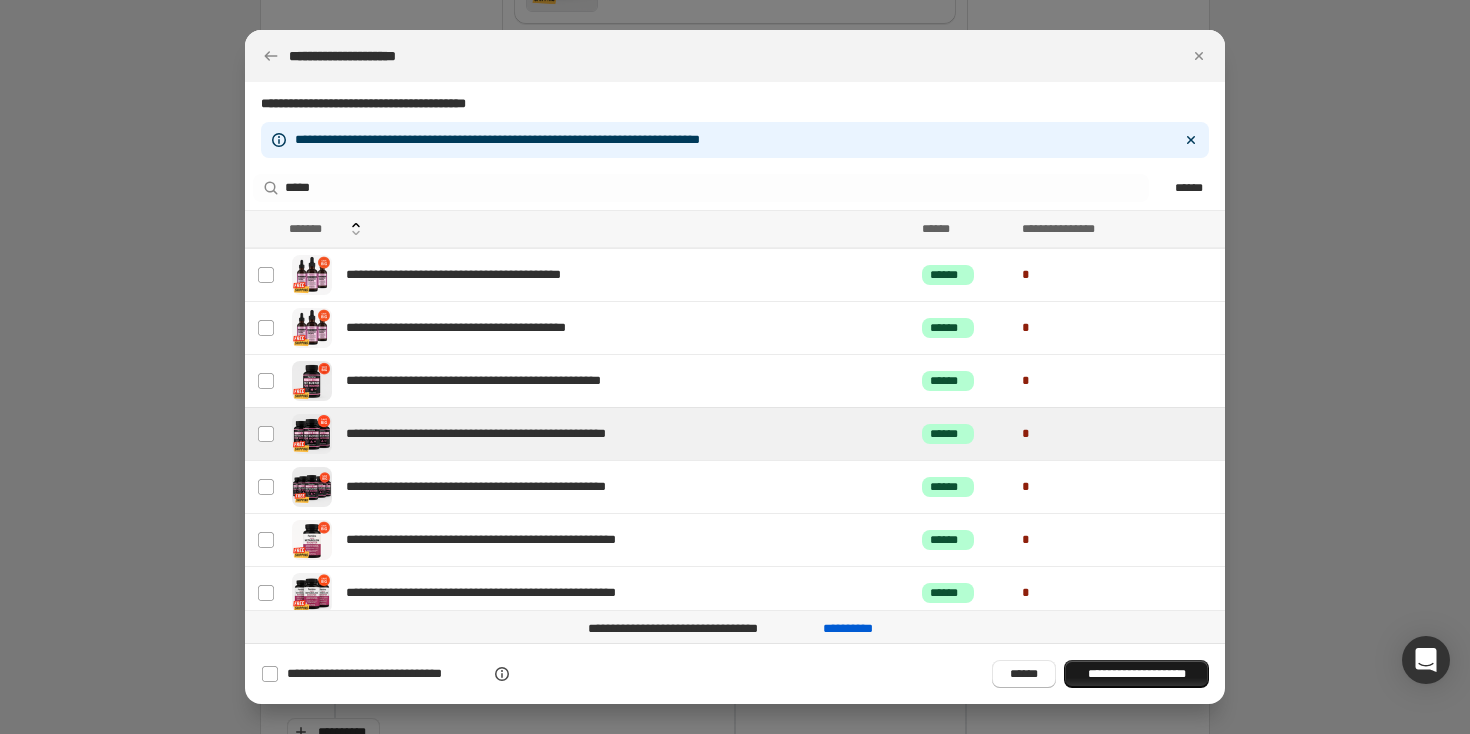 click on "**********" at bounding box center (1136, 674) 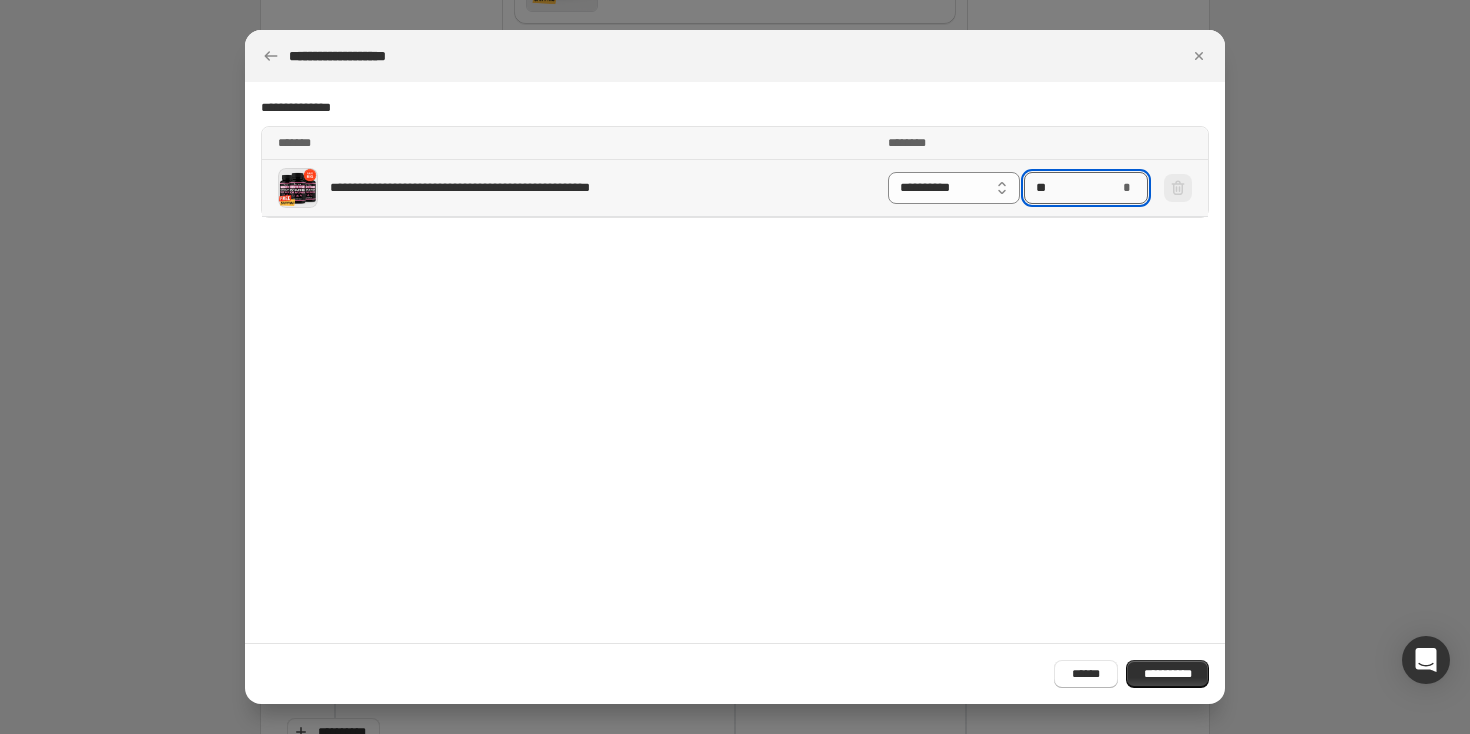 click on "**" at bounding box center [1071, 188] 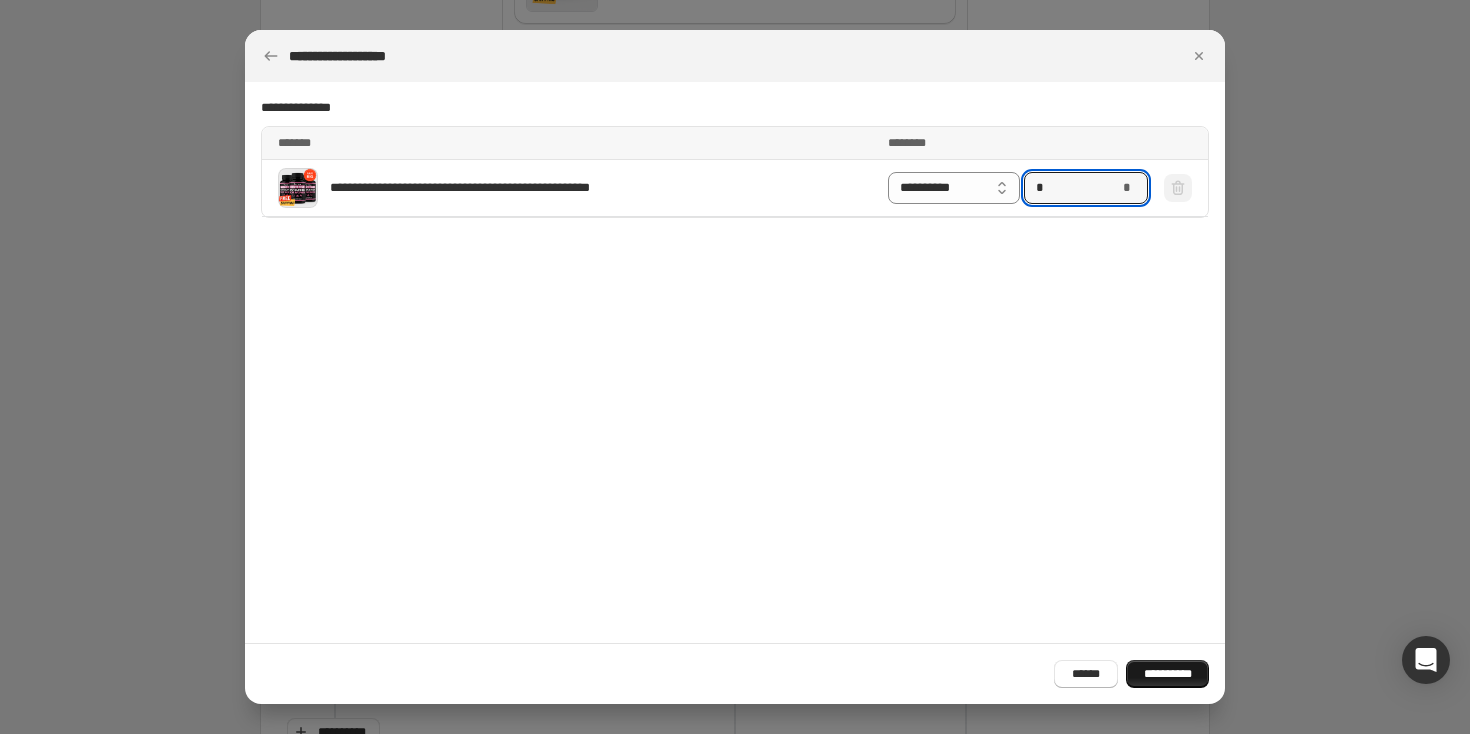 type on "*" 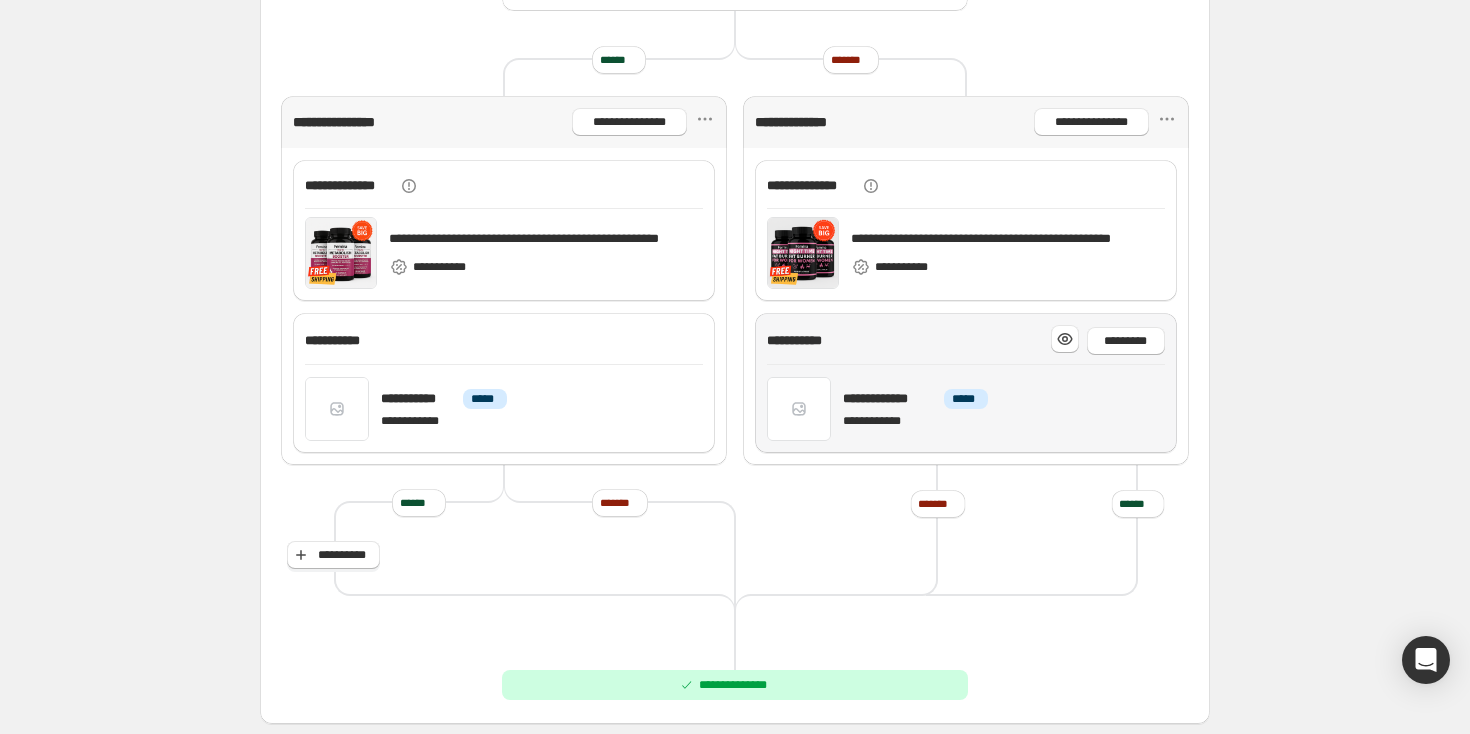 scroll, scrollTop: 947, scrollLeft: 0, axis: vertical 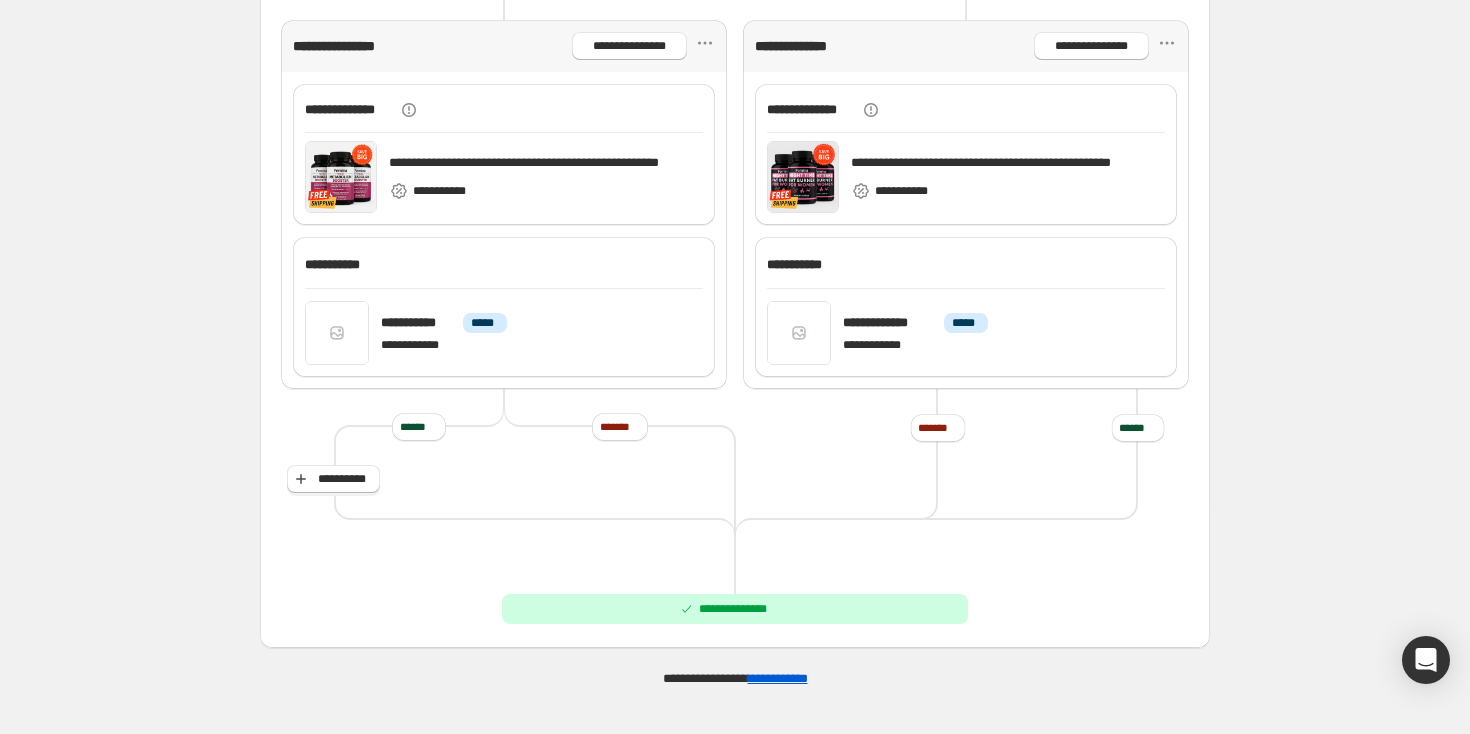 click on "*******" at bounding box center (937, 428) 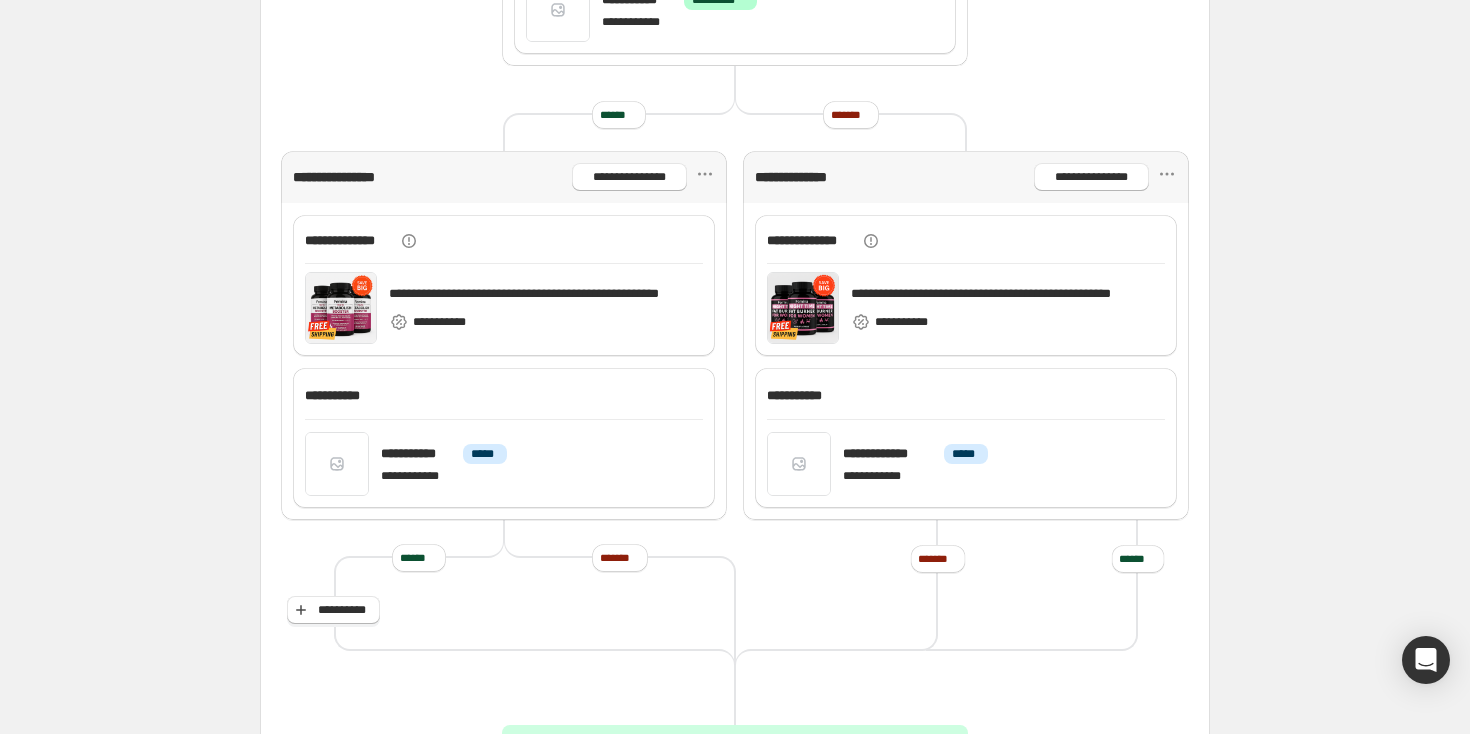 scroll, scrollTop: 506, scrollLeft: 0, axis: vertical 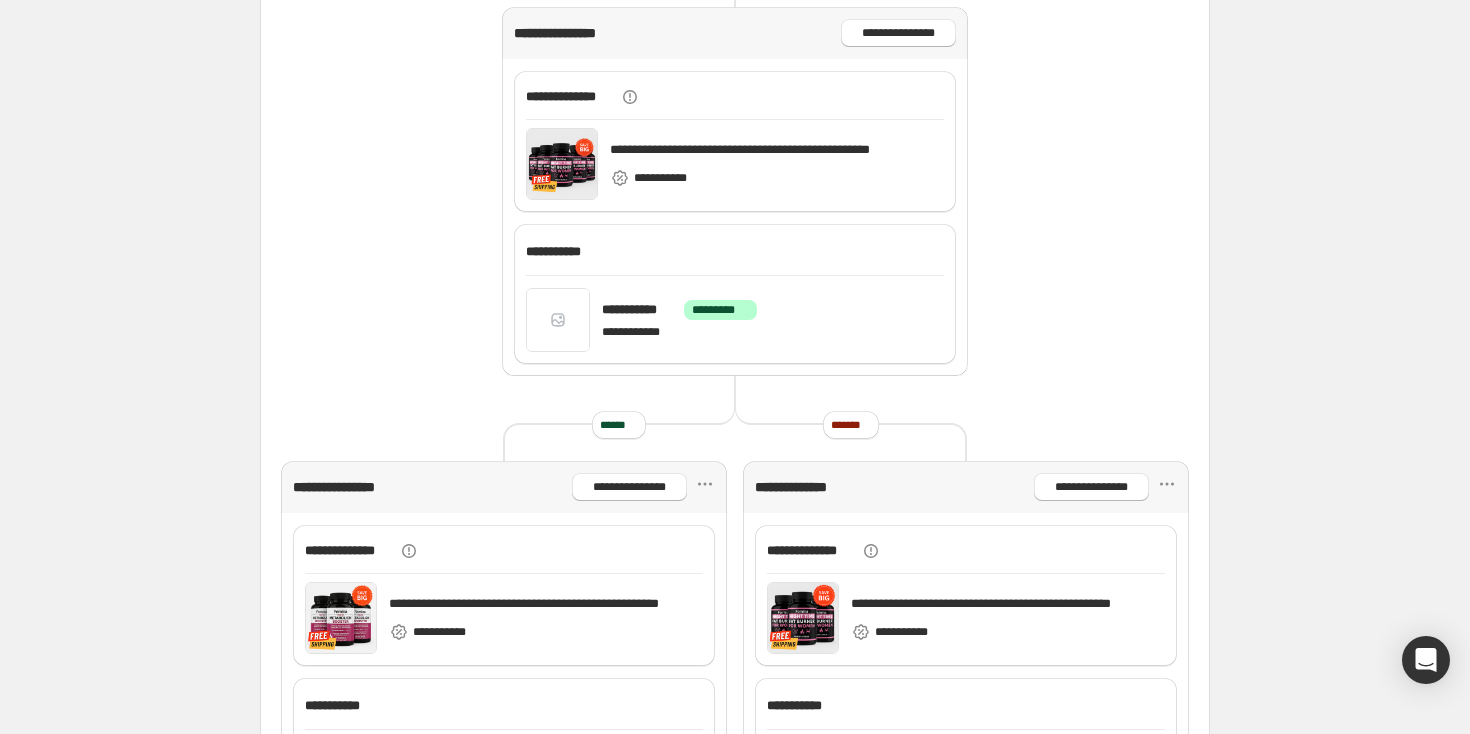 click on "*******" at bounding box center (850, 425) 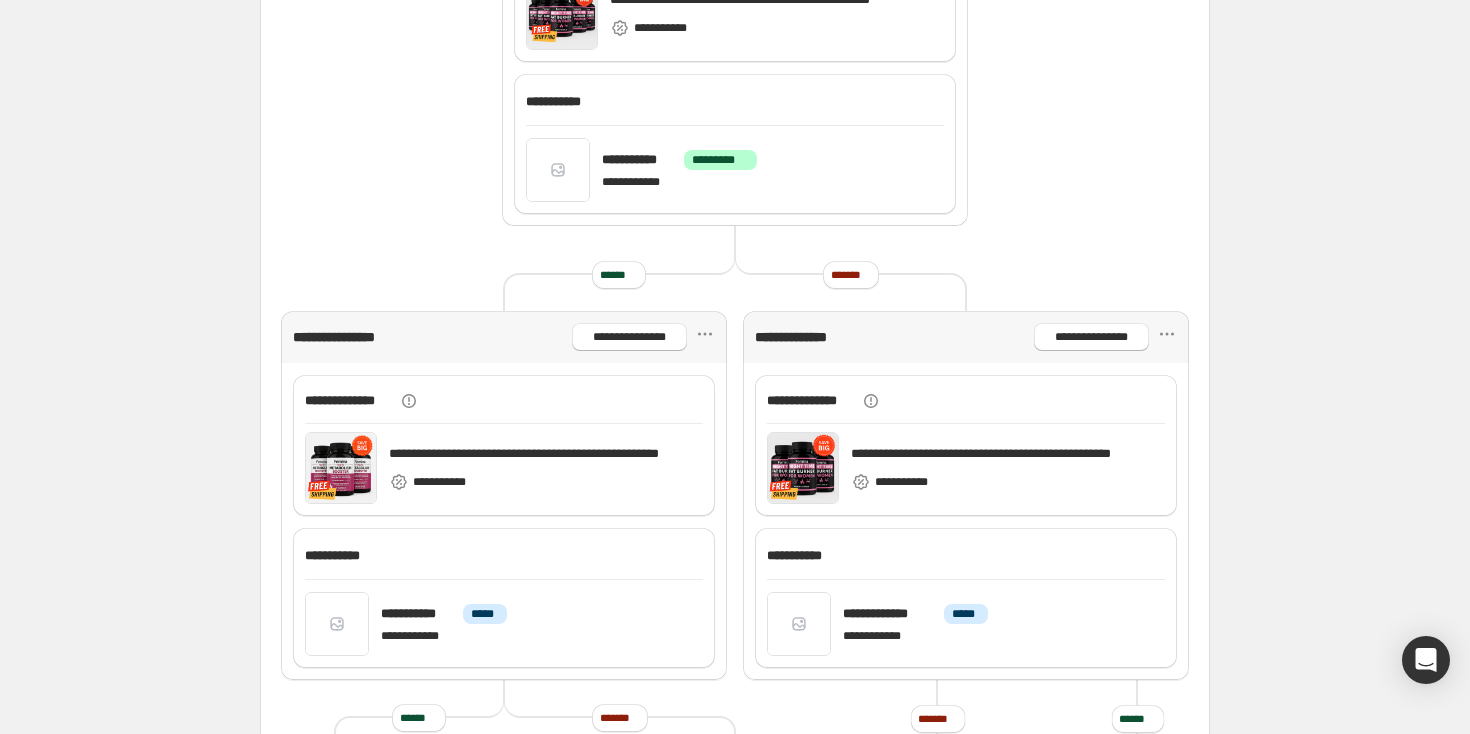scroll, scrollTop: 931, scrollLeft: 0, axis: vertical 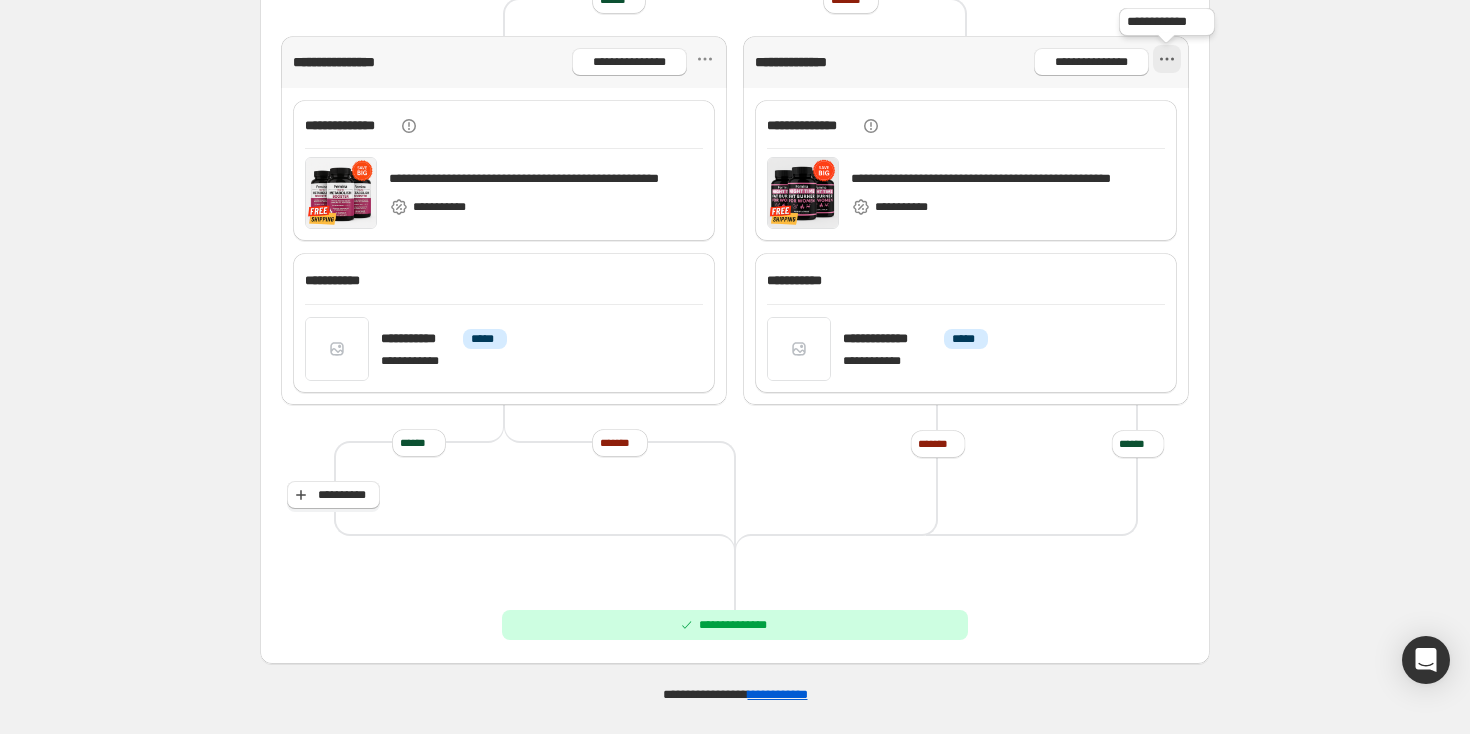 click 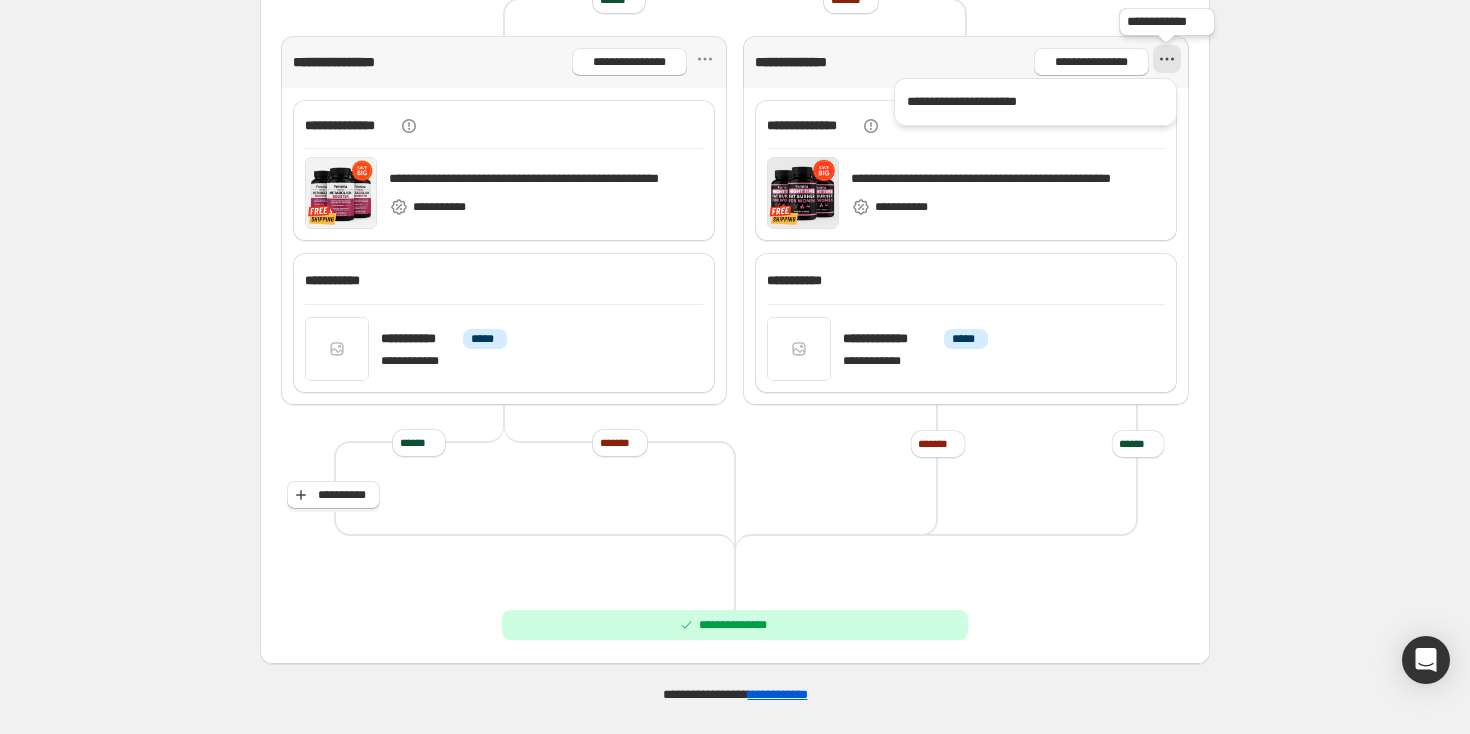 click 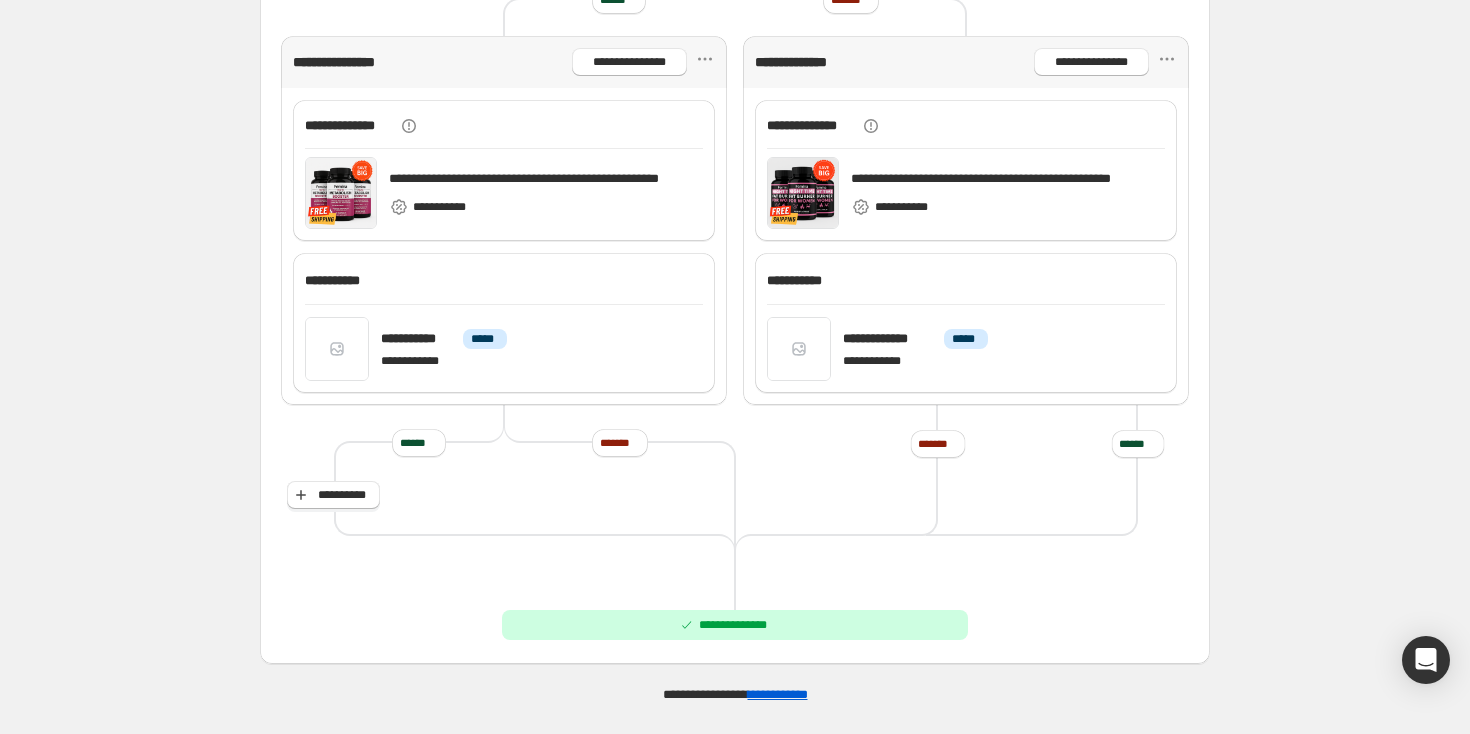 click on "*******" at bounding box center [937, 444] 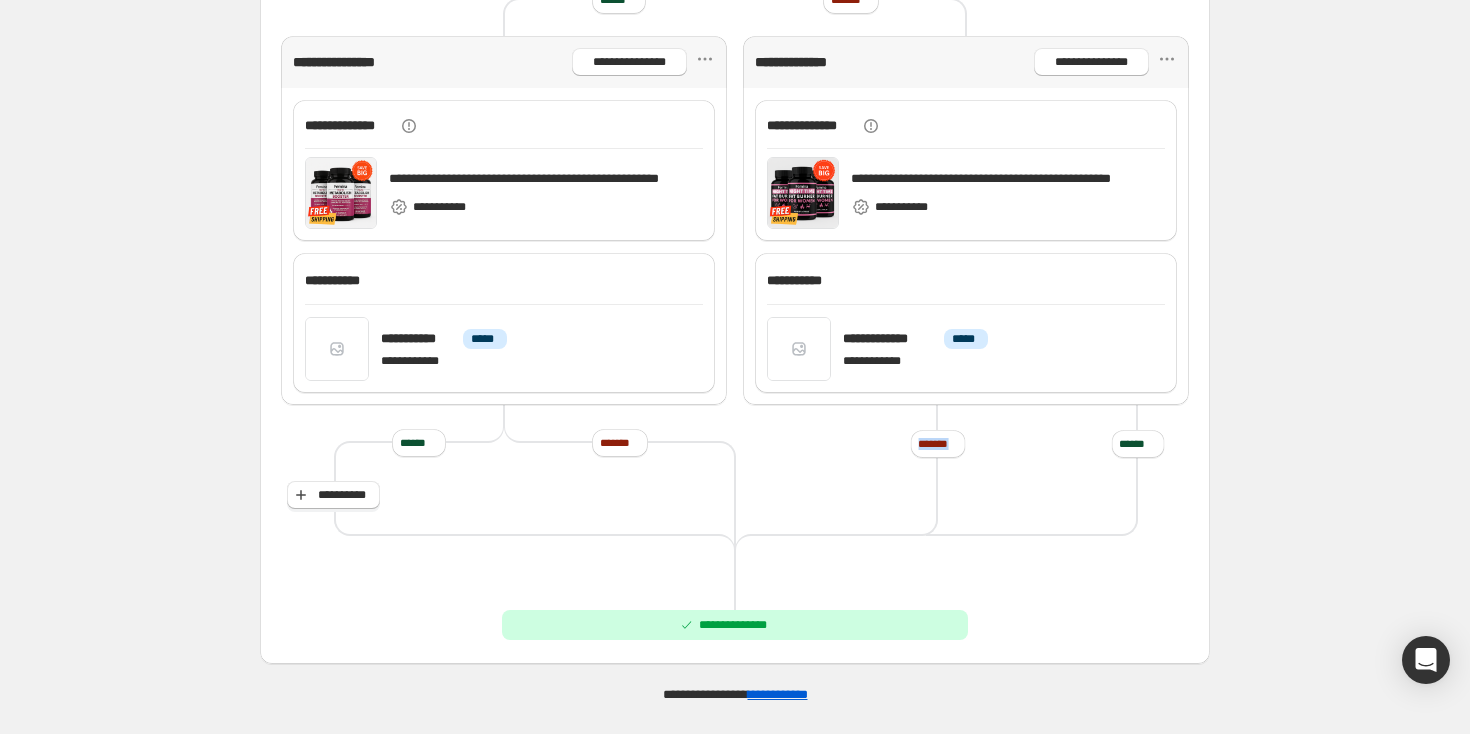 click on "*******" at bounding box center (937, 444) 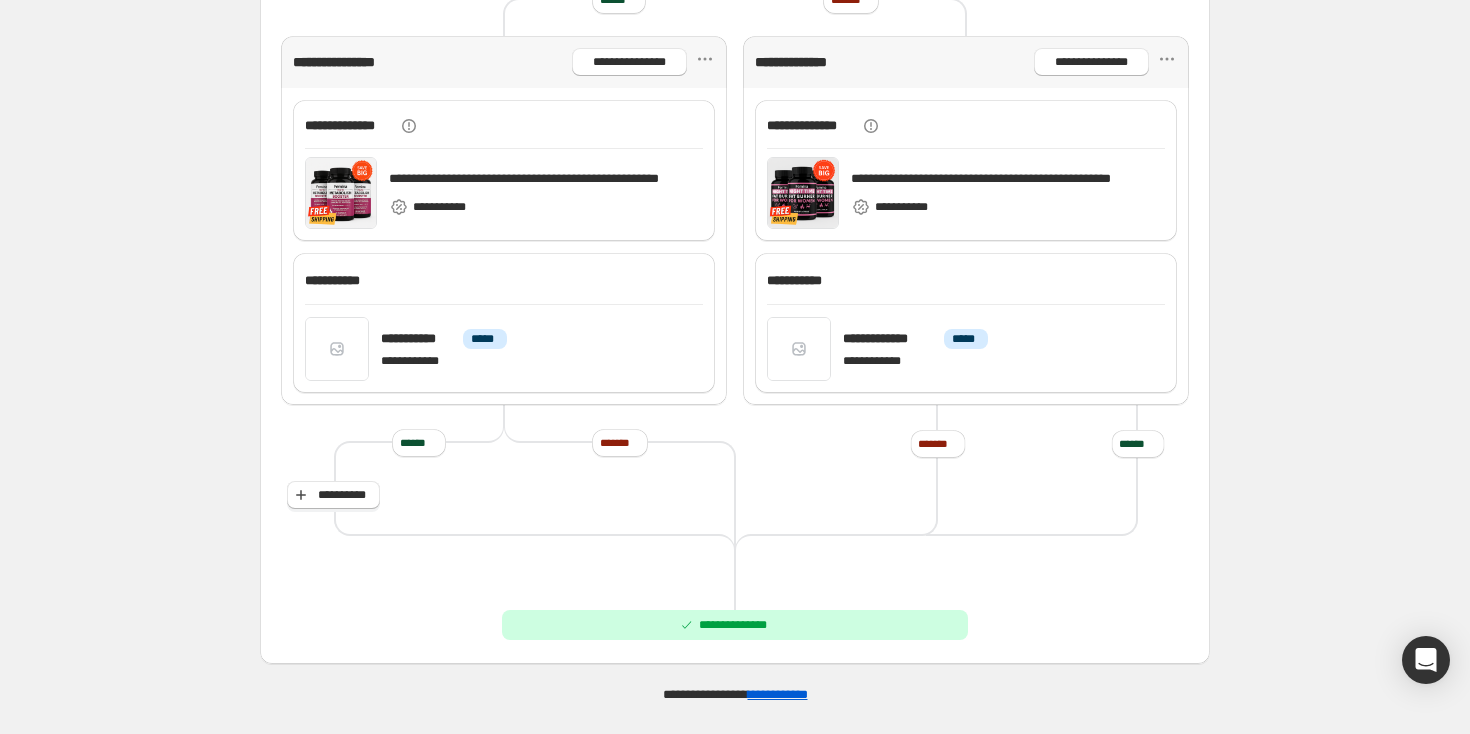 click at bounding box center [964, 549] 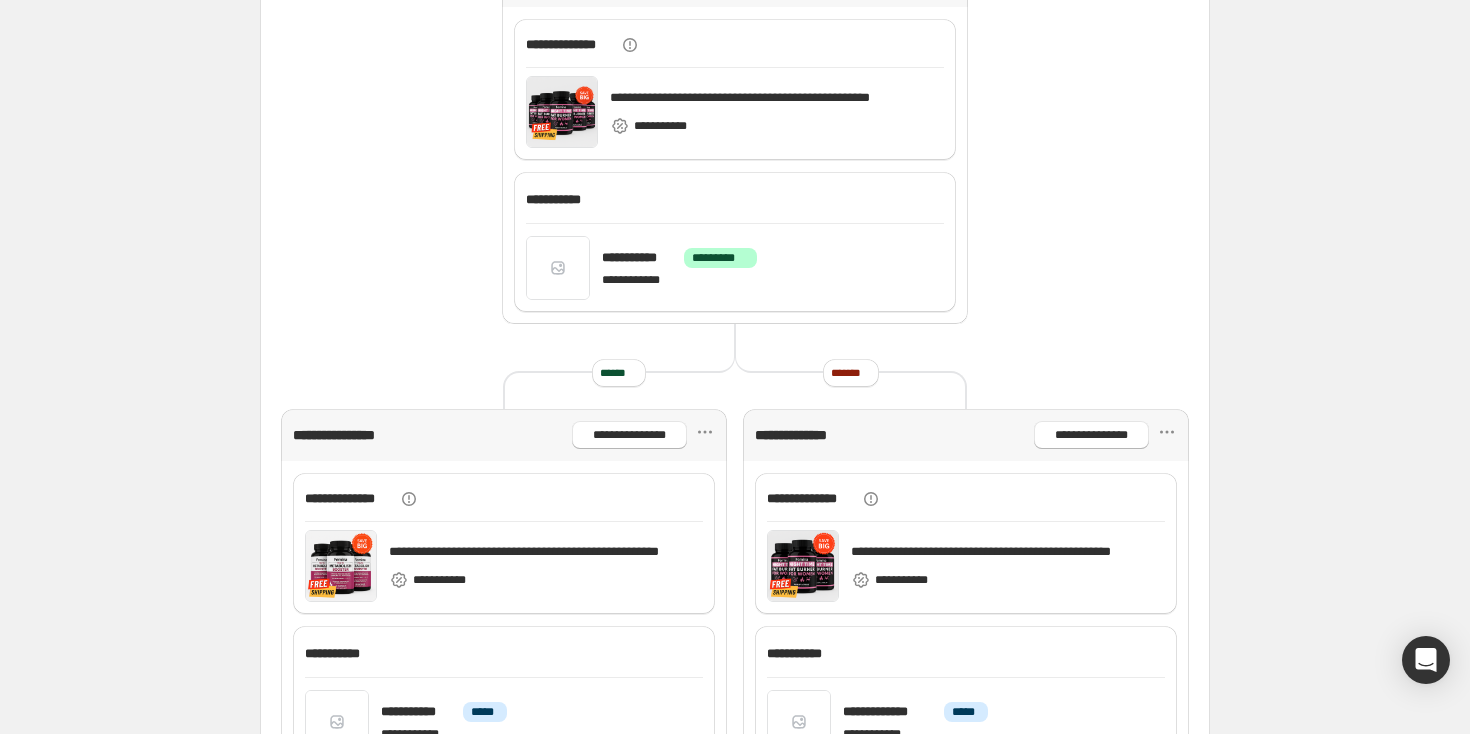 scroll, scrollTop: 949, scrollLeft: 0, axis: vertical 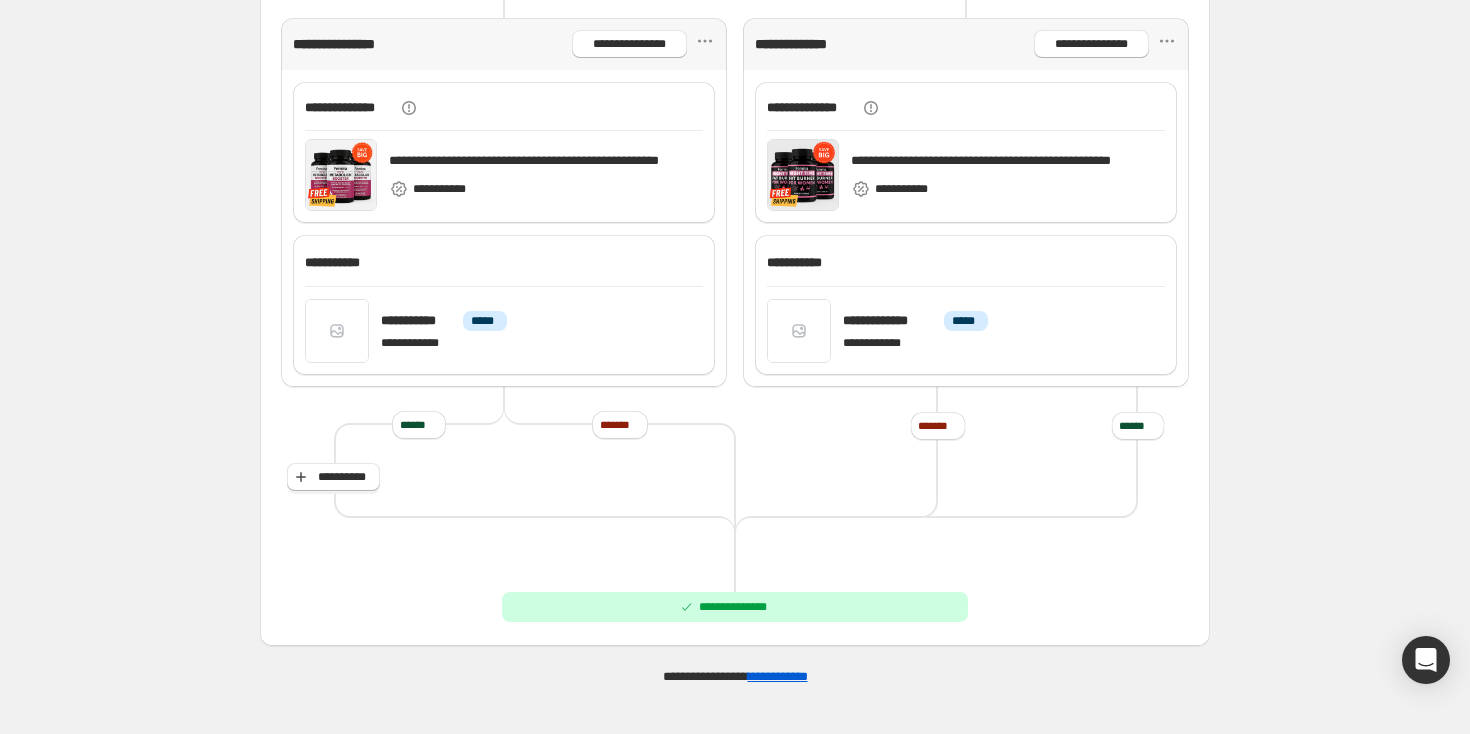 click on "**********" at bounding box center (735, 607) 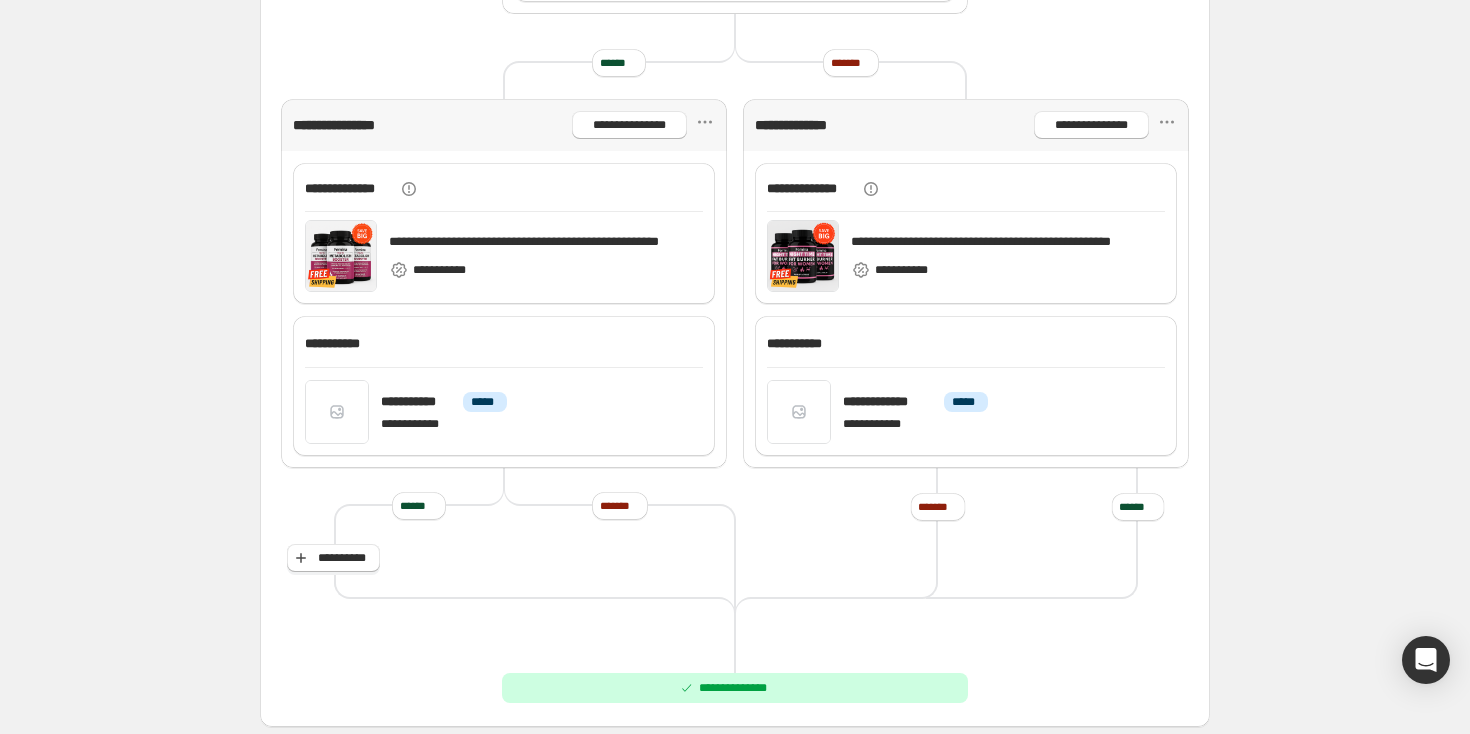 scroll, scrollTop: 869, scrollLeft: 0, axis: vertical 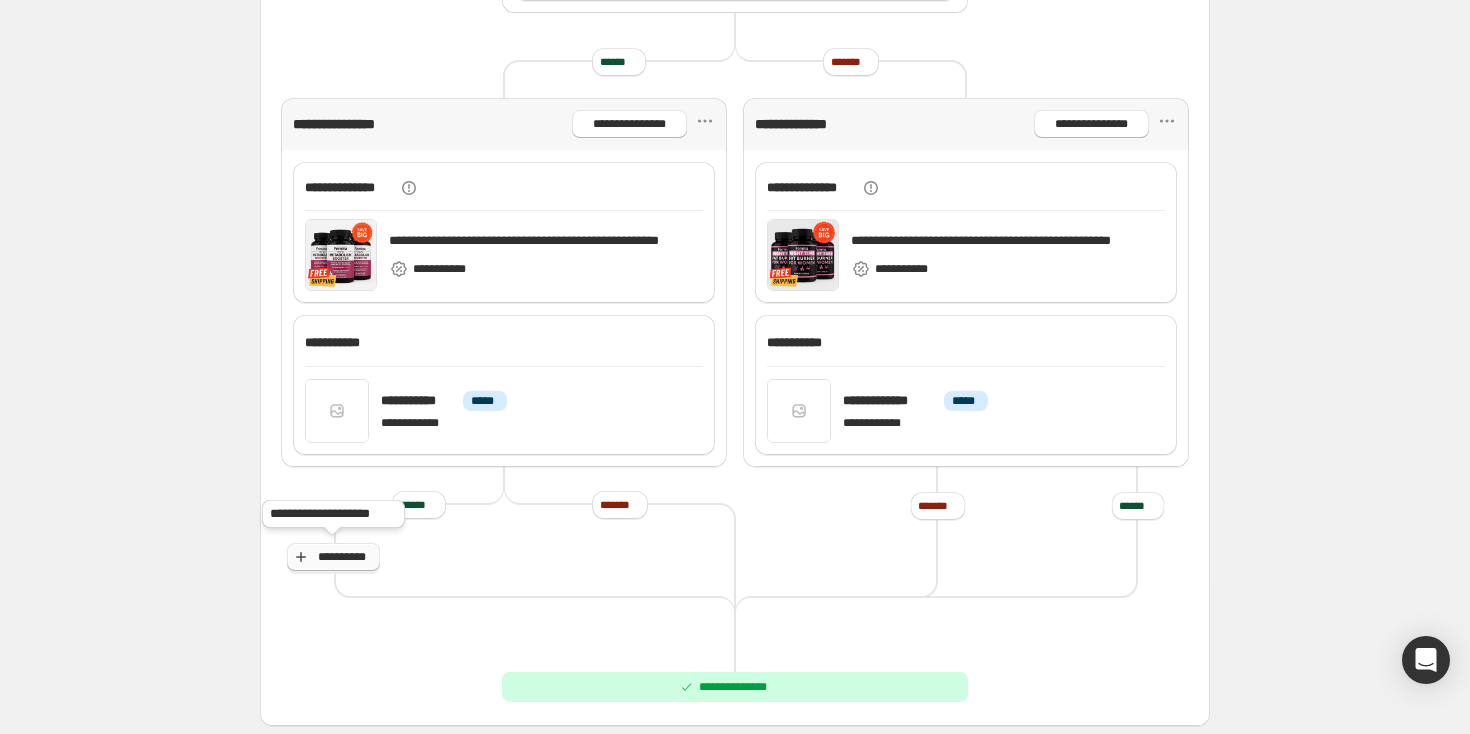click on "**********" at bounding box center [342, 557] 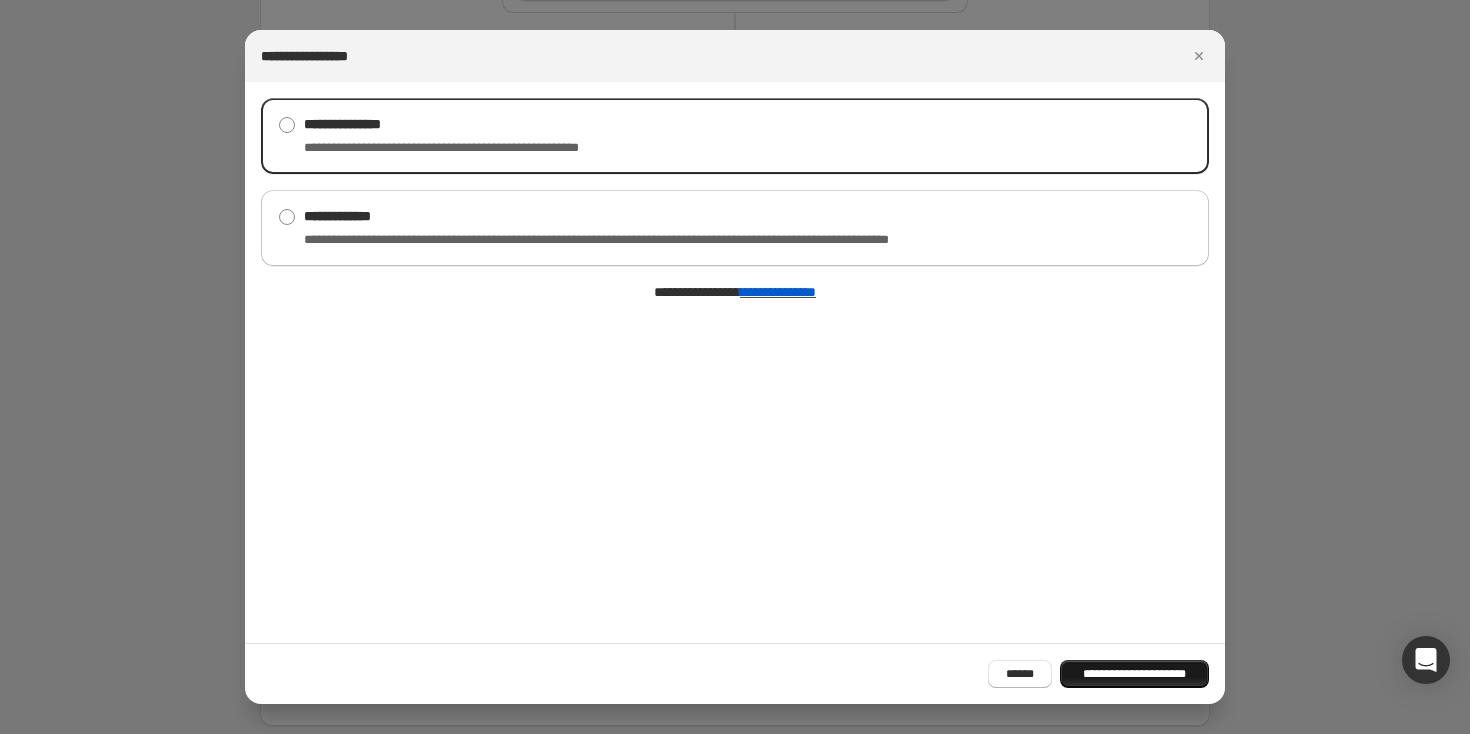 click on "**********" at bounding box center (1134, 674) 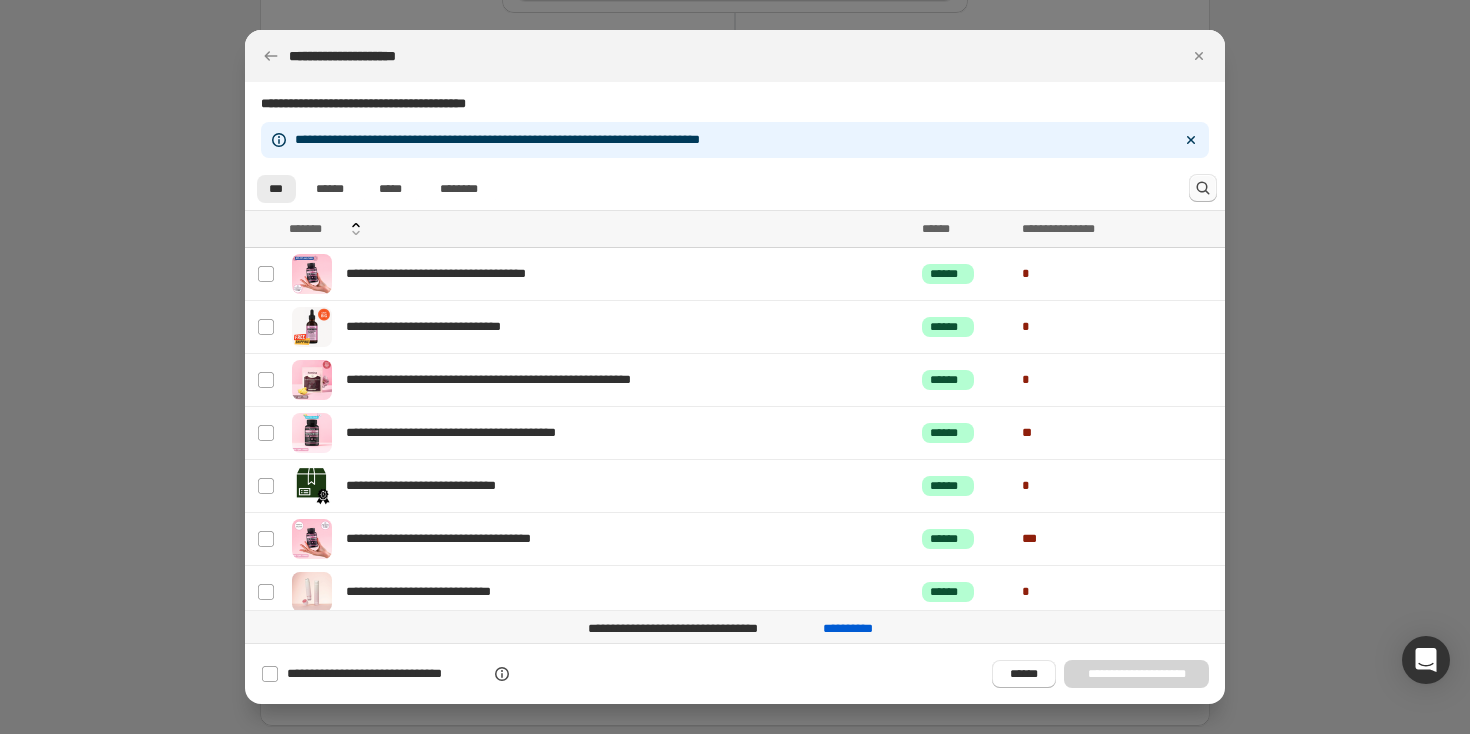 click 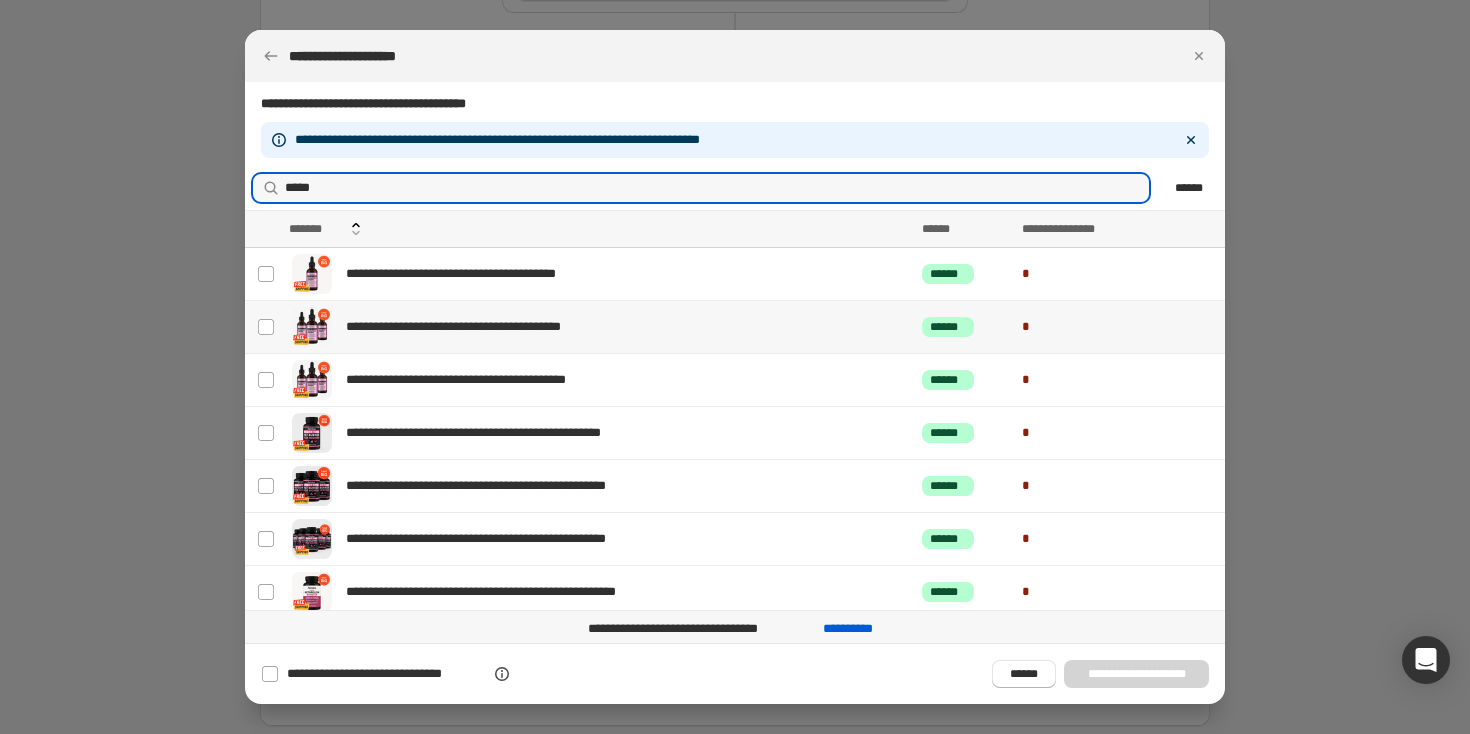 type on "*****" 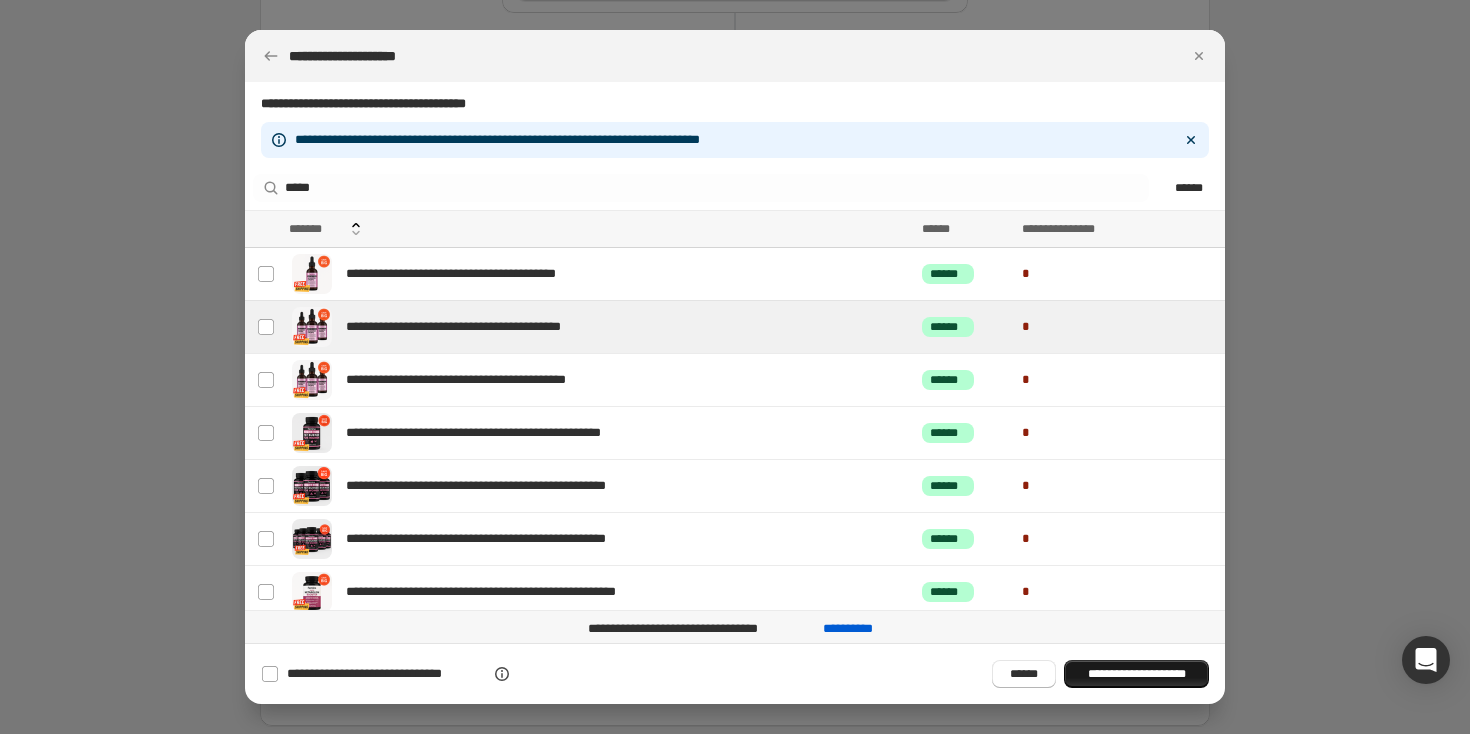 click on "**********" at bounding box center (1136, 674) 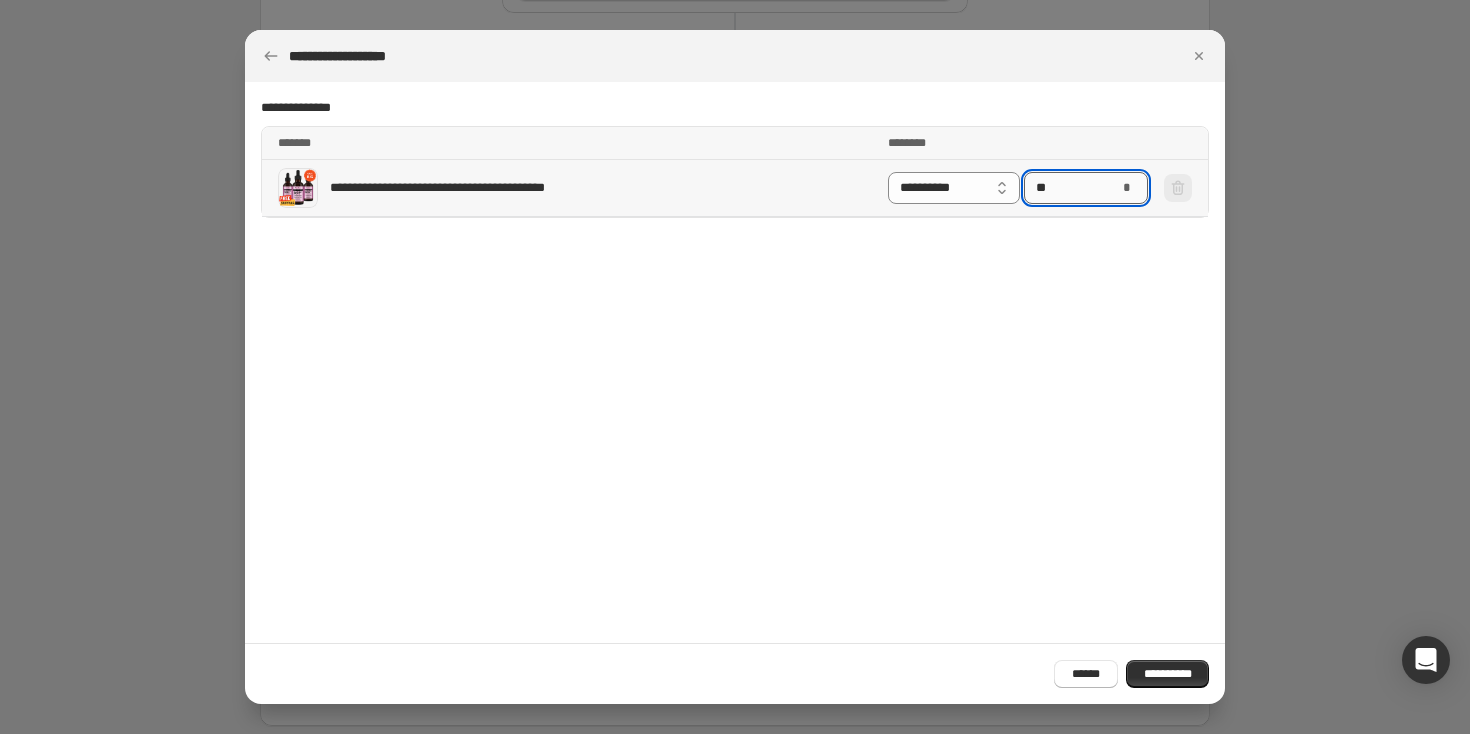 click on "**" at bounding box center (1071, 188) 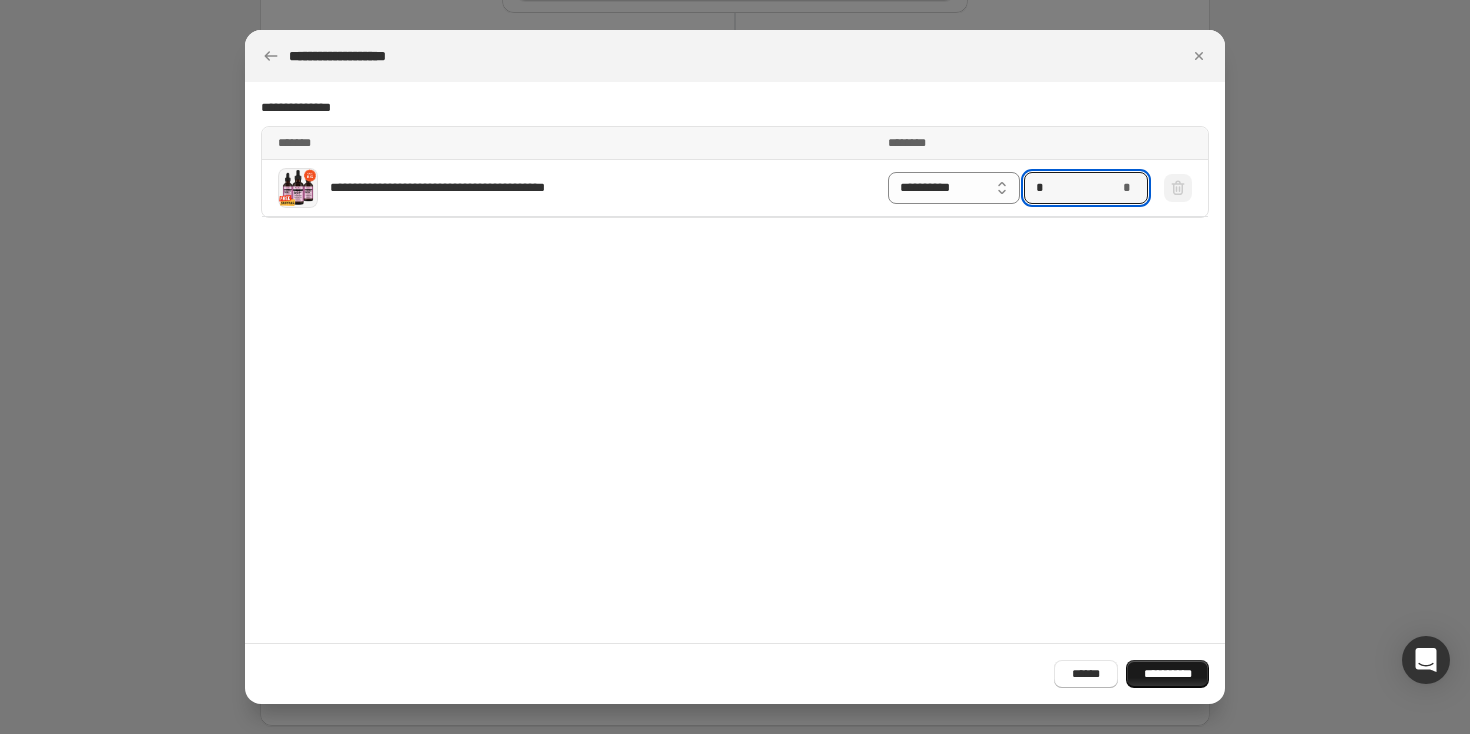 type on "*" 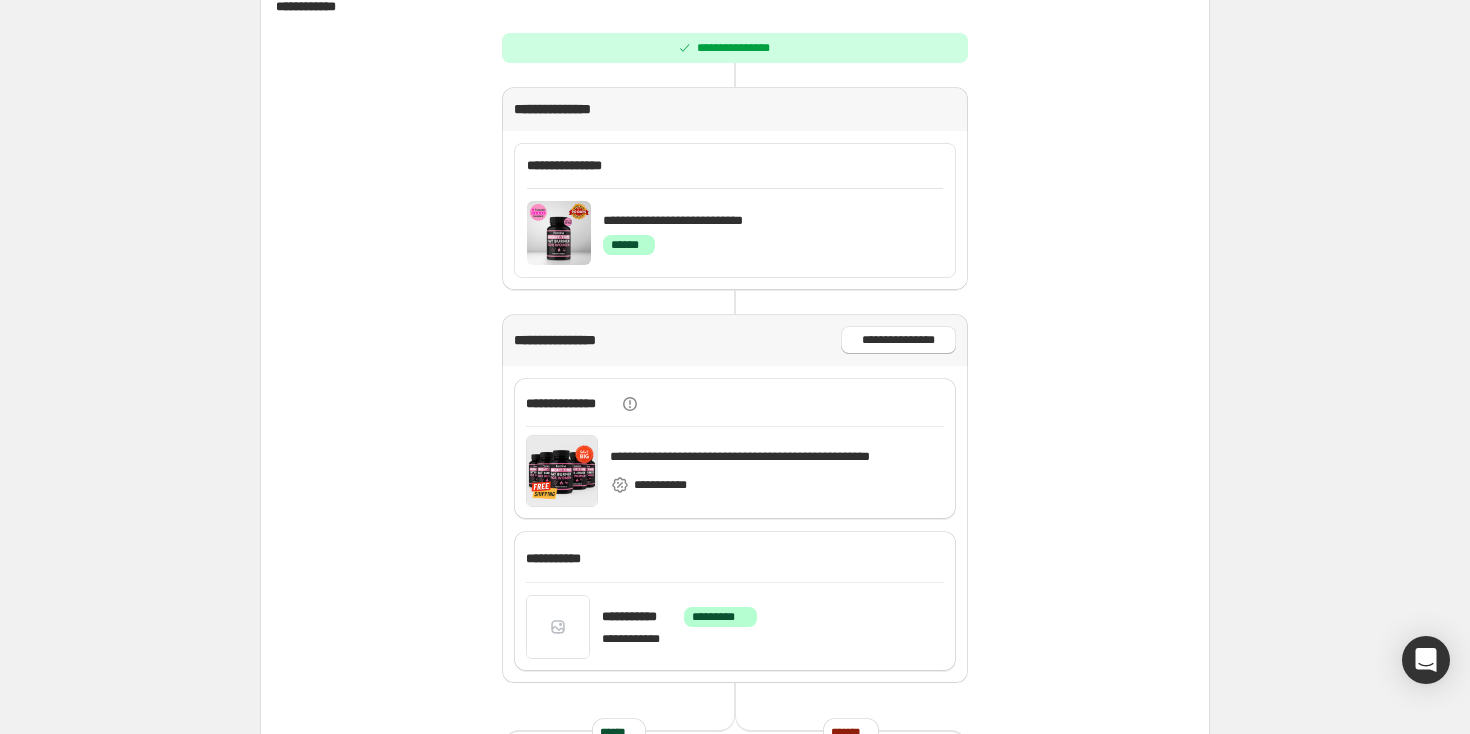 scroll, scrollTop: 0, scrollLeft: 0, axis: both 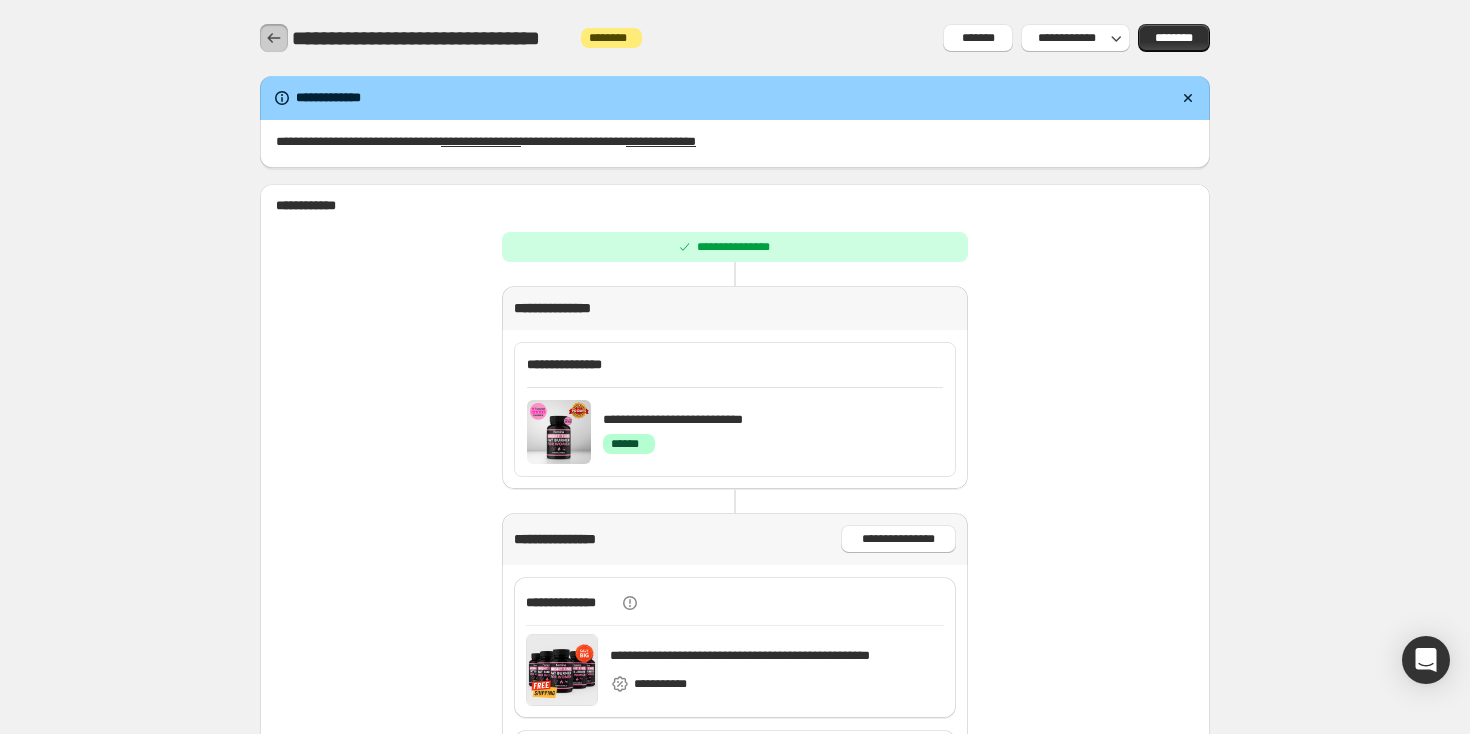 drag, startPoint x: 281, startPoint y: 37, endPoint x: 219, endPoint y: 212, distance: 185.6583 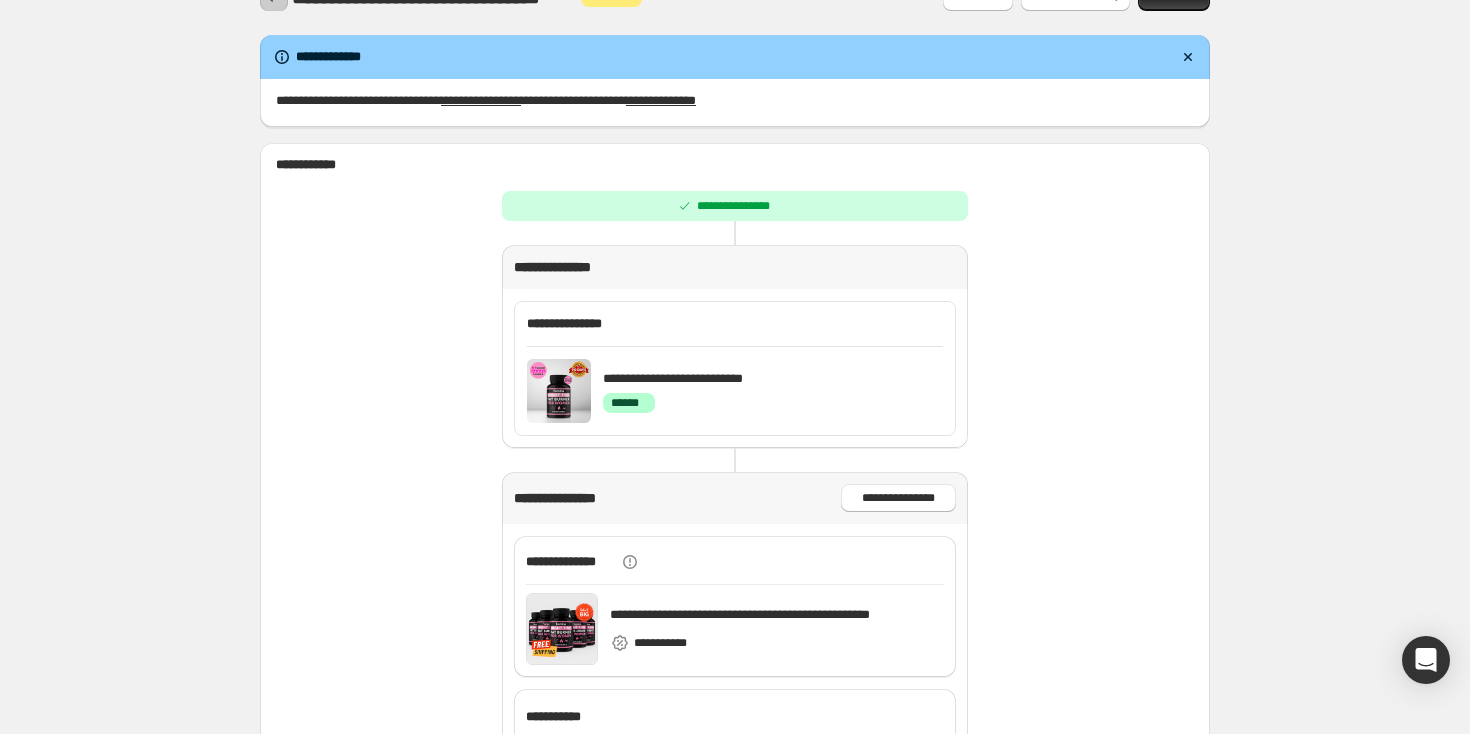 scroll, scrollTop: 0, scrollLeft: 0, axis: both 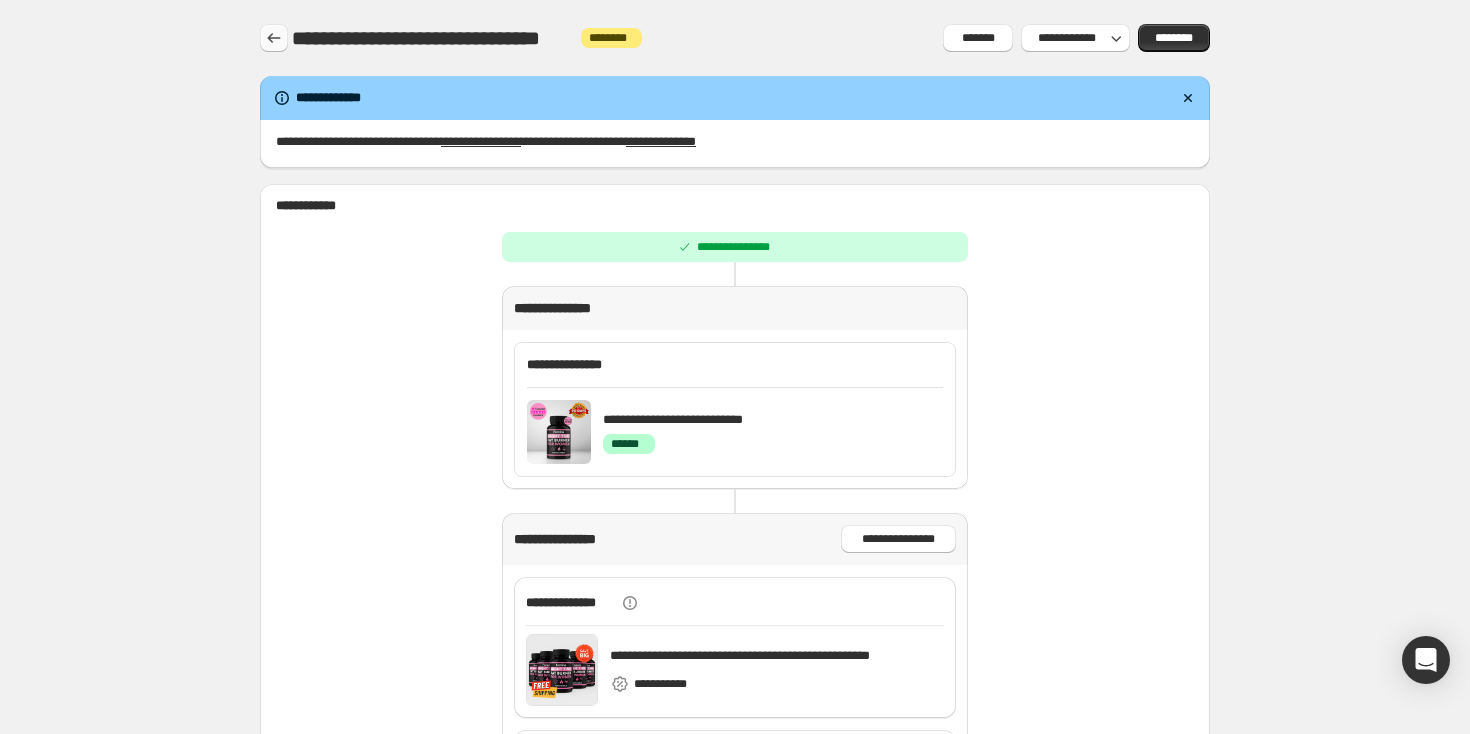 click 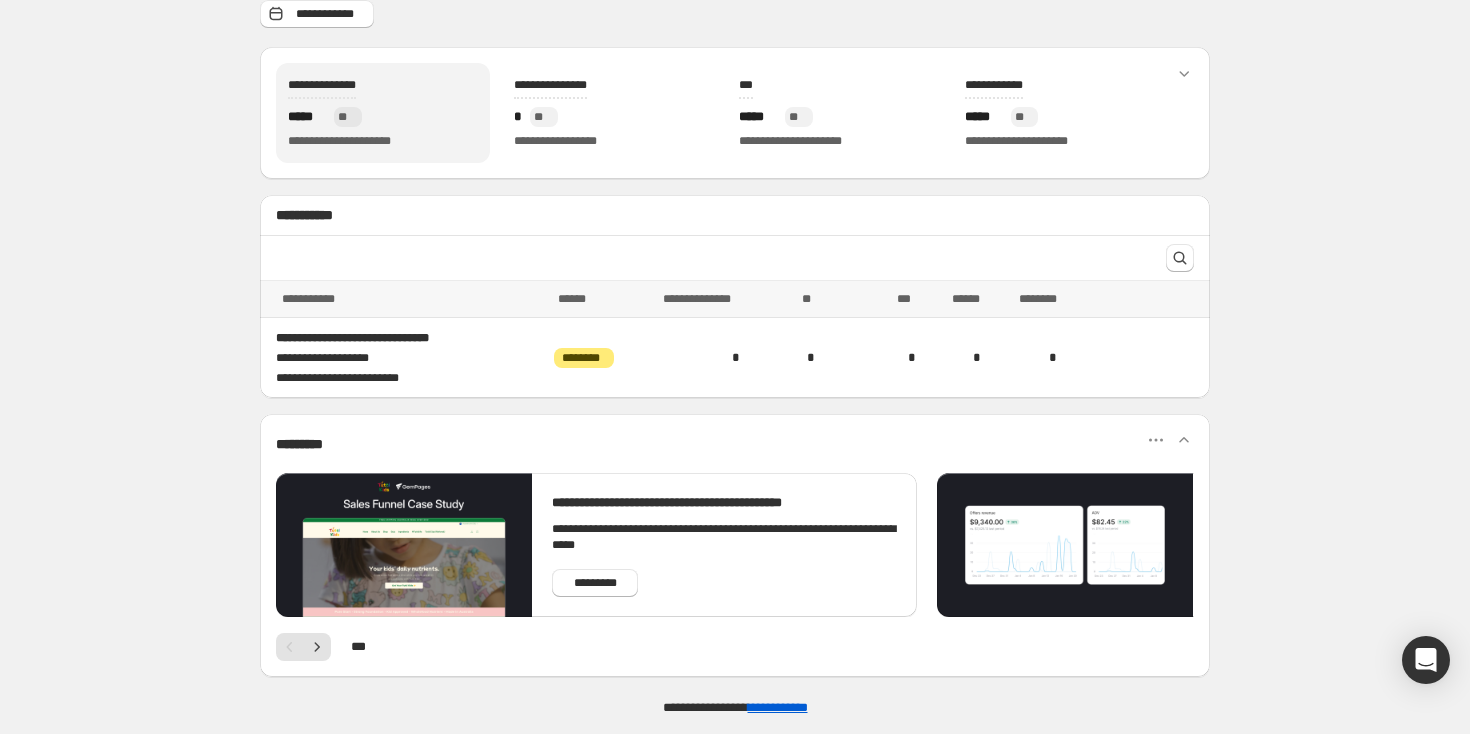scroll, scrollTop: 0, scrollLeft: 0, axis: both 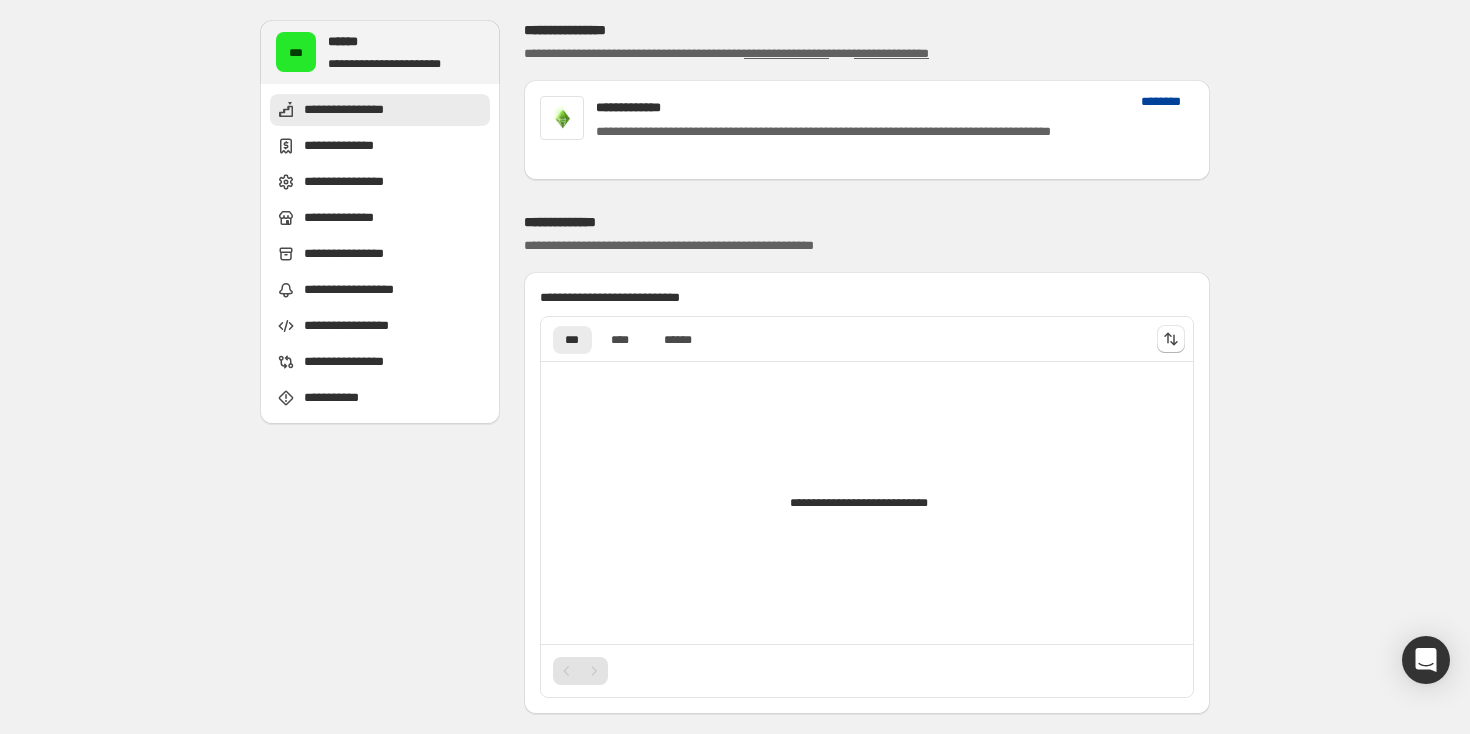 click on "********" at bounding box center [1167, 102] 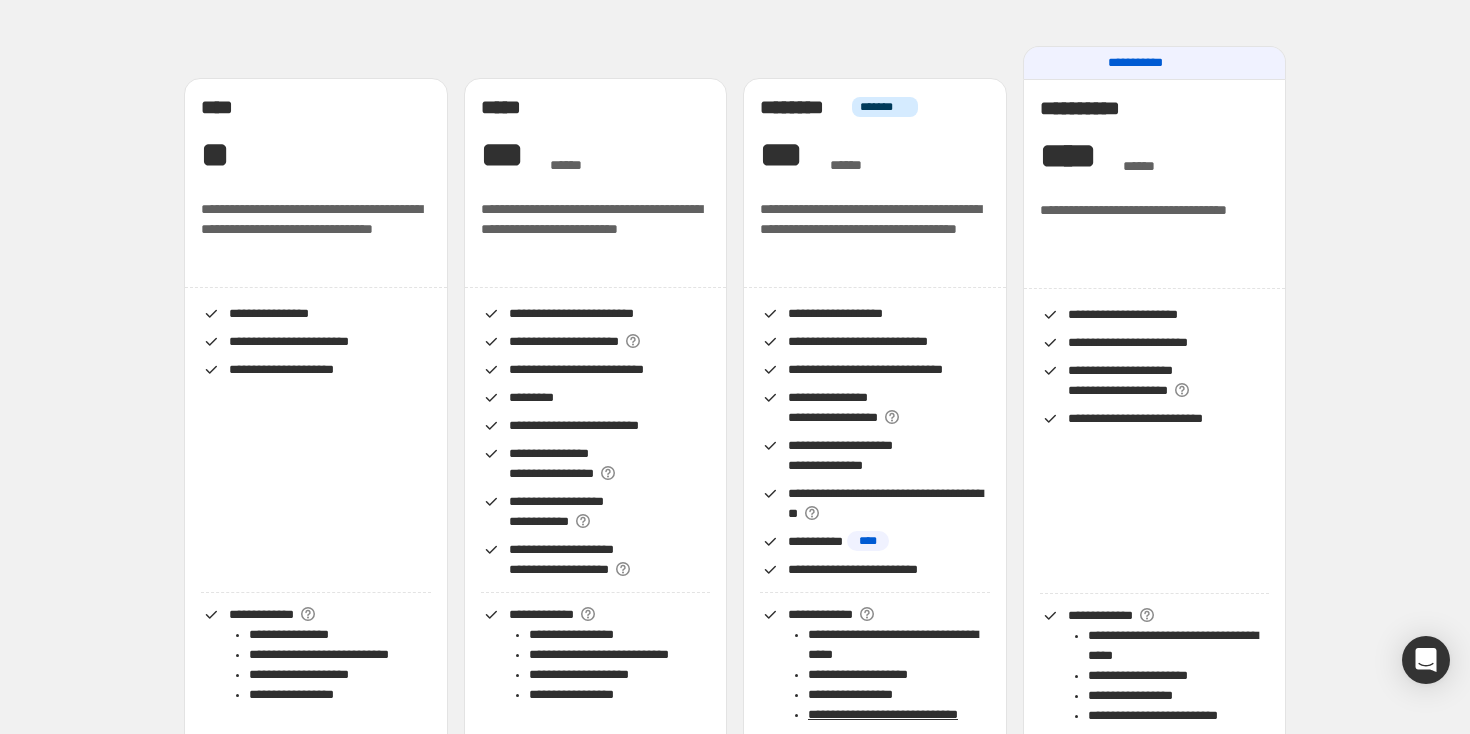 scroll, scrollTop: 355, scrollLeft: 0, axis: vertical 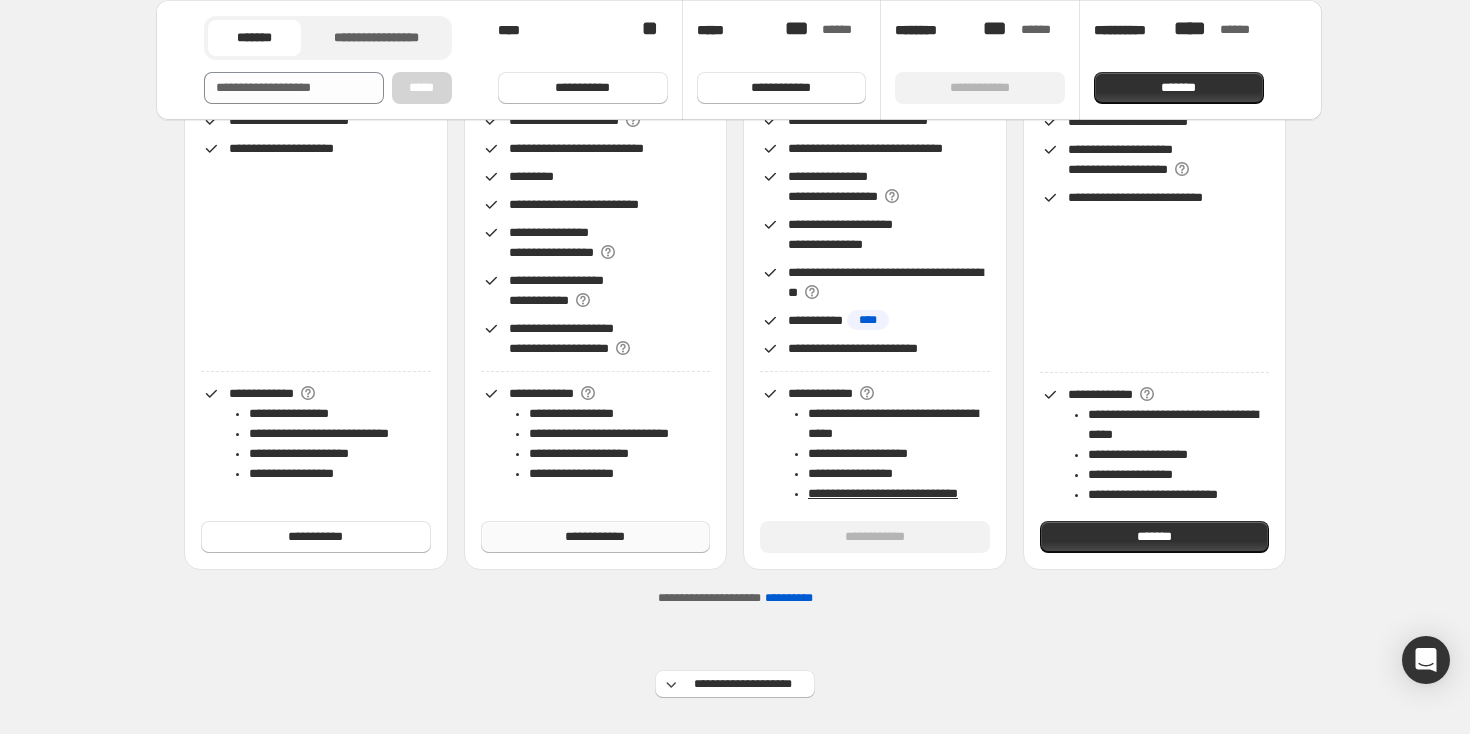 click on "**********" at bounding box center [596, 537] 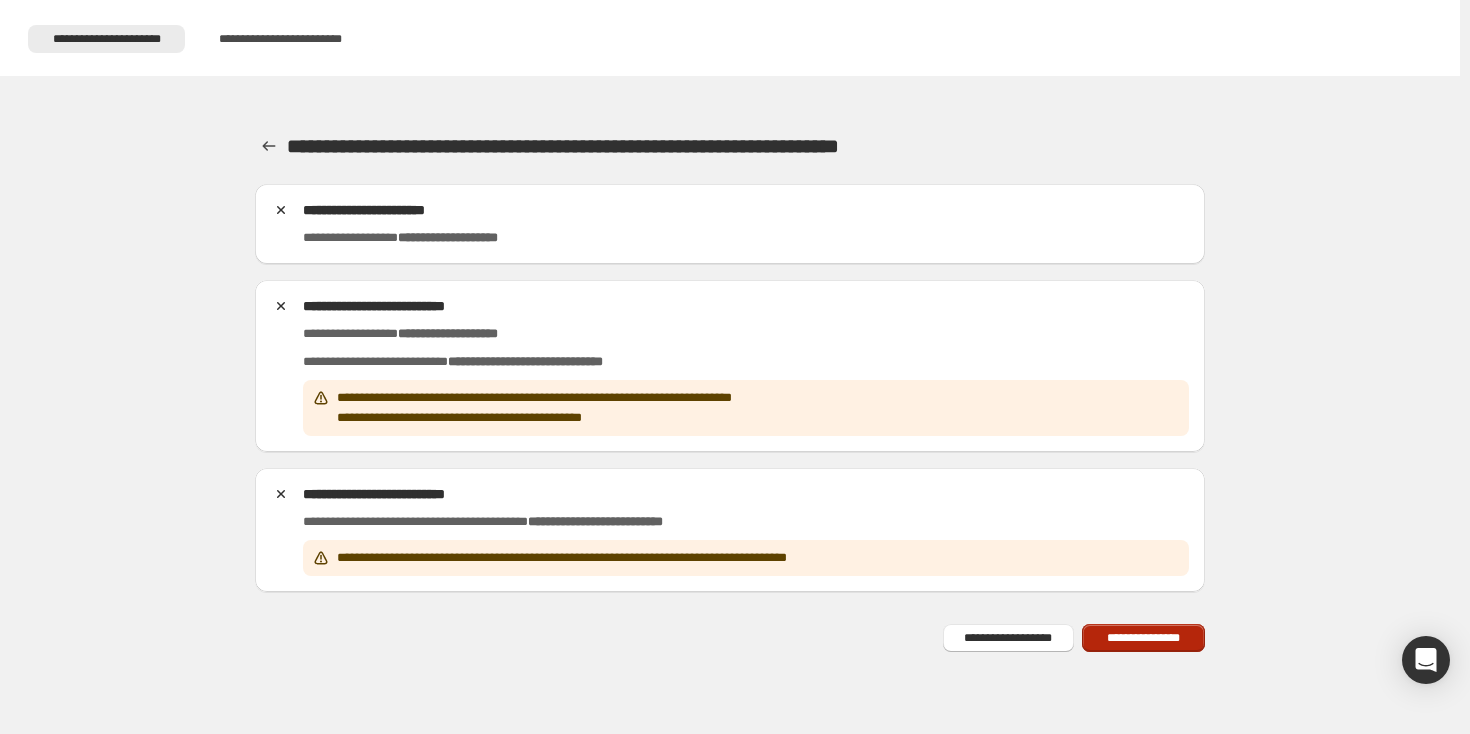 click on "**********" at bounding box center (1143, 638) 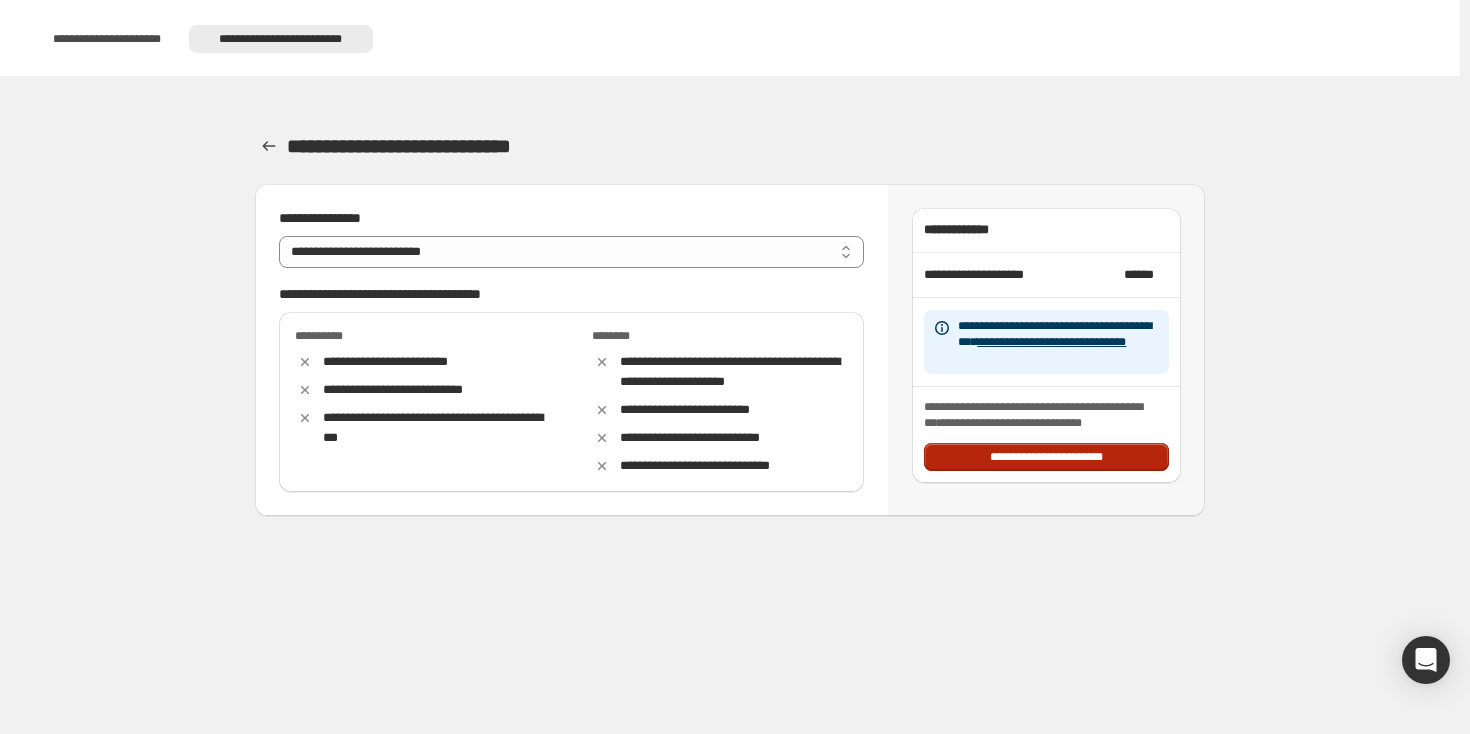 click on "**********" at bounding box center [1046, 457] 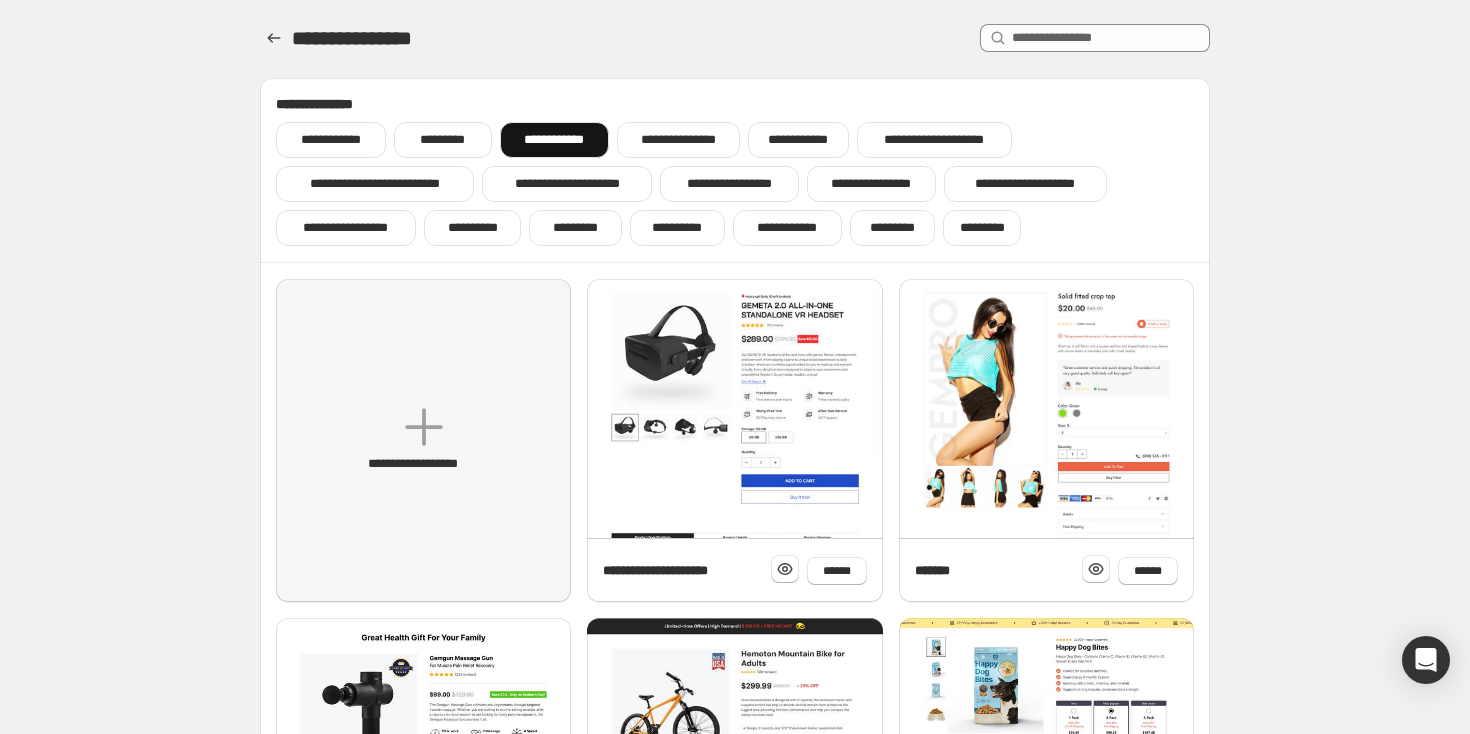 scroll, scrollTop: 0, scrollLeft: 0, axis: both 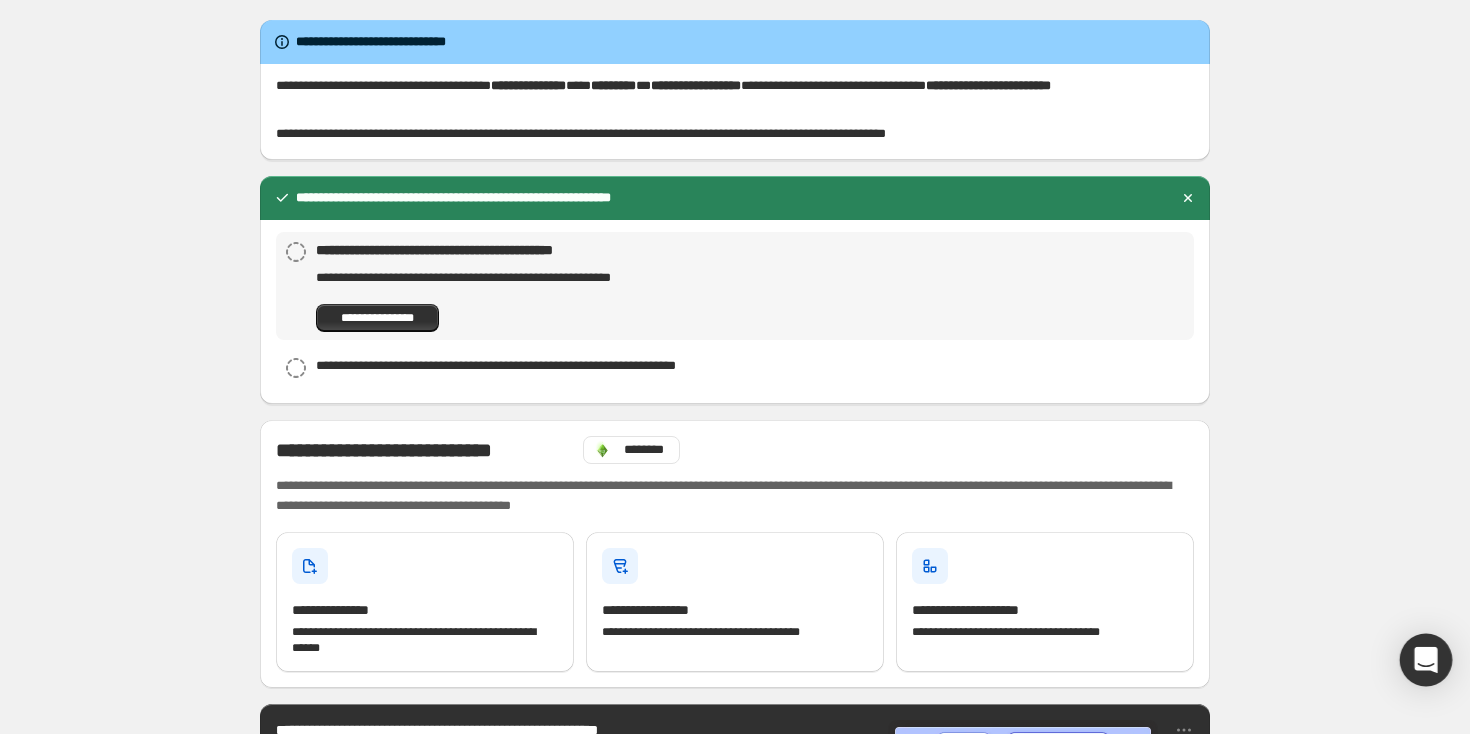 click at bounding box center [1426, 660] 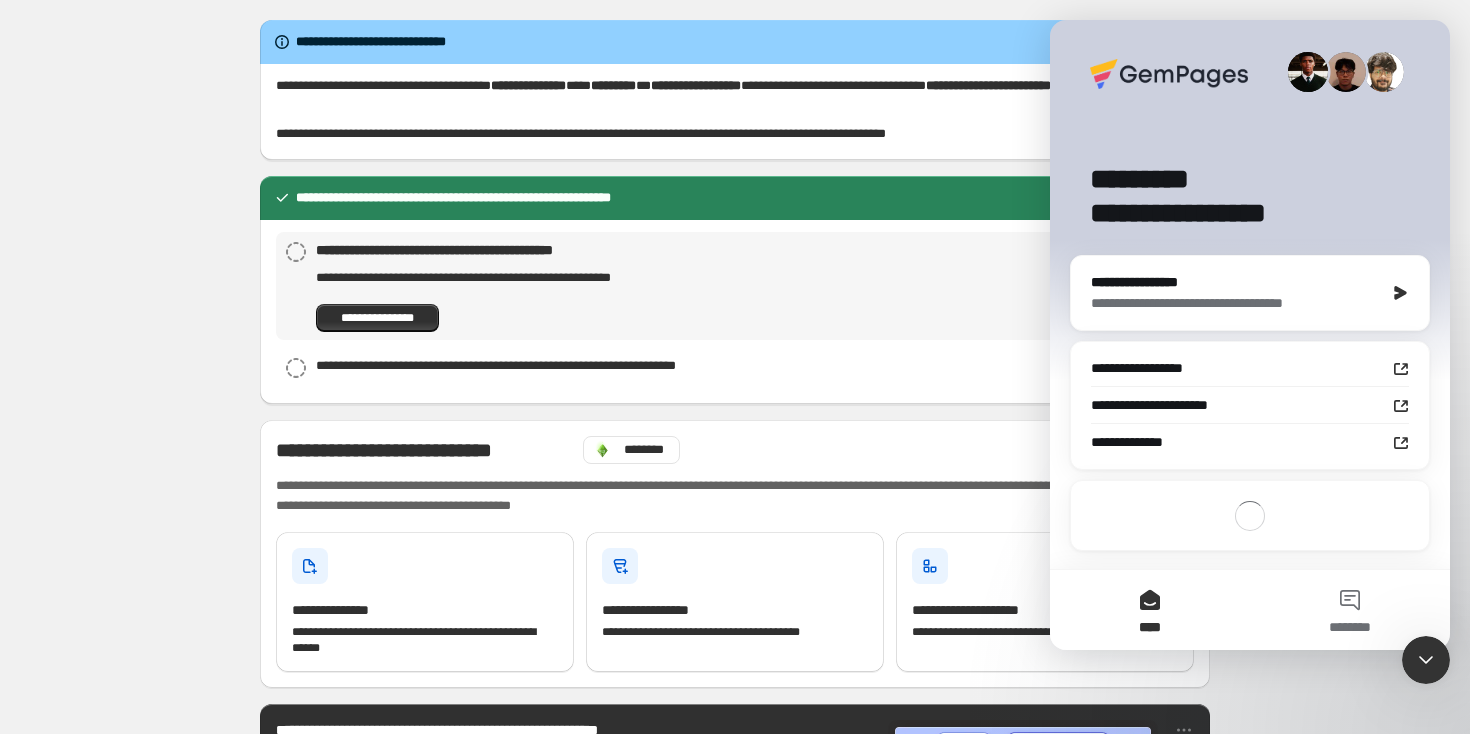 scroll, scrollTop: 0, scrollLeft: 0, axis: both 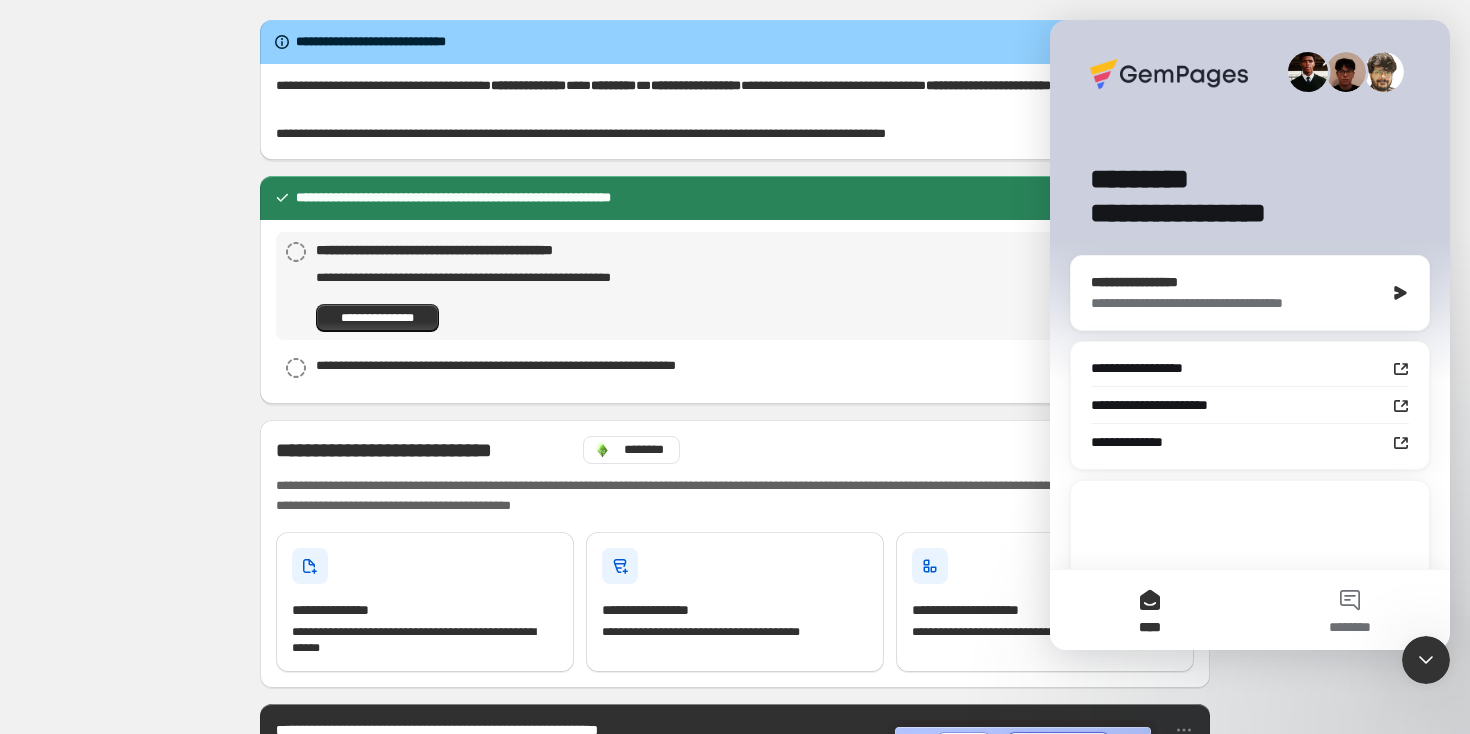 click on "**********" at bounding box center (1237, 282) 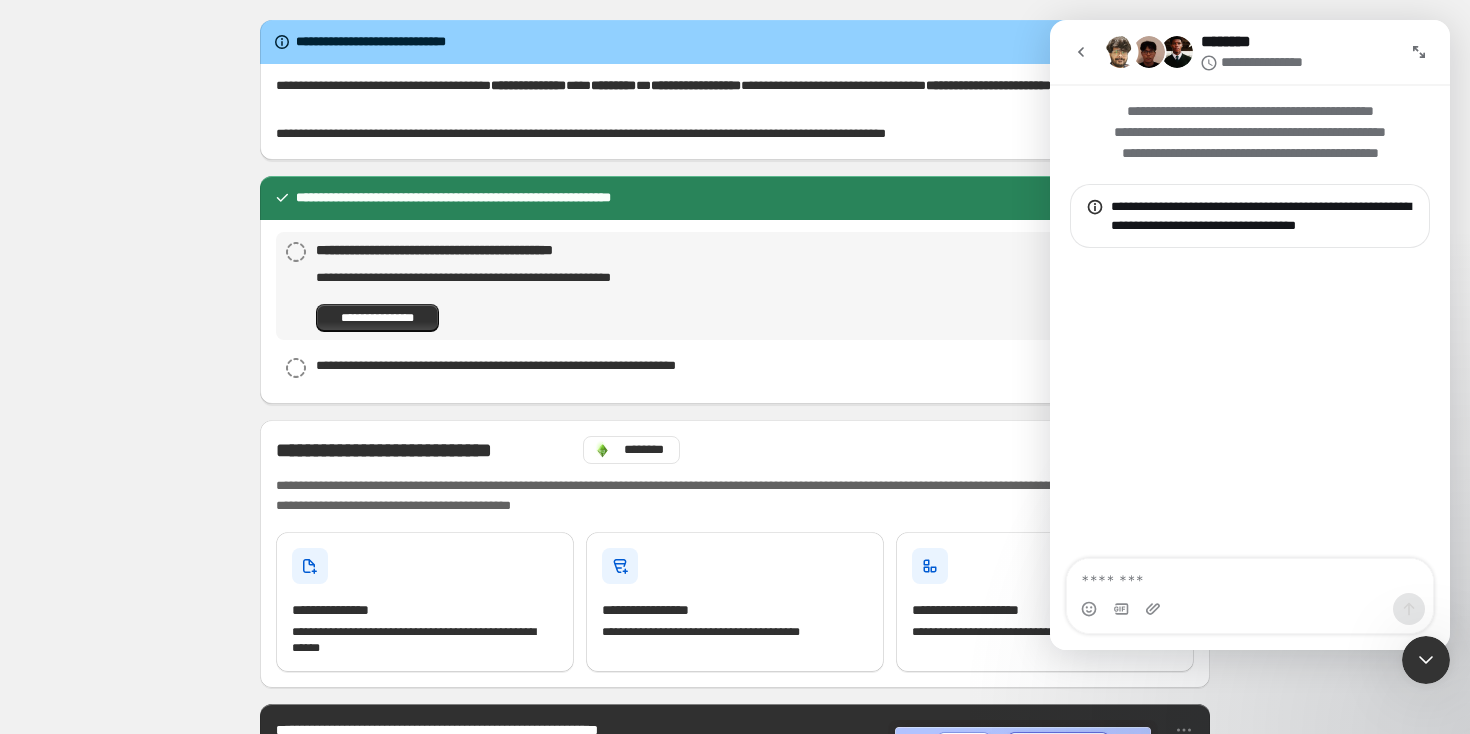 type on "*" 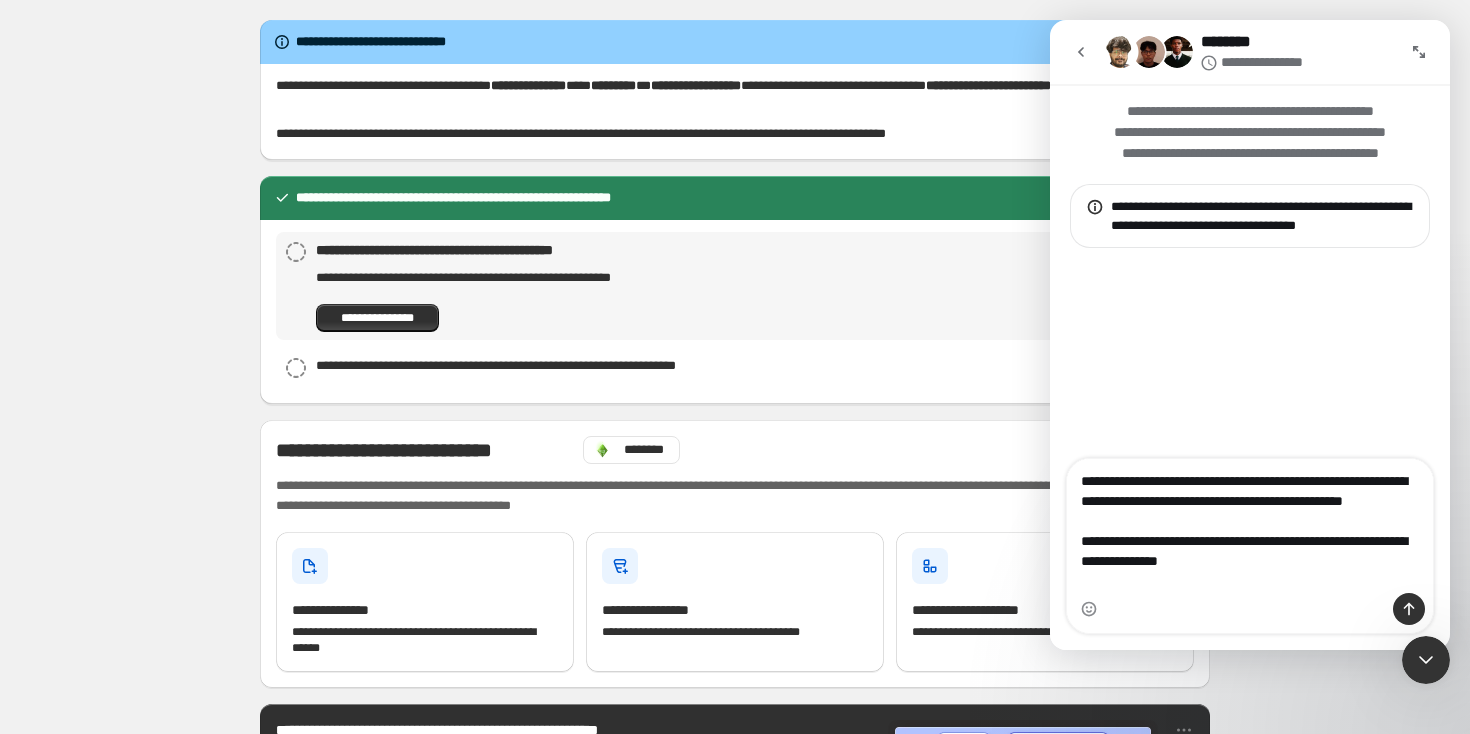 type on "**********" 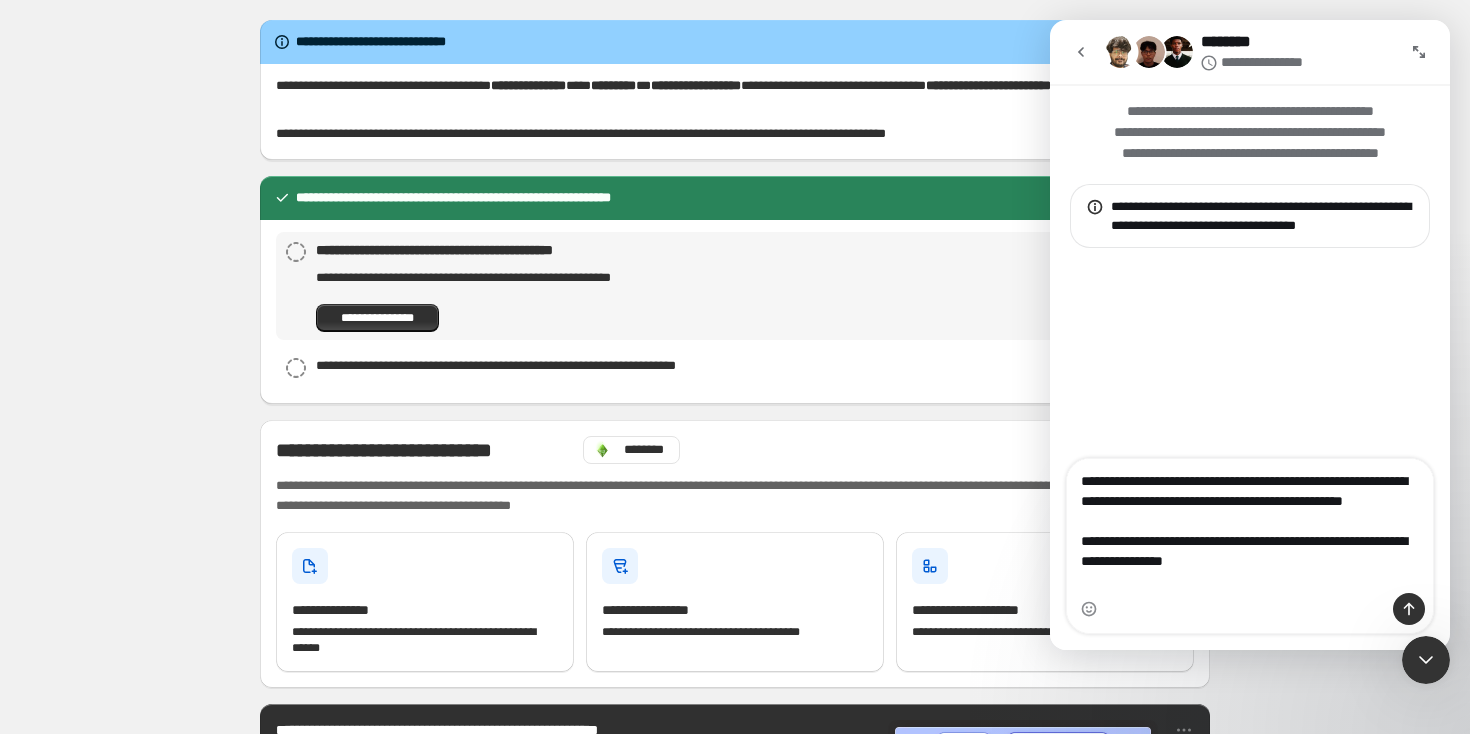 type 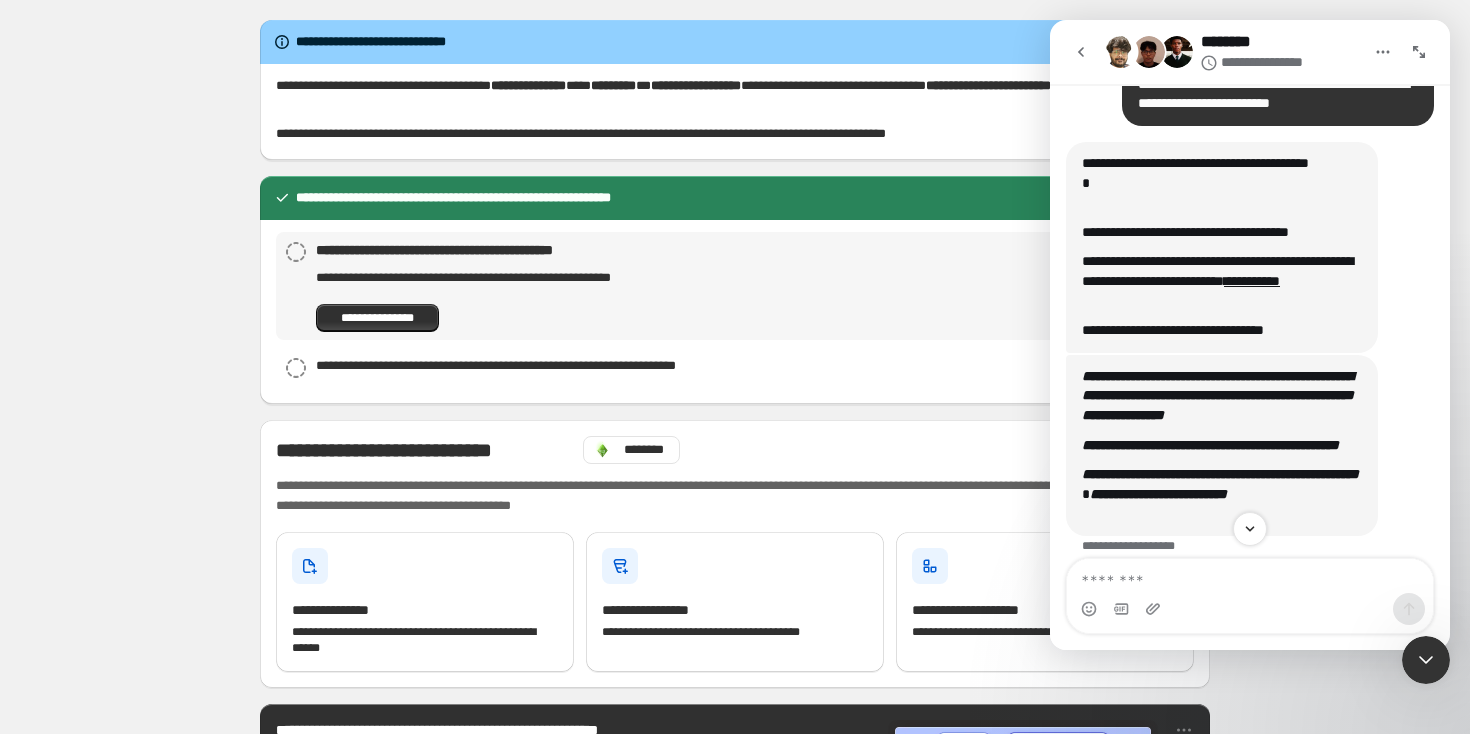 scroll, scrollTop: 284, scrollLeft: 0, axis: vertical 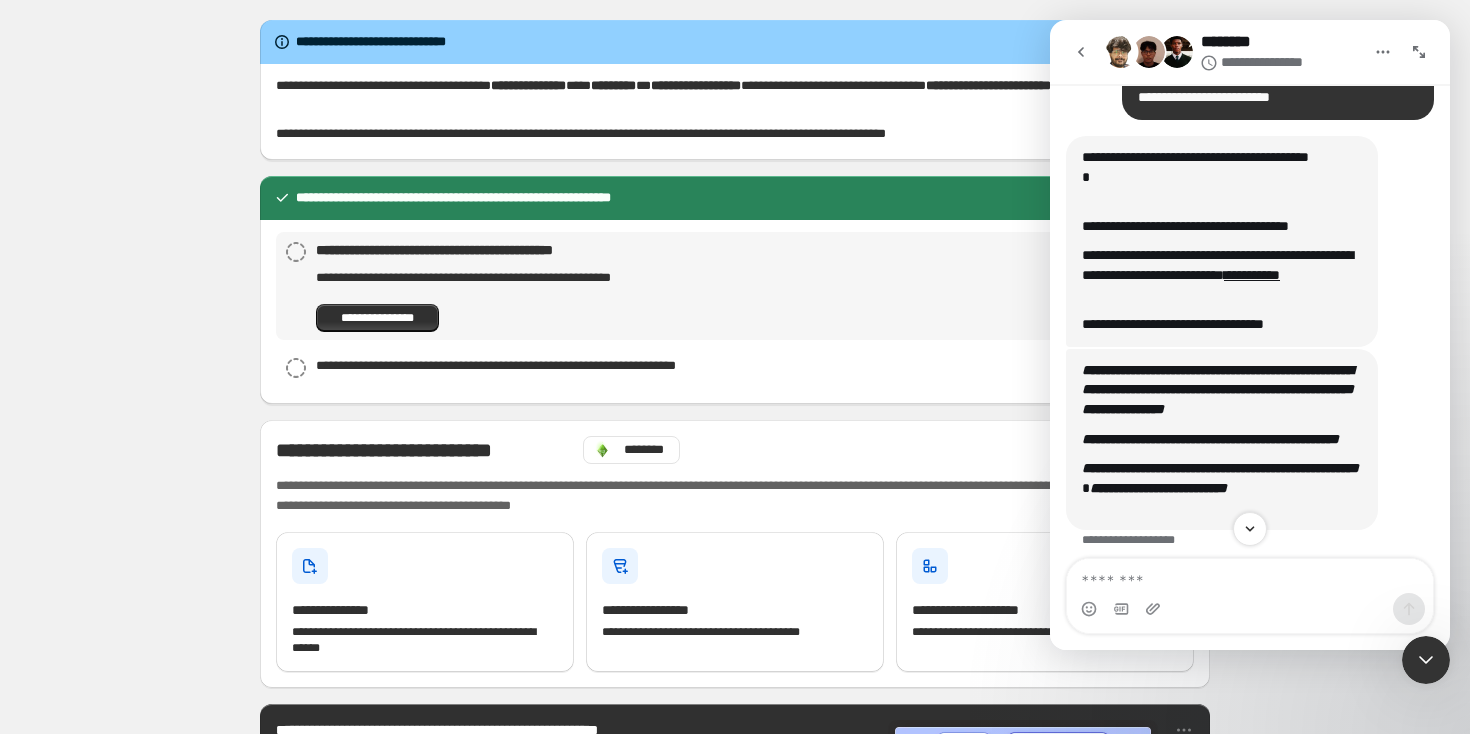 click 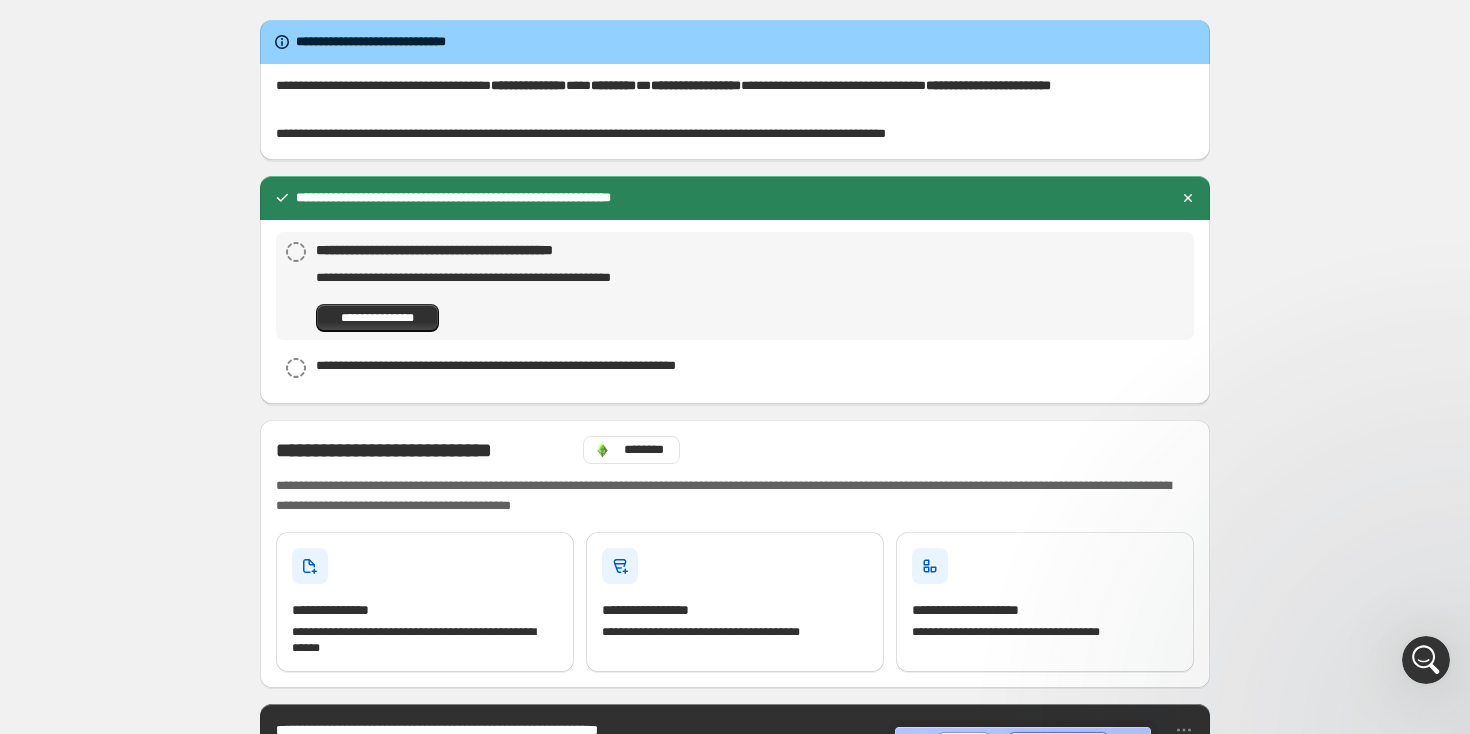 scroll, scrollTop: 0, scrollLeft: 0, axis: both 